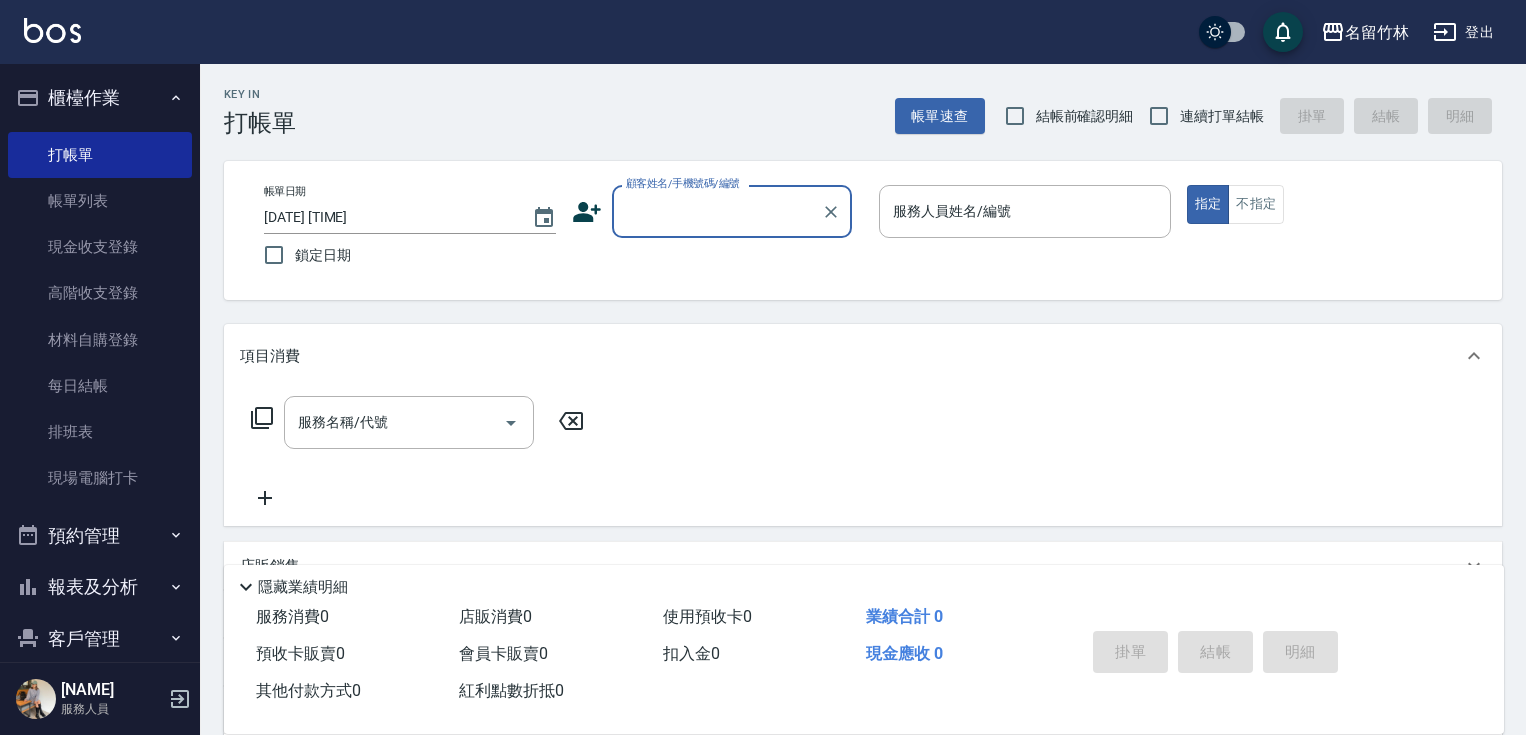 scroll, scrollTop: 0, scrollLeft: 0, axis: both 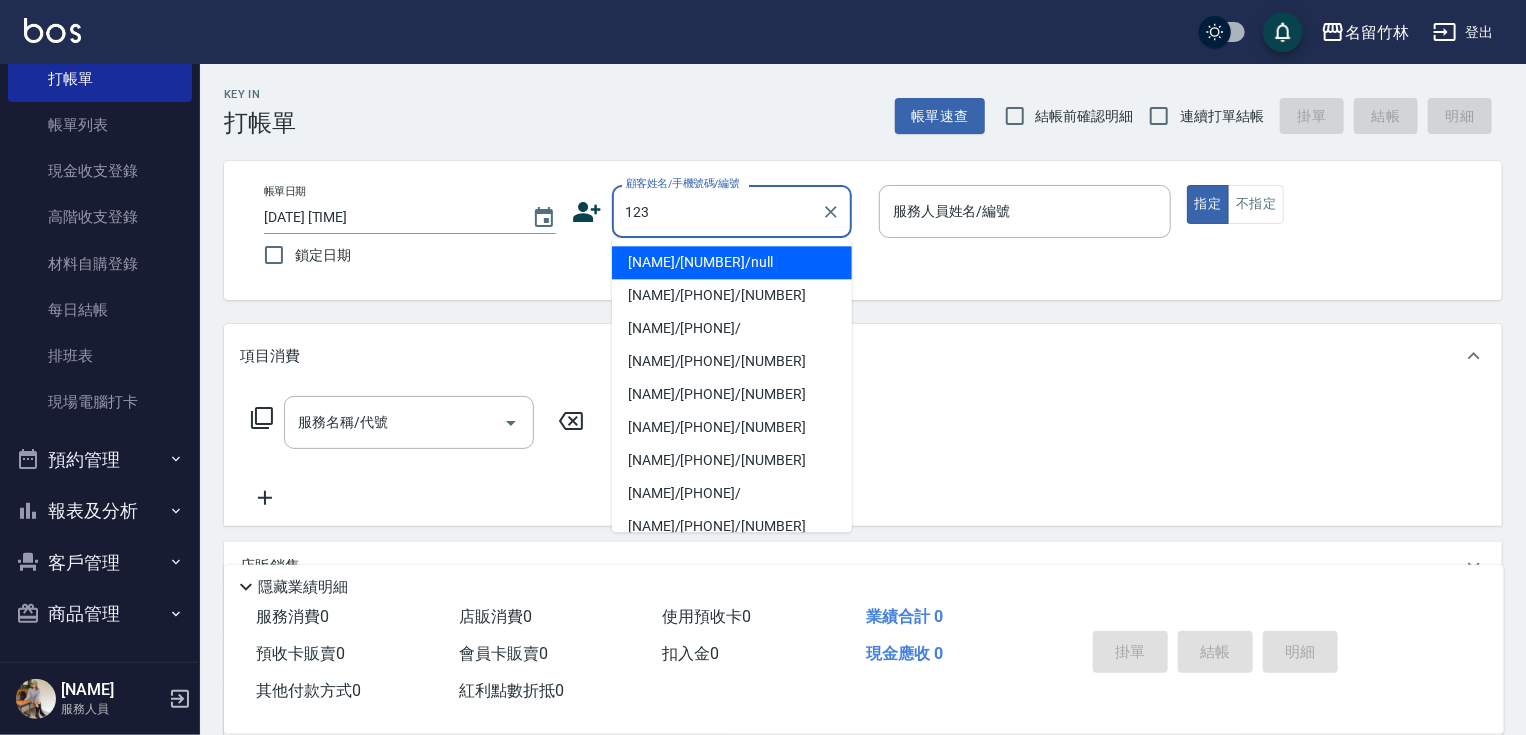 click on "[NAME]/[NUMBER]/null" at bounding box center (732, 262) 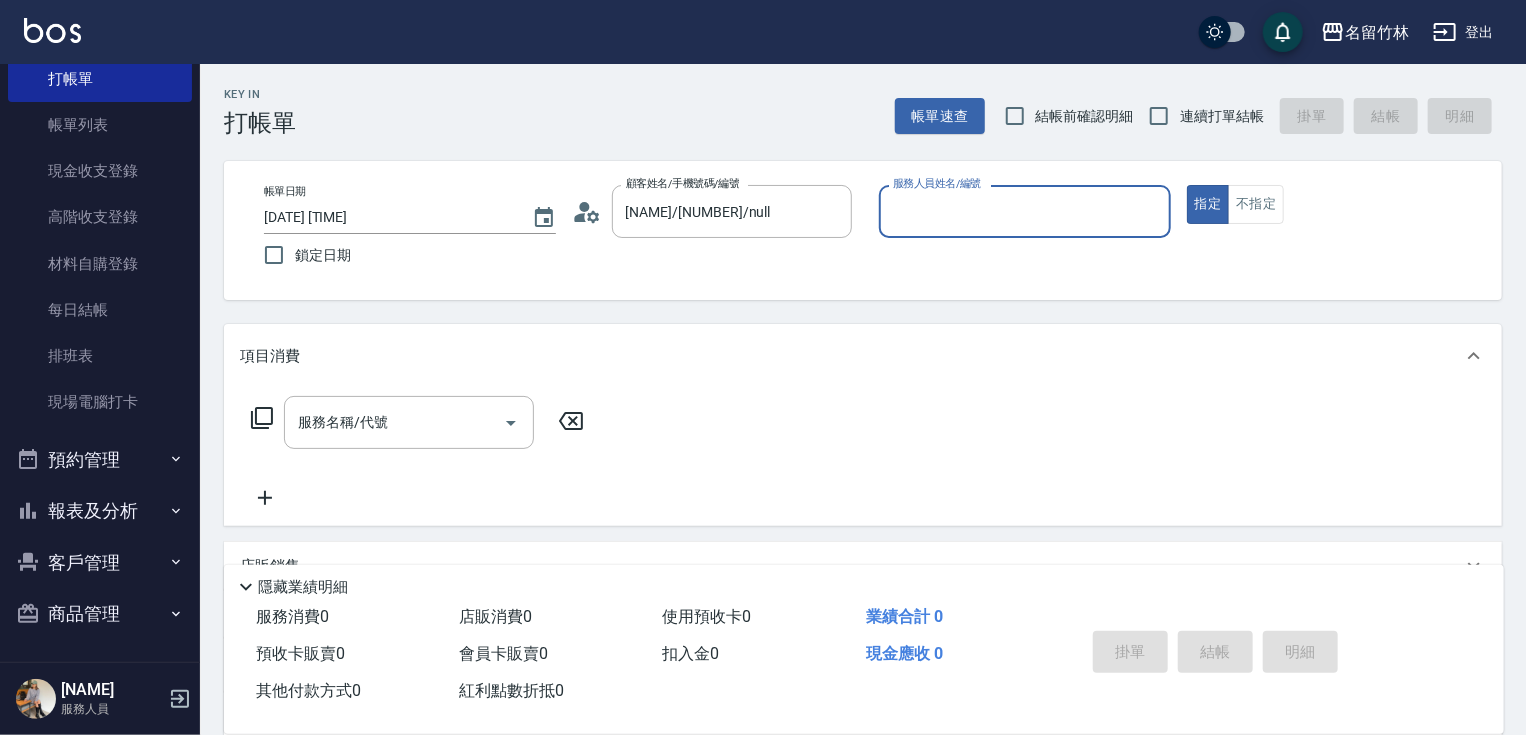 click on "服務人員姓名/編號" at bounding box center [1025, 211] 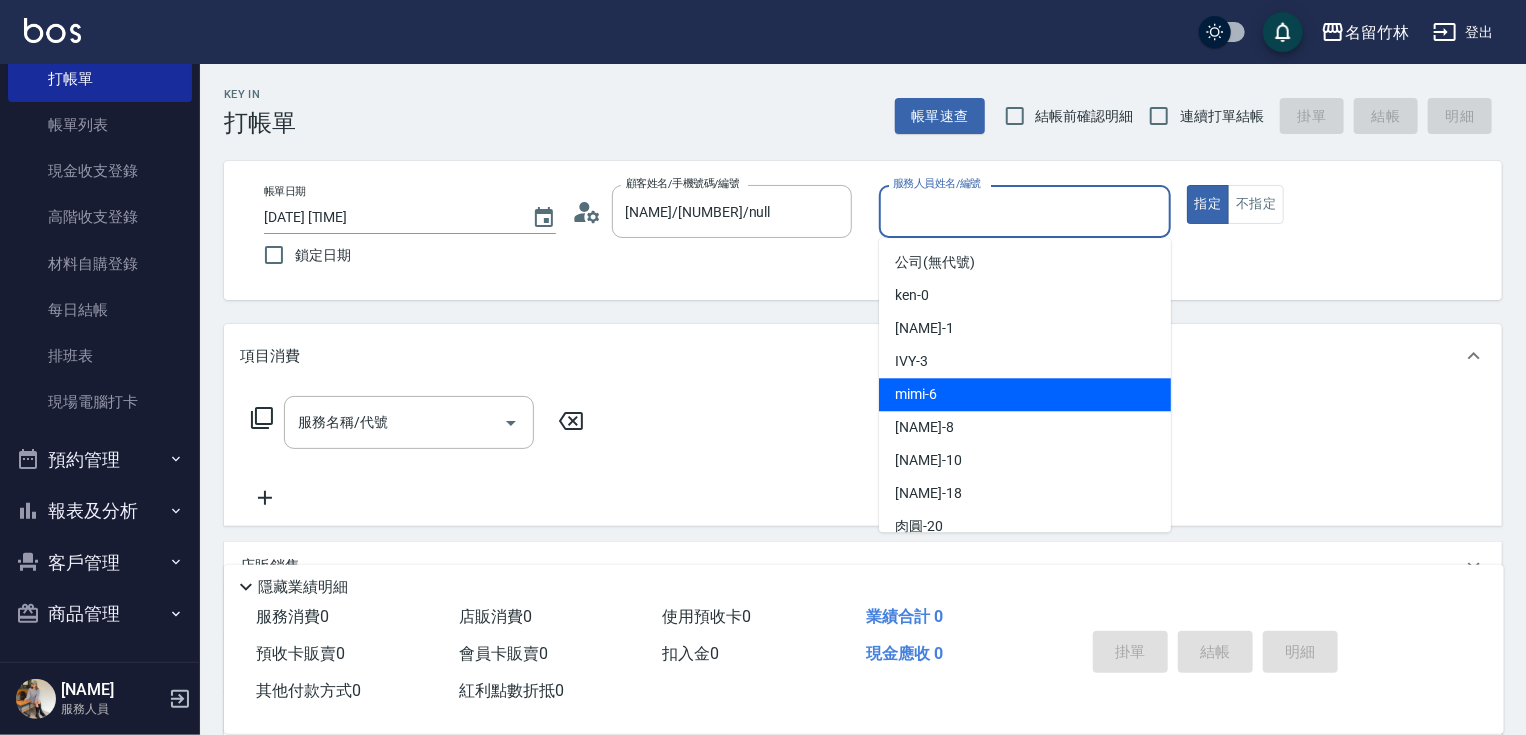 click on "mimi -6" at bounding box center [1025, 394] 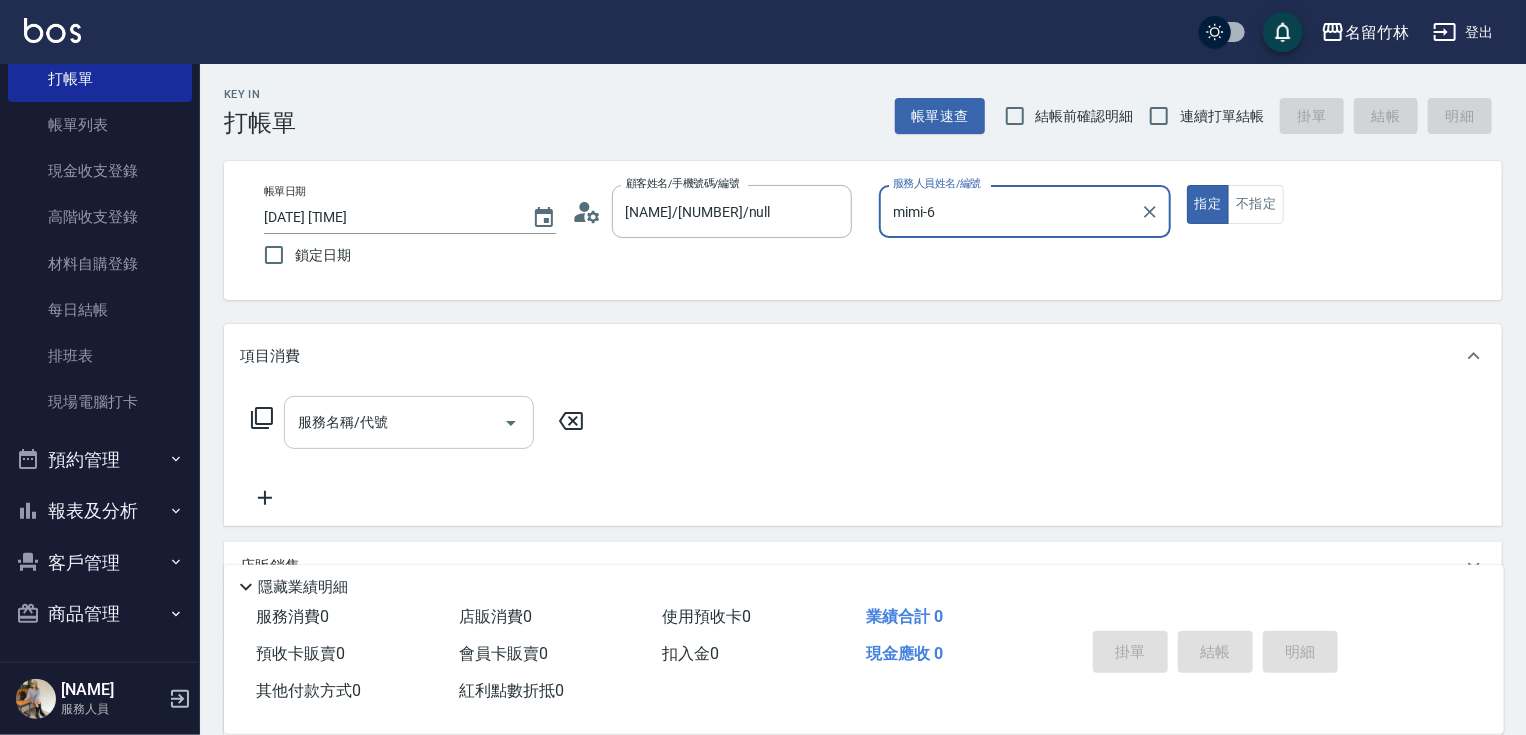 click on "服務名稱/代號" at bounding box center [394, 422] 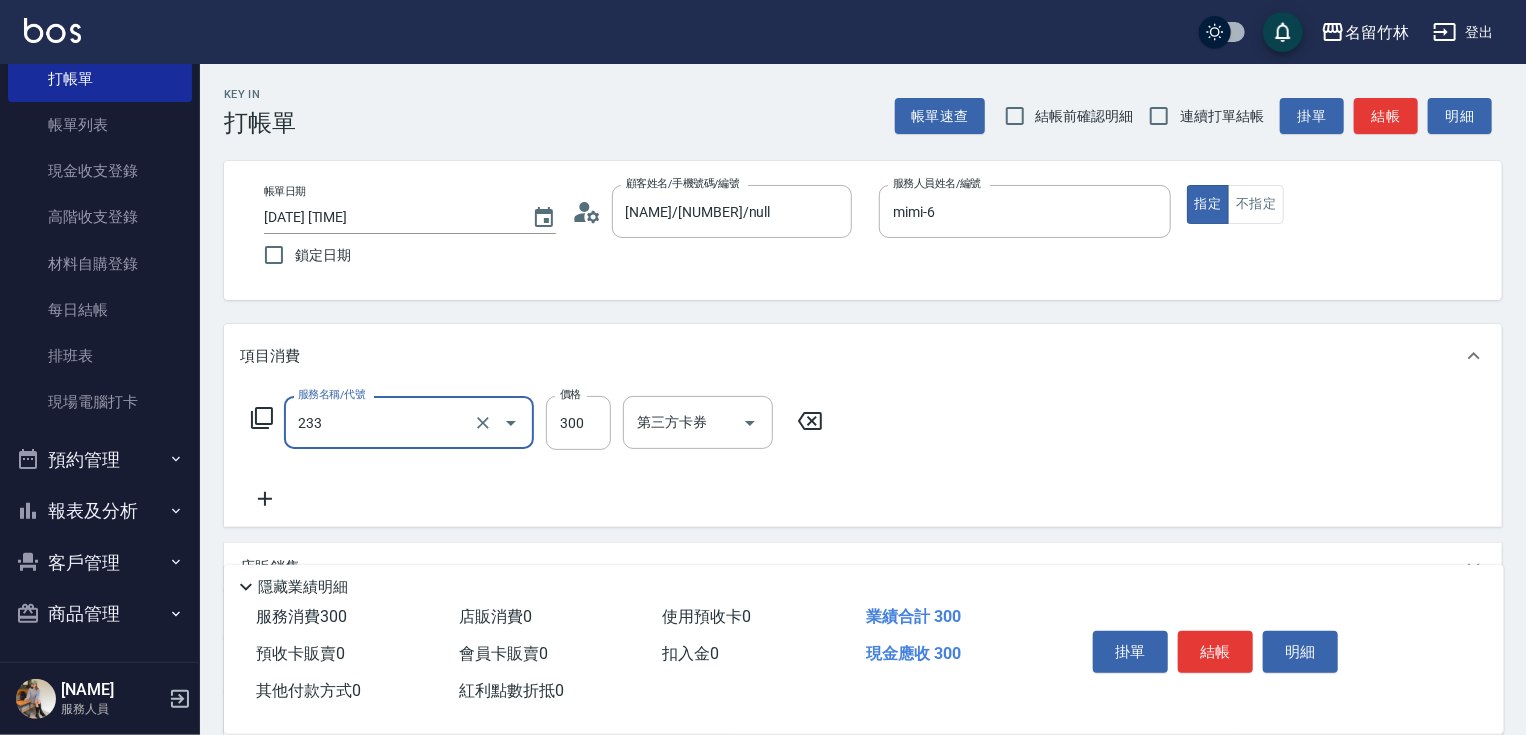 type on "洗髮300(233)" 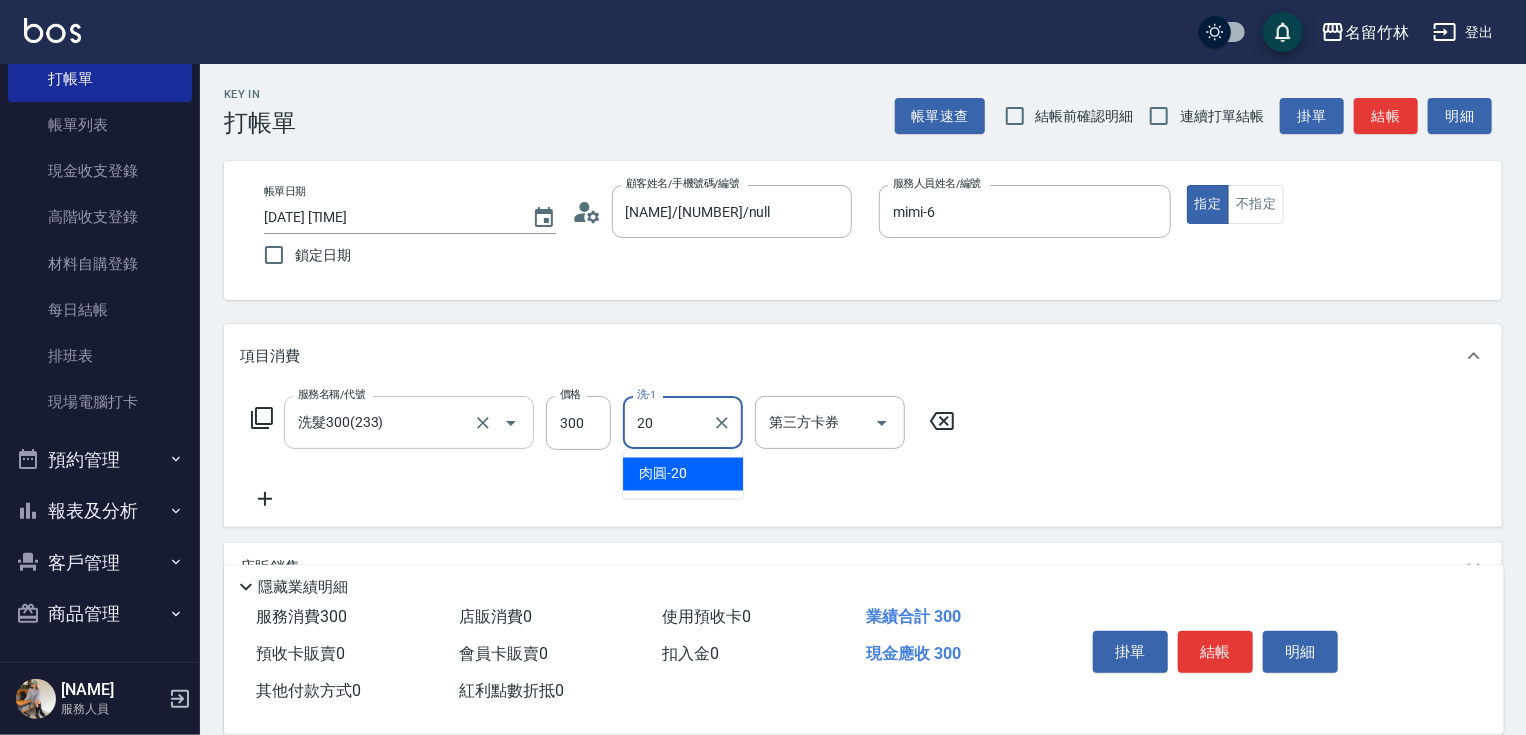 type on "肉圓-20" 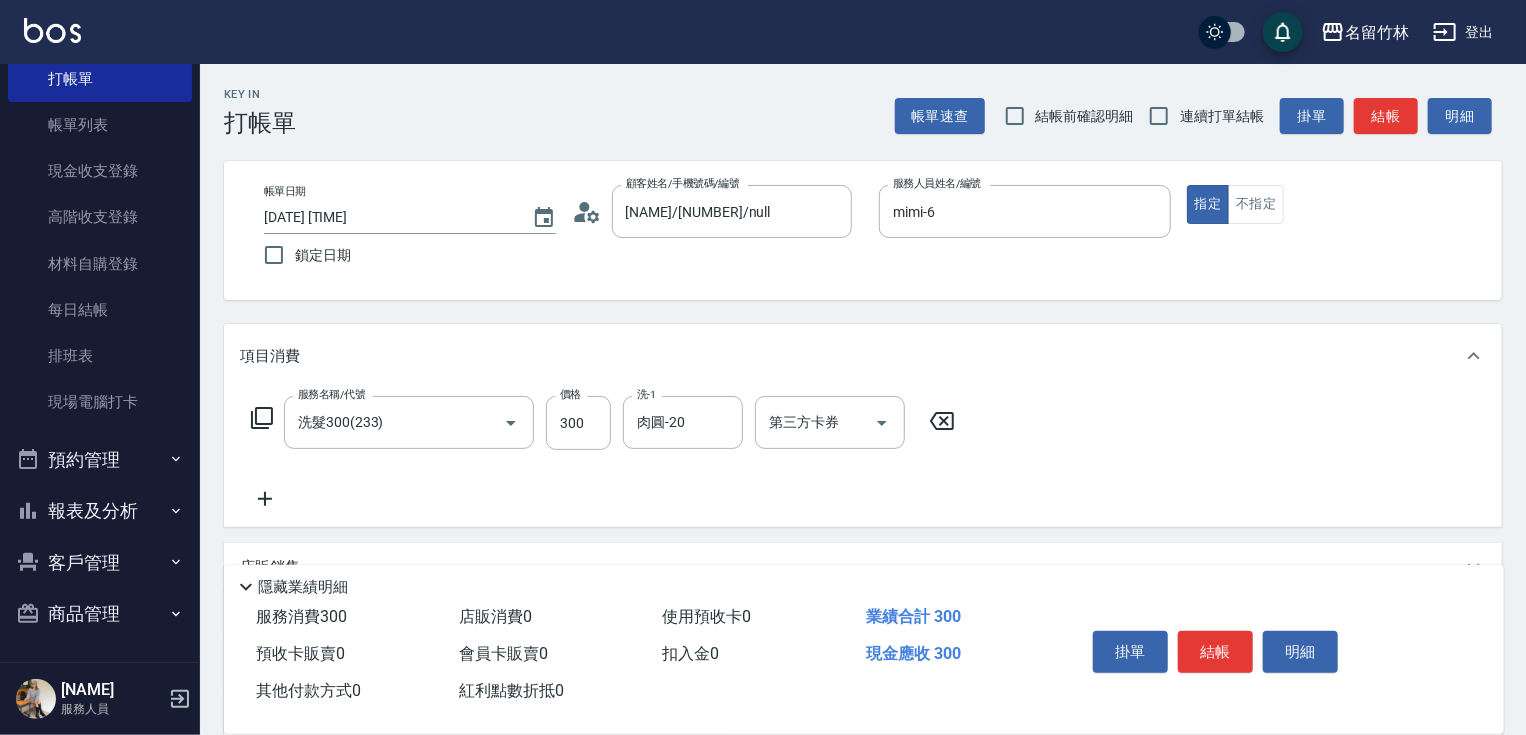 click 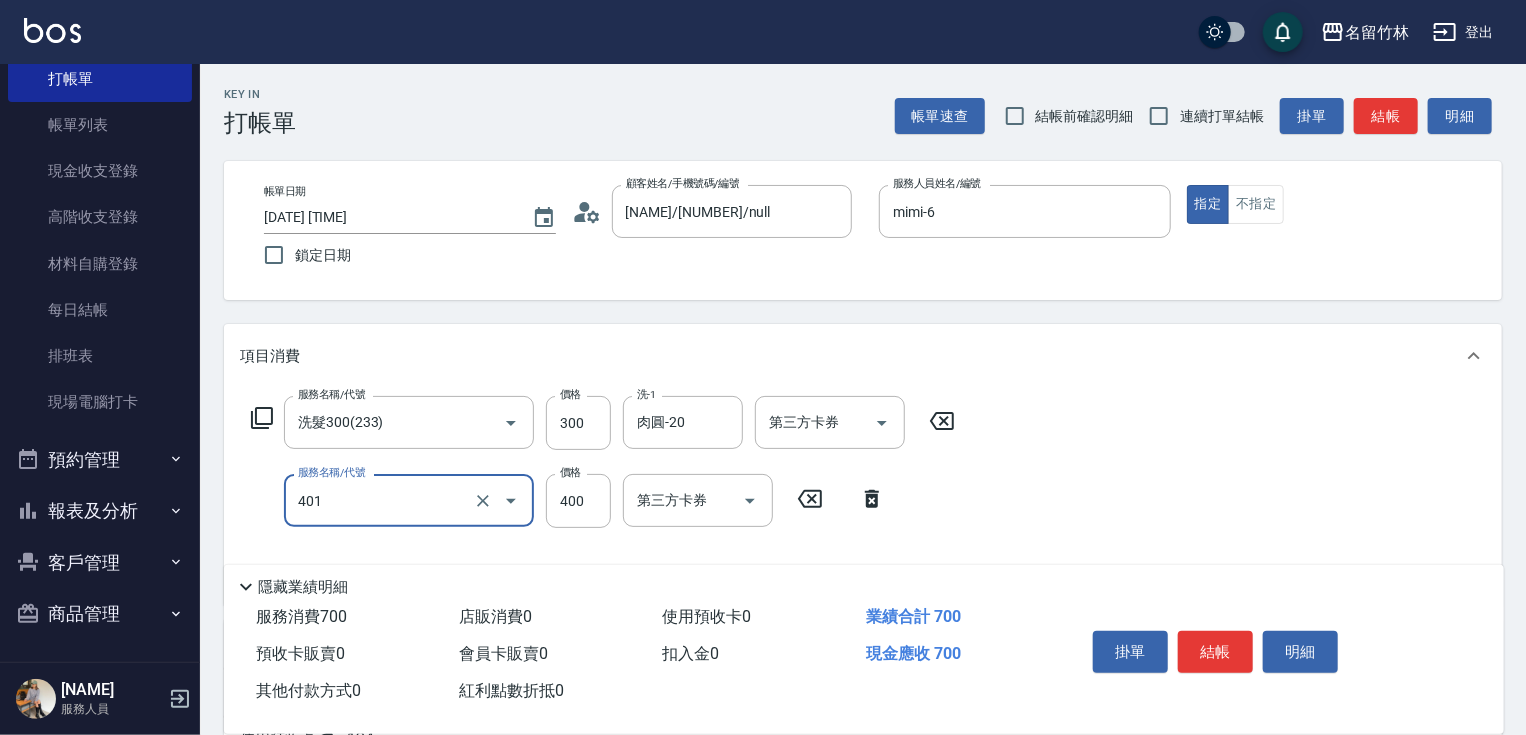 type on "剪髮(400)(401)" 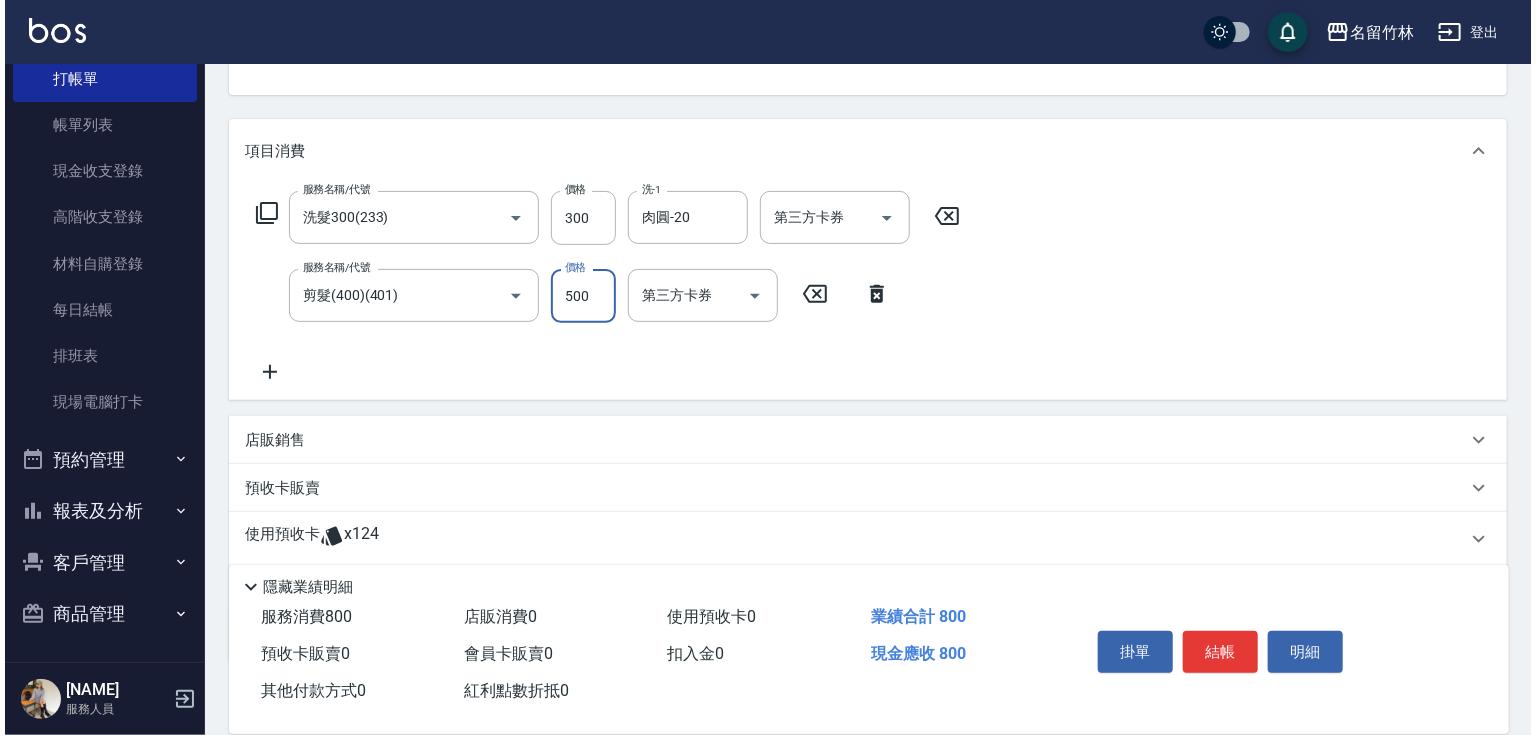 scroll, scrollTop: 231, scrollLeft: 0, axis: vertical 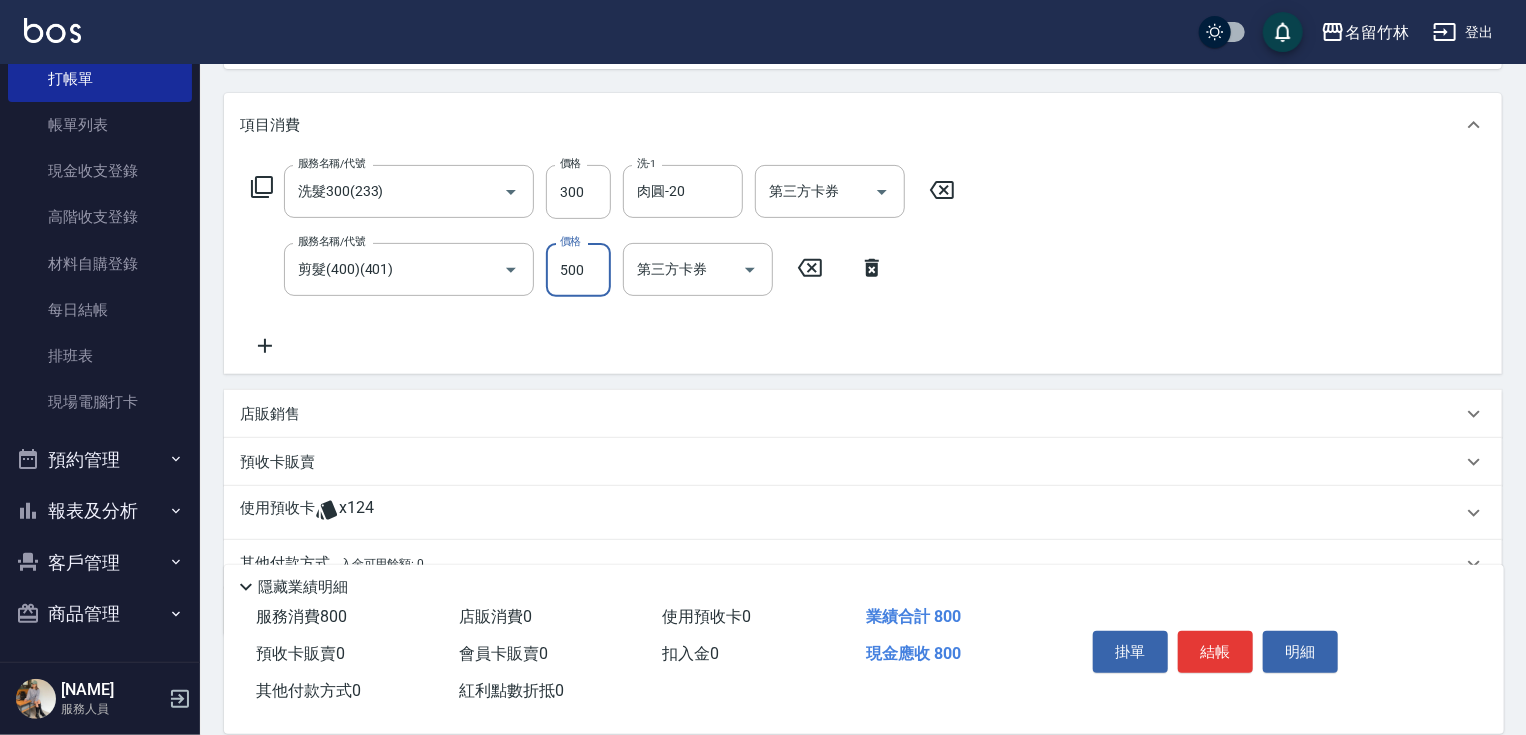 type on "500" 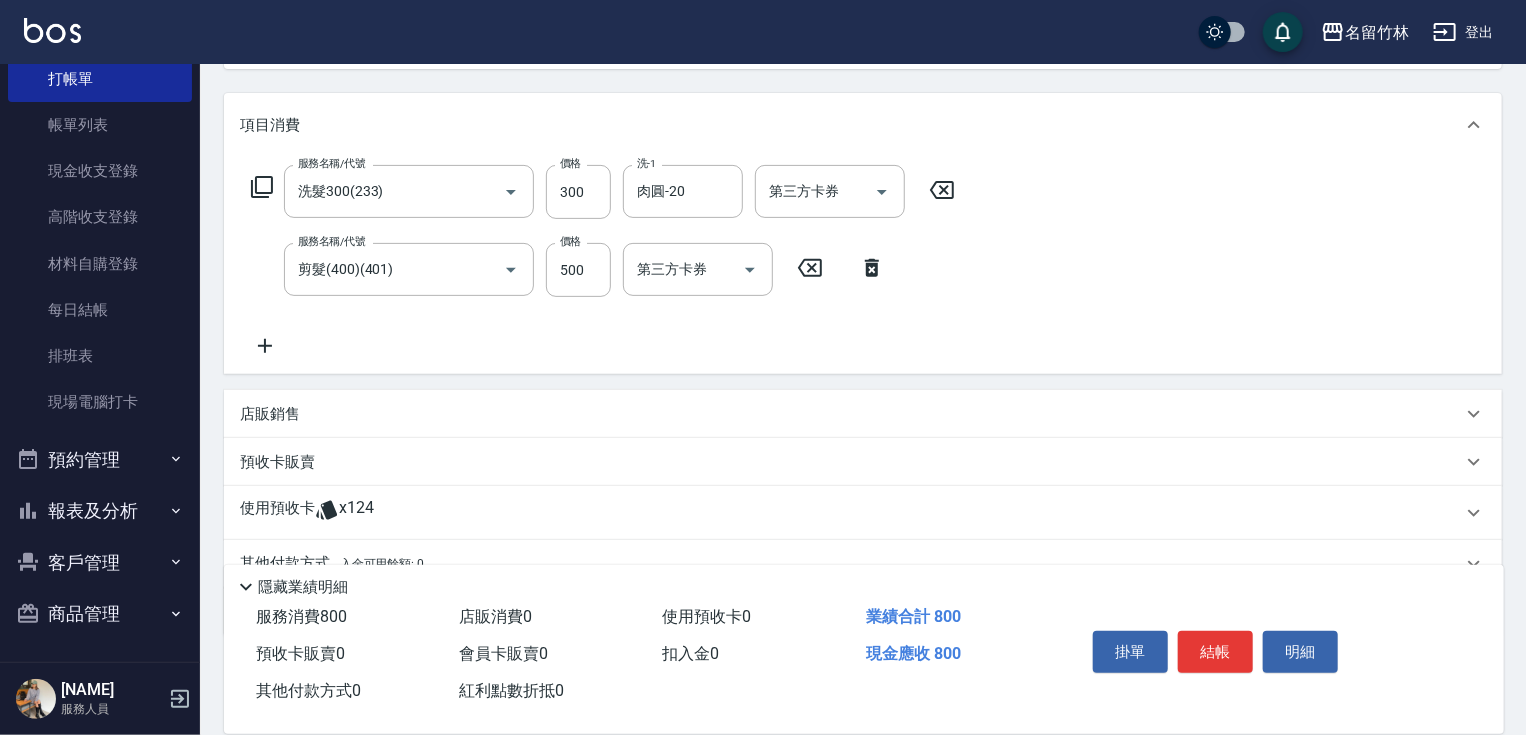 click 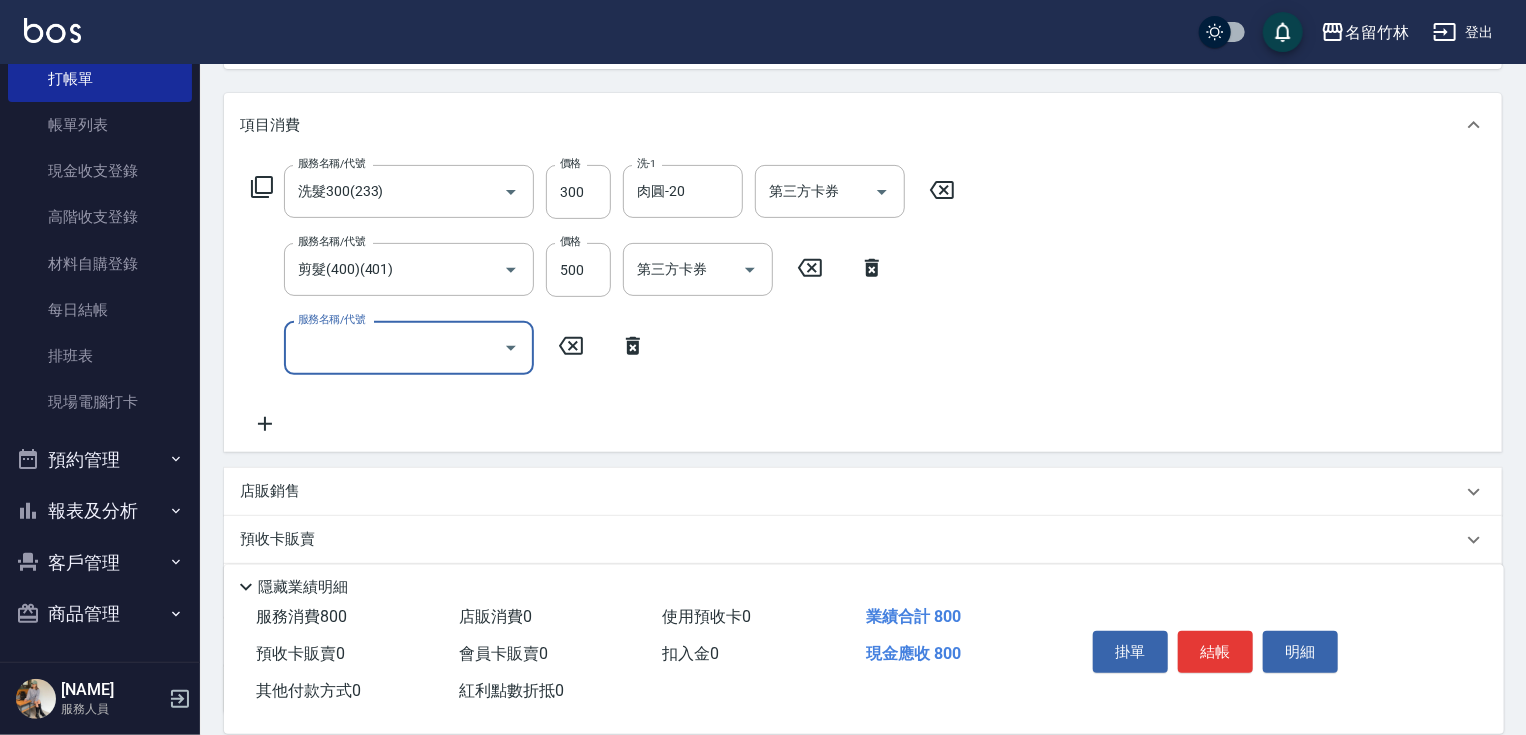 click 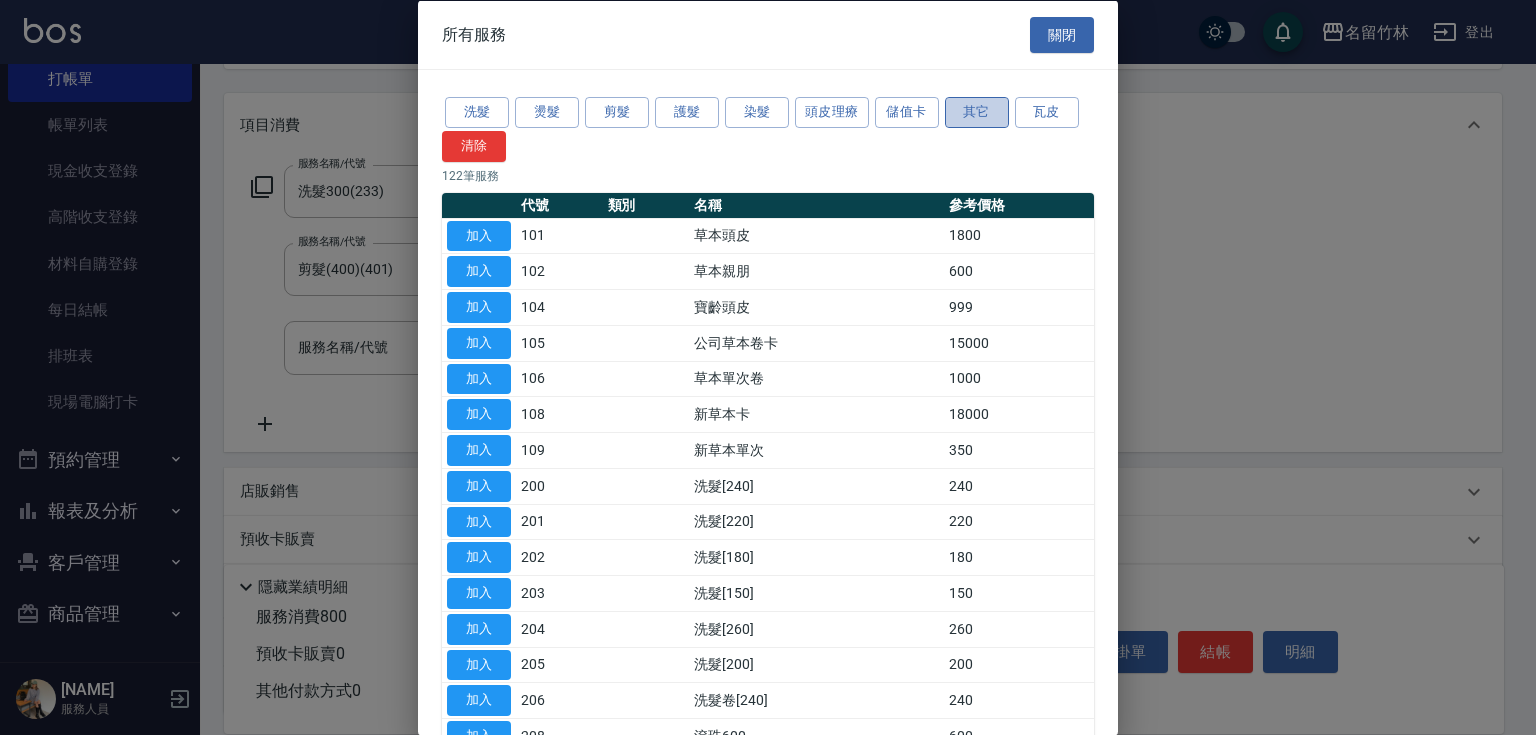 click on "其它" at bounding box center (977, 112) 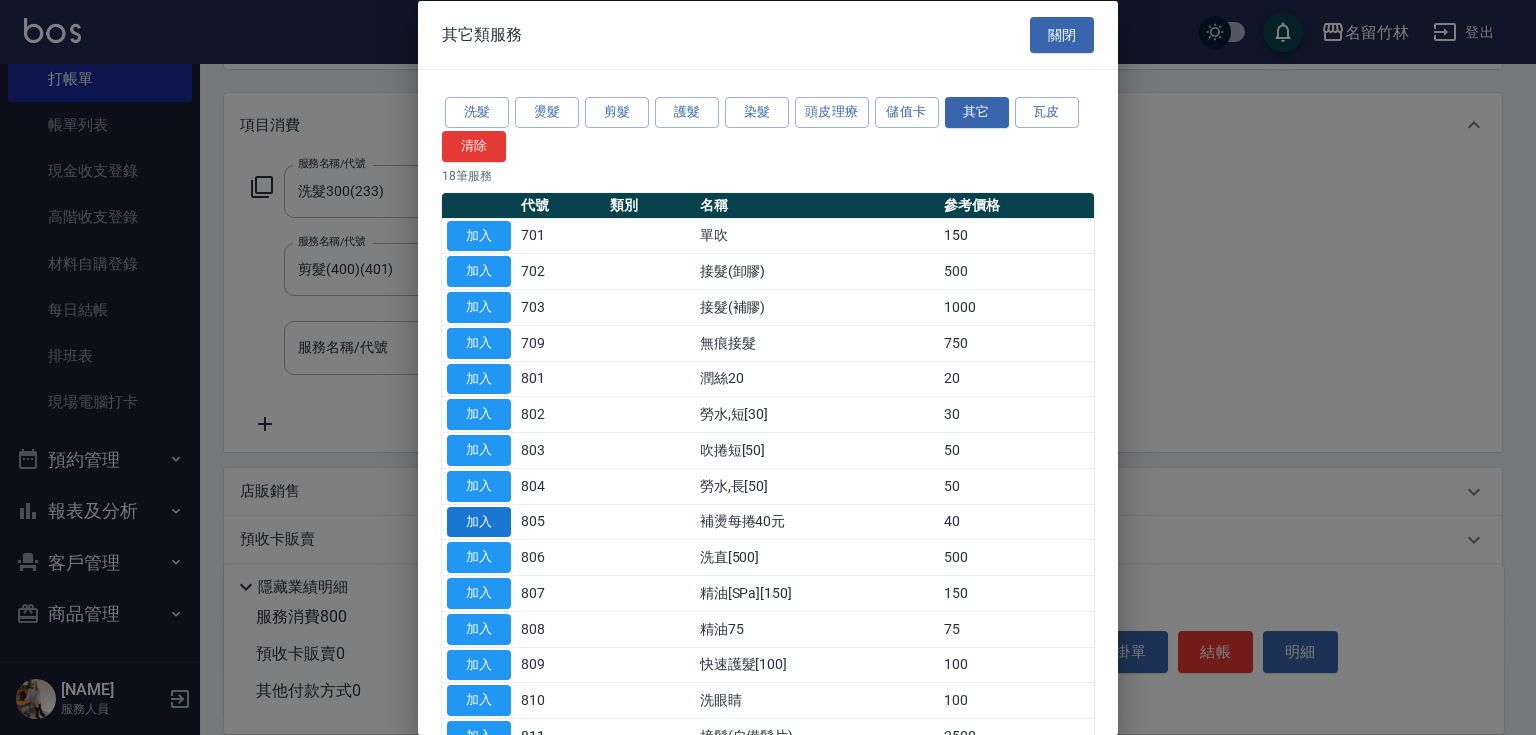 click on "加入" at bounding box center [479, 521] 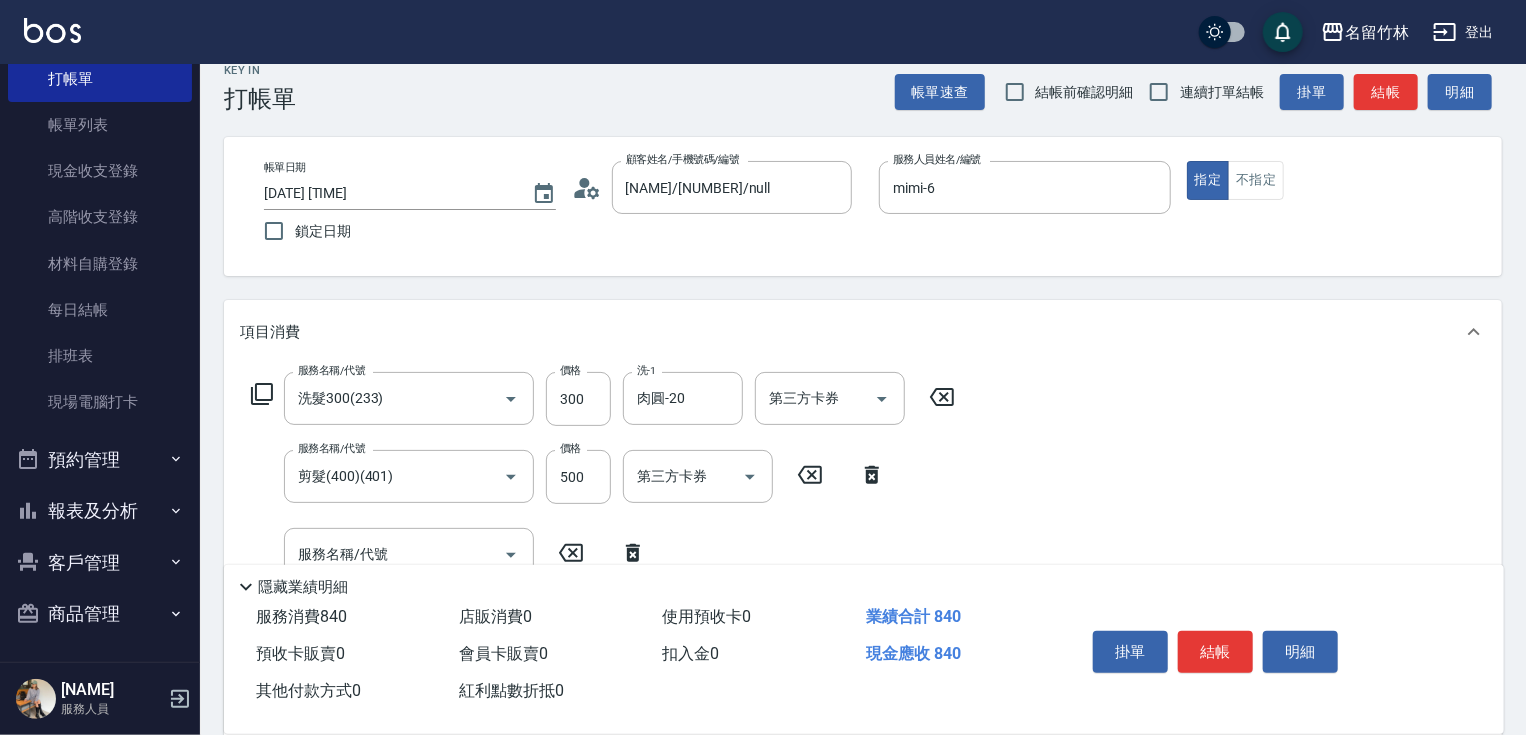 scroll, scrollTop: 0, scrollLeft: 0, axis: both 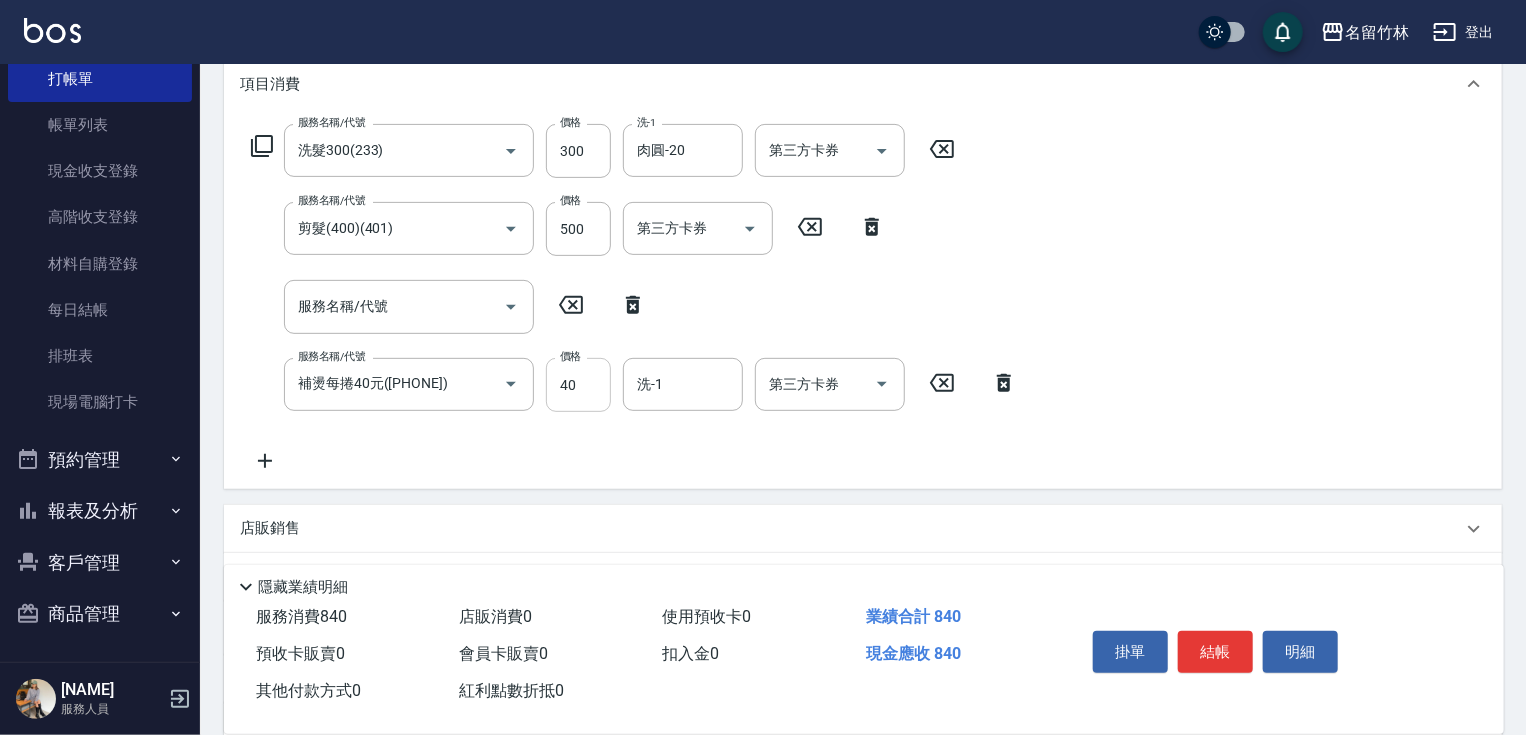 click on "40" at bounding box center (578, 385) 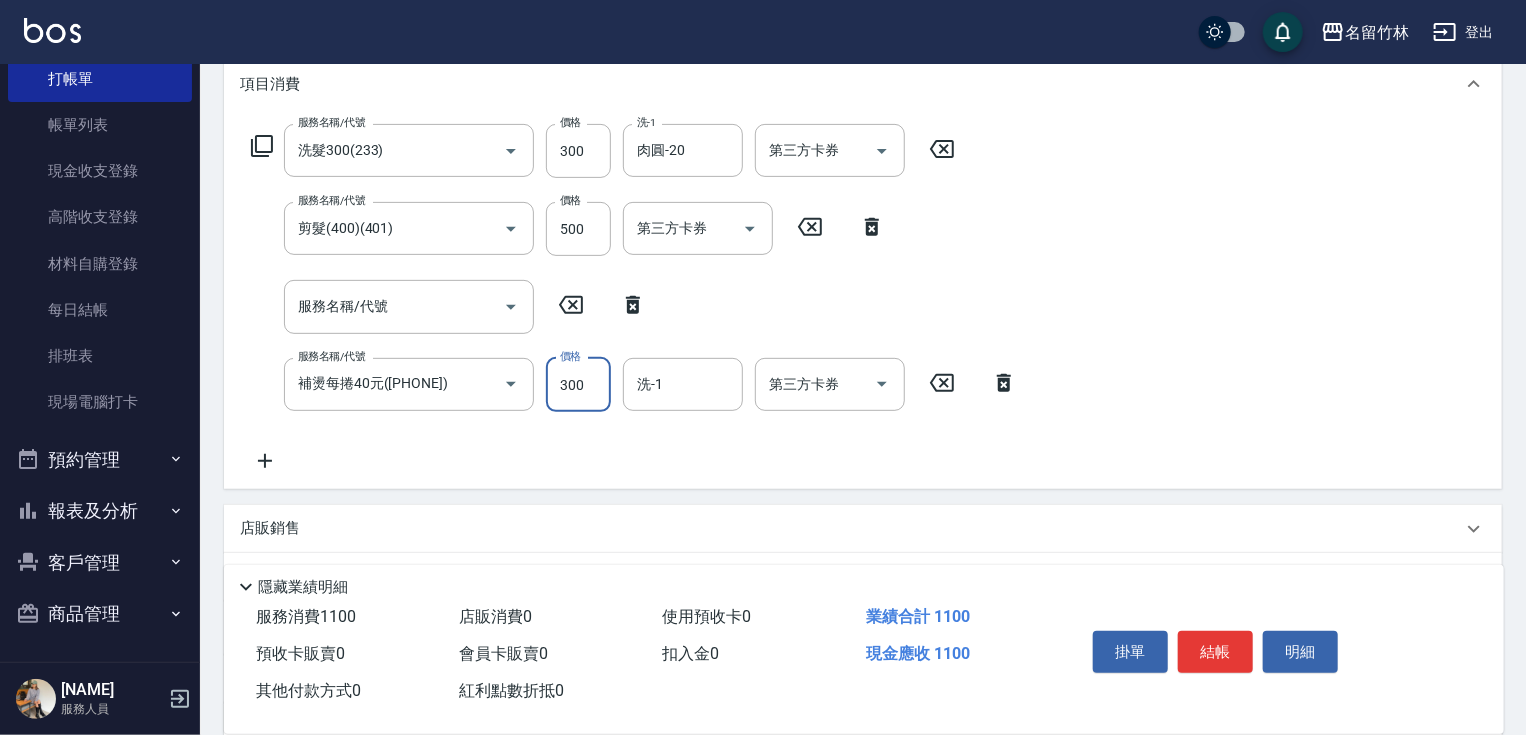 type on "300" 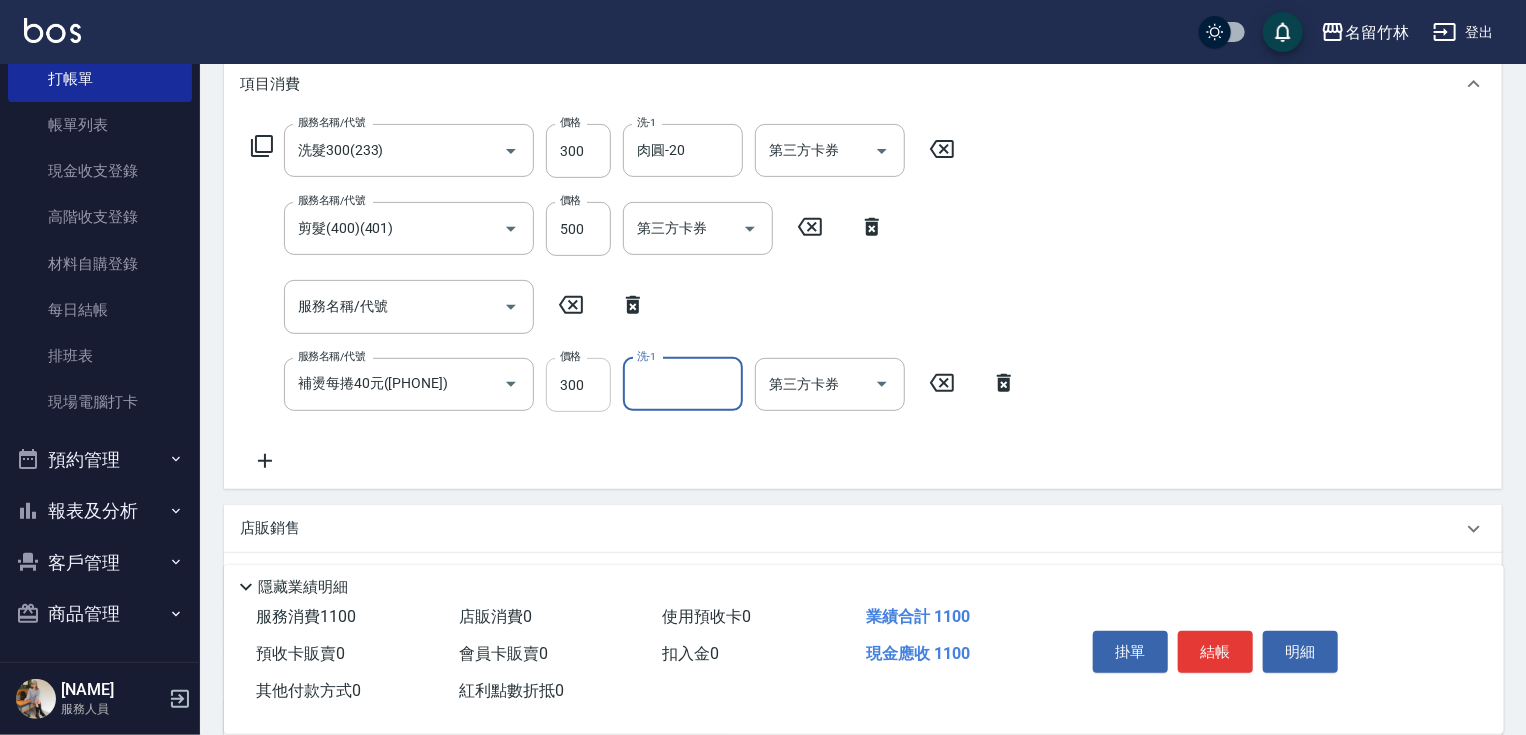 type on "9" 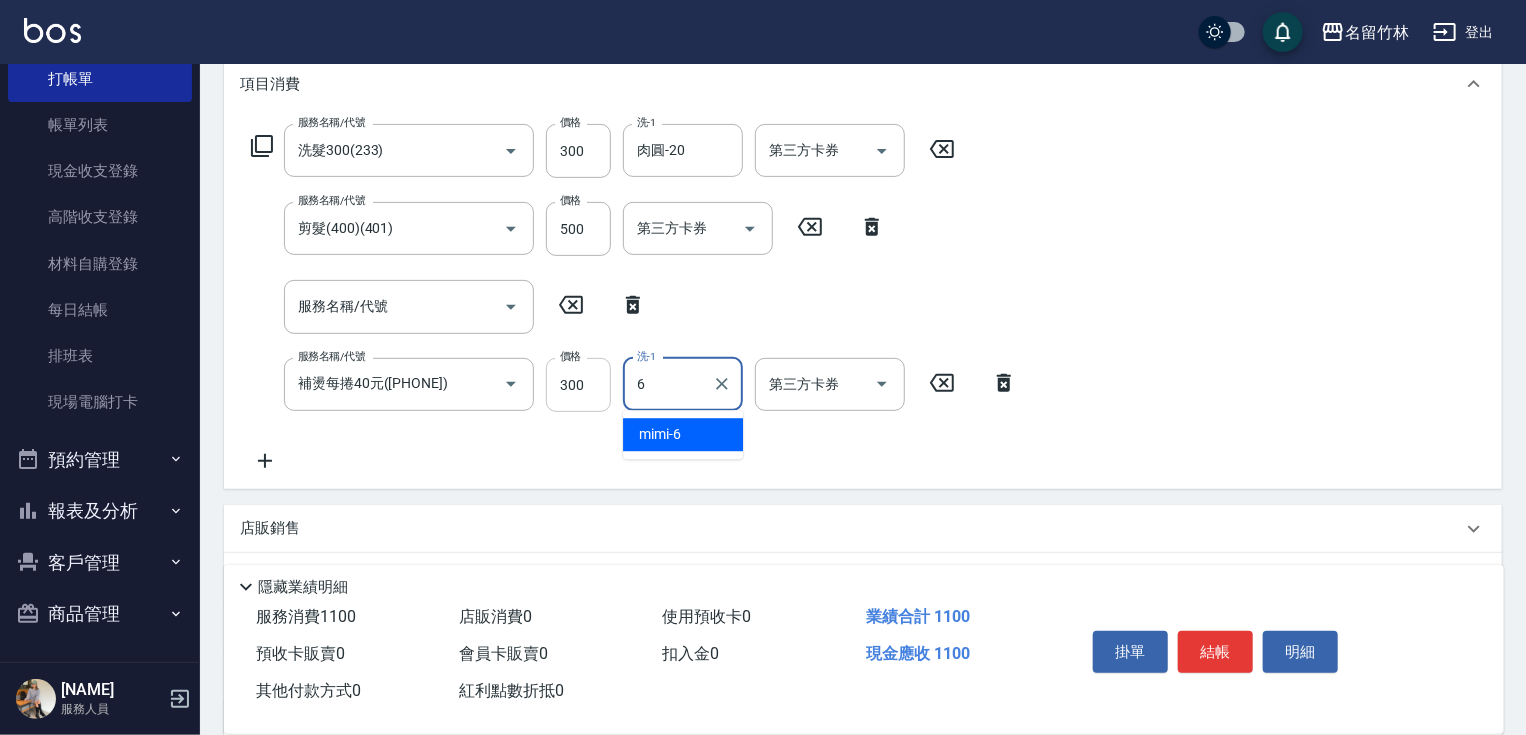 type on "mimi-6" 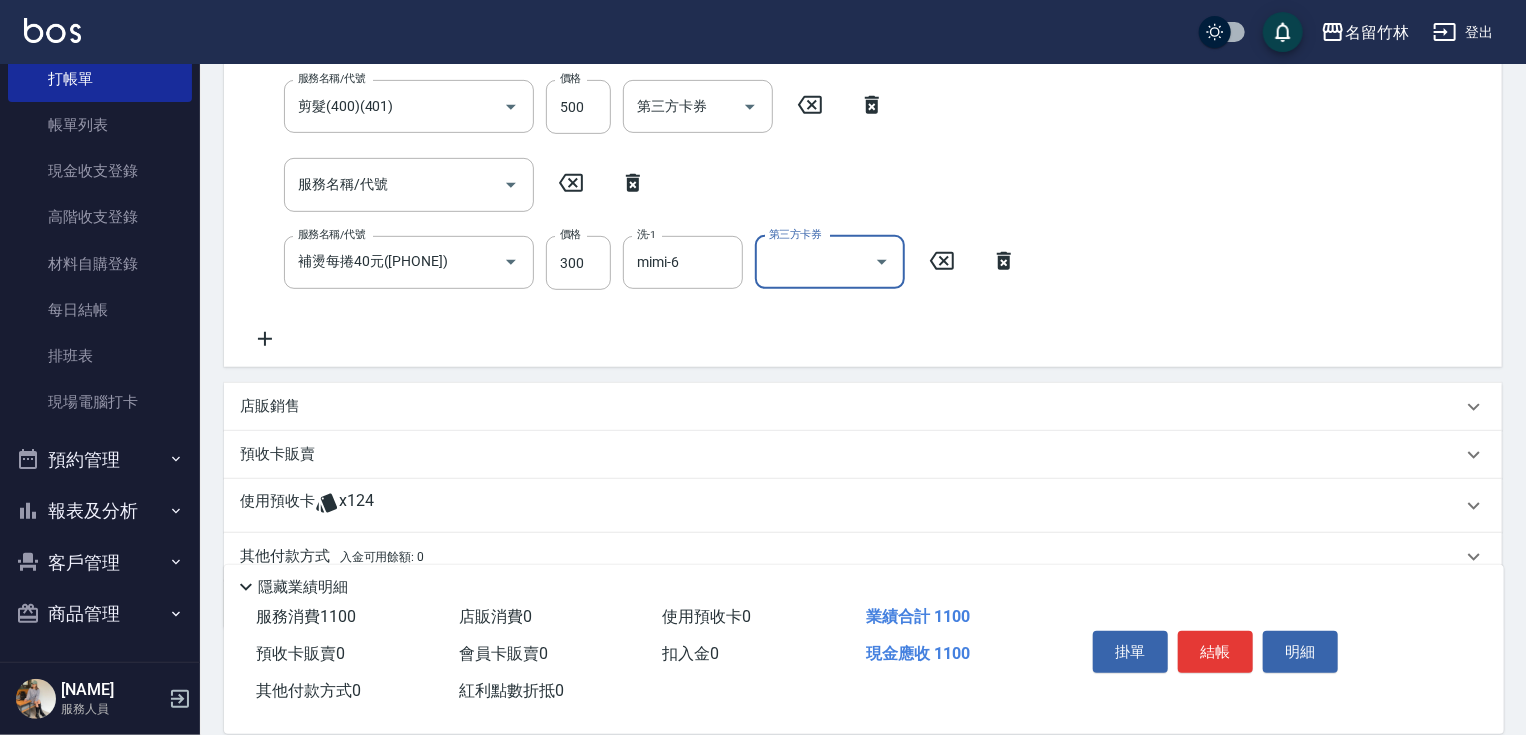 scroll, scrollTop: 477, scrollLeft: 0, axis: vertical 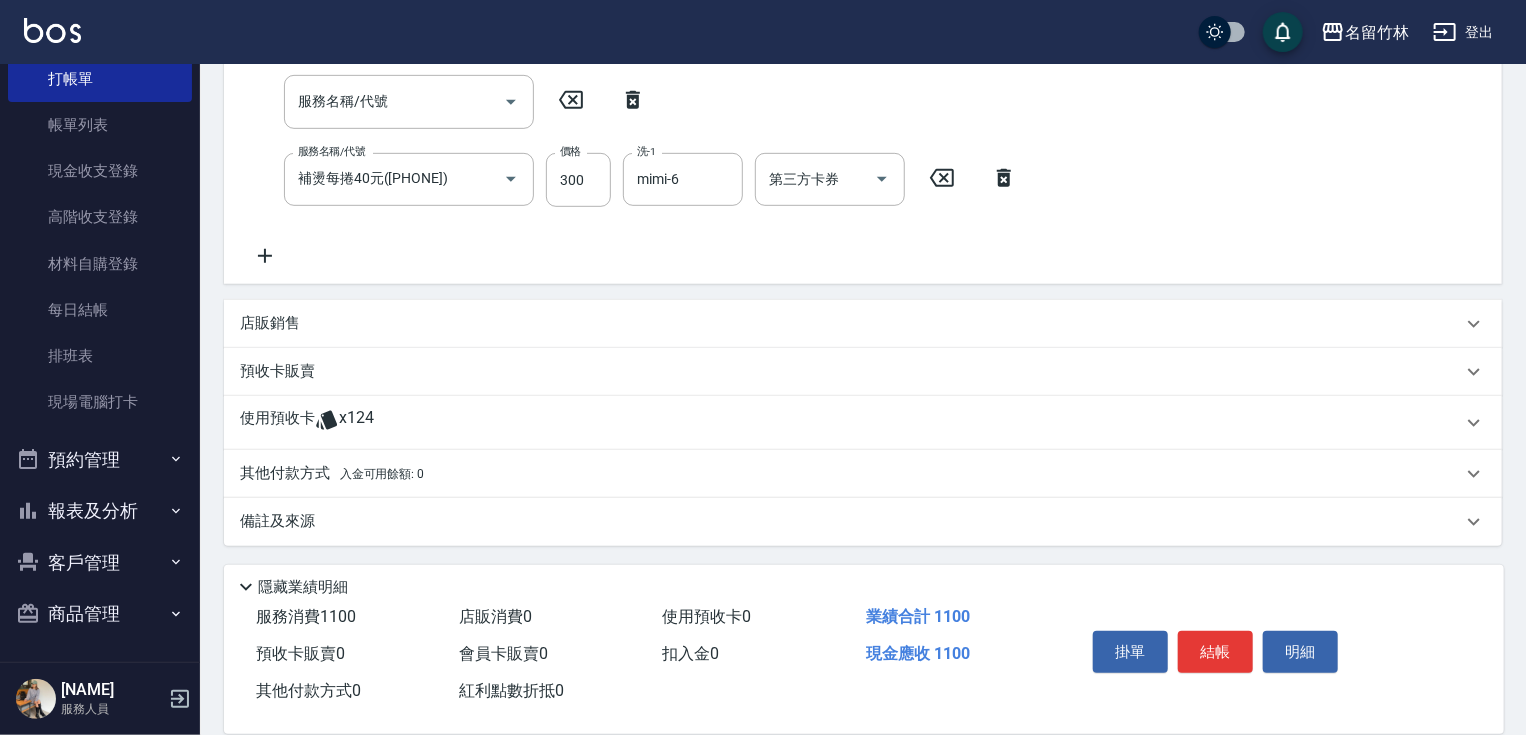 click on "其他付款方式 入金可用餘額: 0" at bounding box center (332, 474) 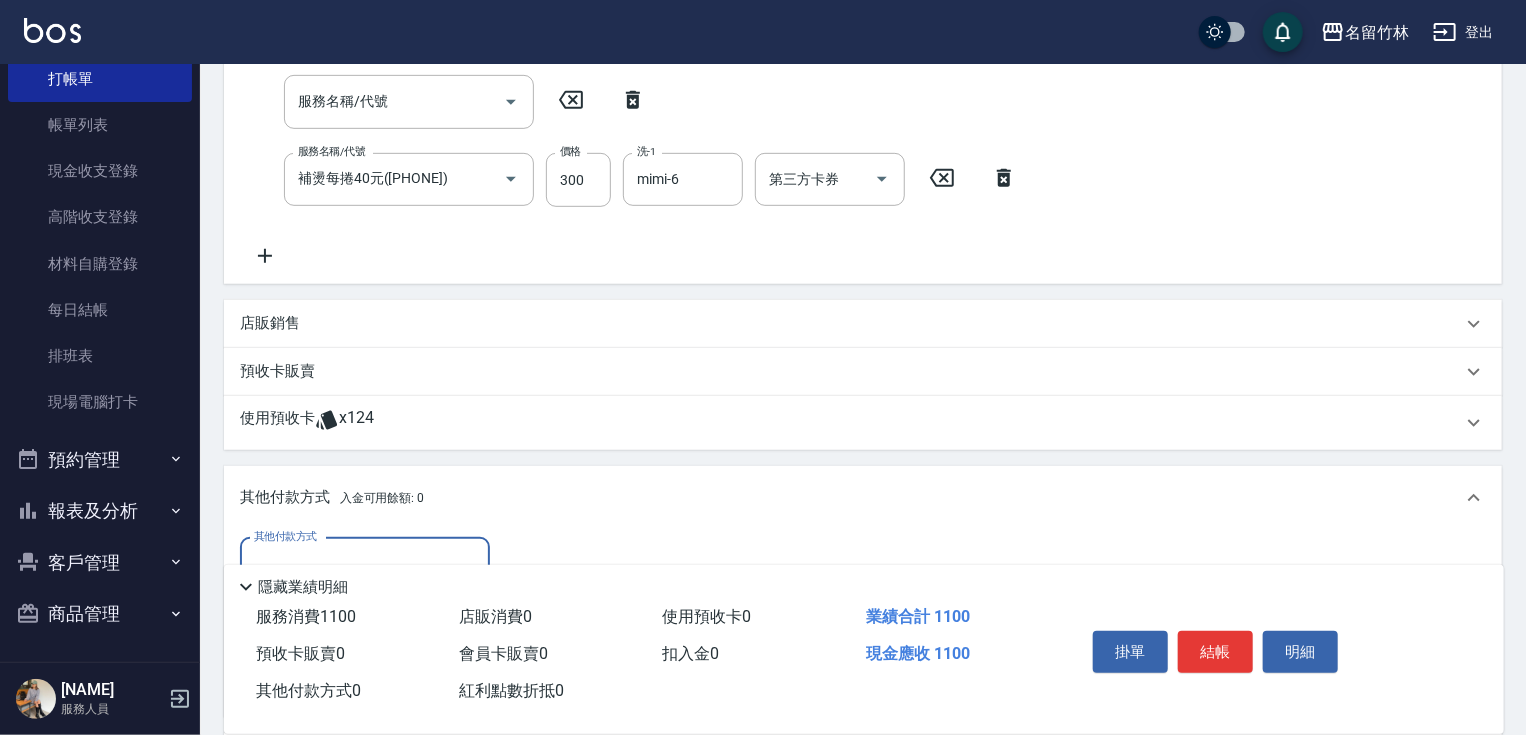 scroll, scrollTop: 0, scrollLeft: 0, axis: both 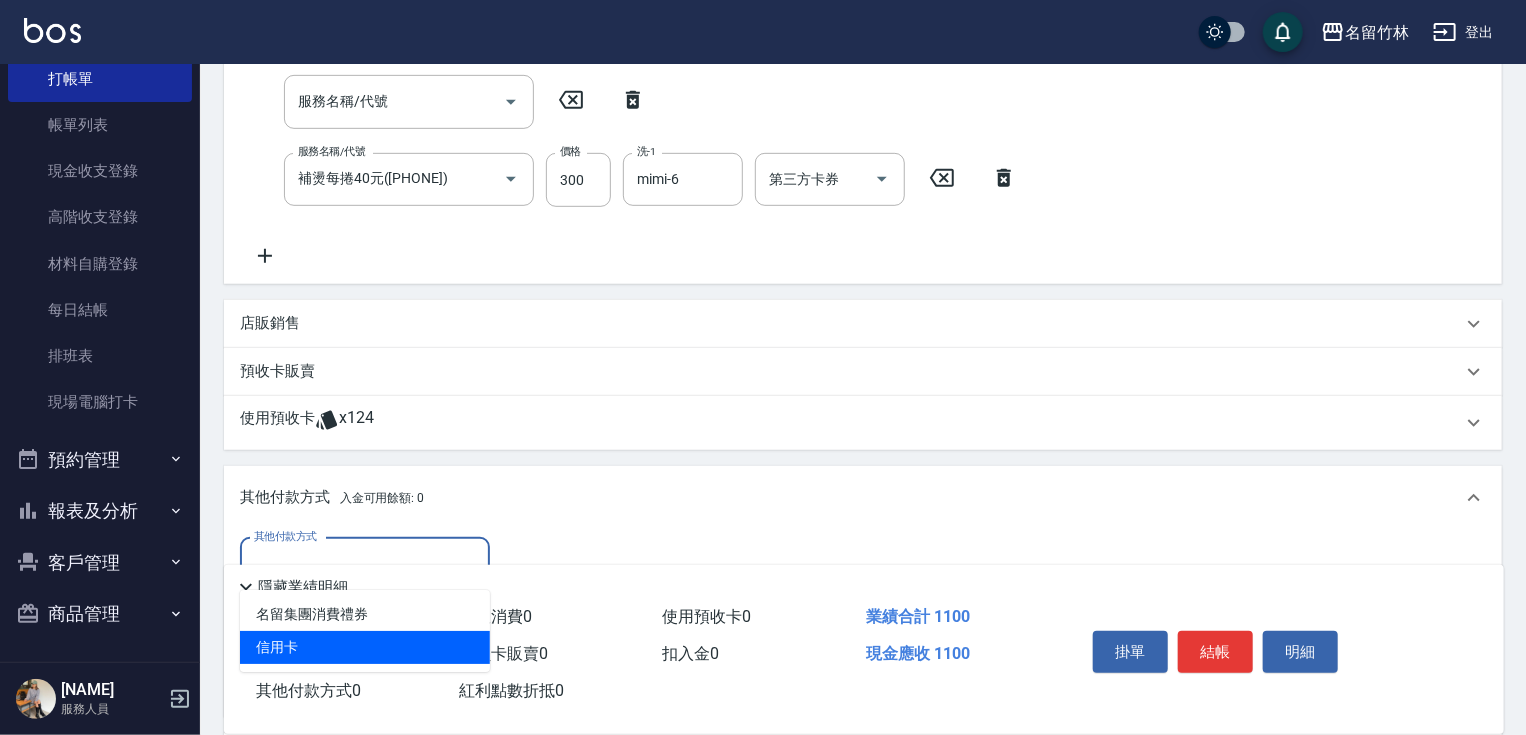 drag, startPoint x: 397, startPoint y: 648, endPoint x: 474, endPoint y: 602, distance: 89.693924 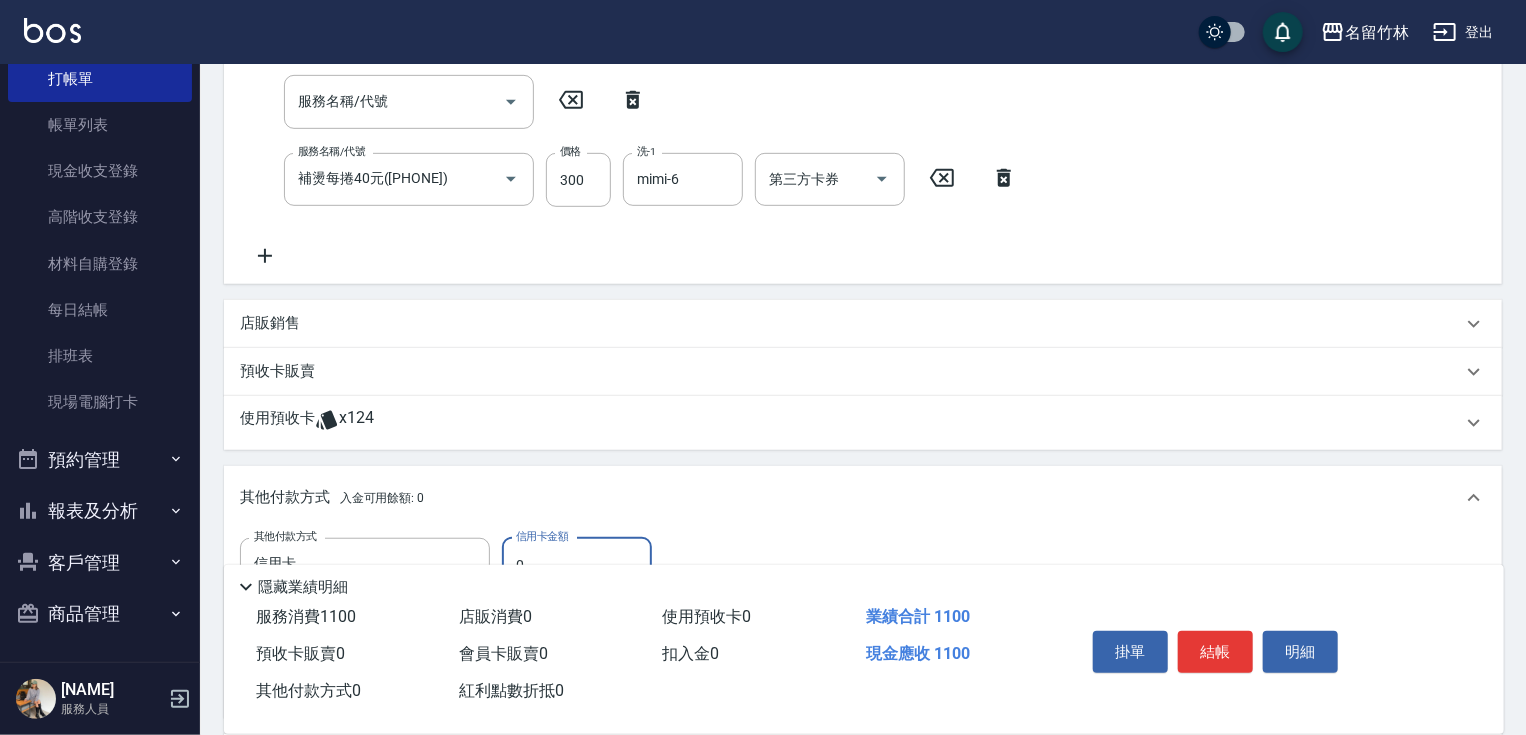 click on "0" at bounding box center [577, 565] 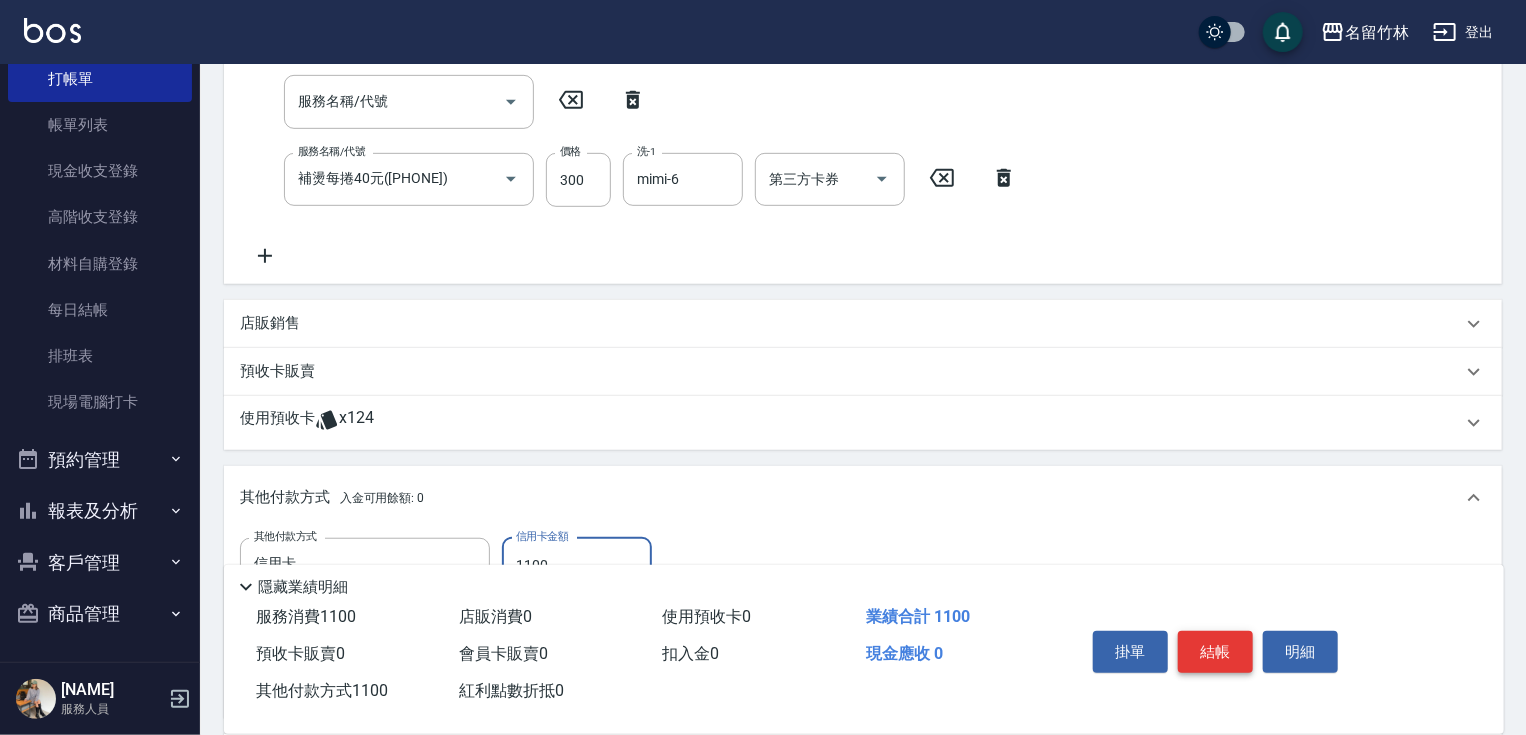 type on "1100" 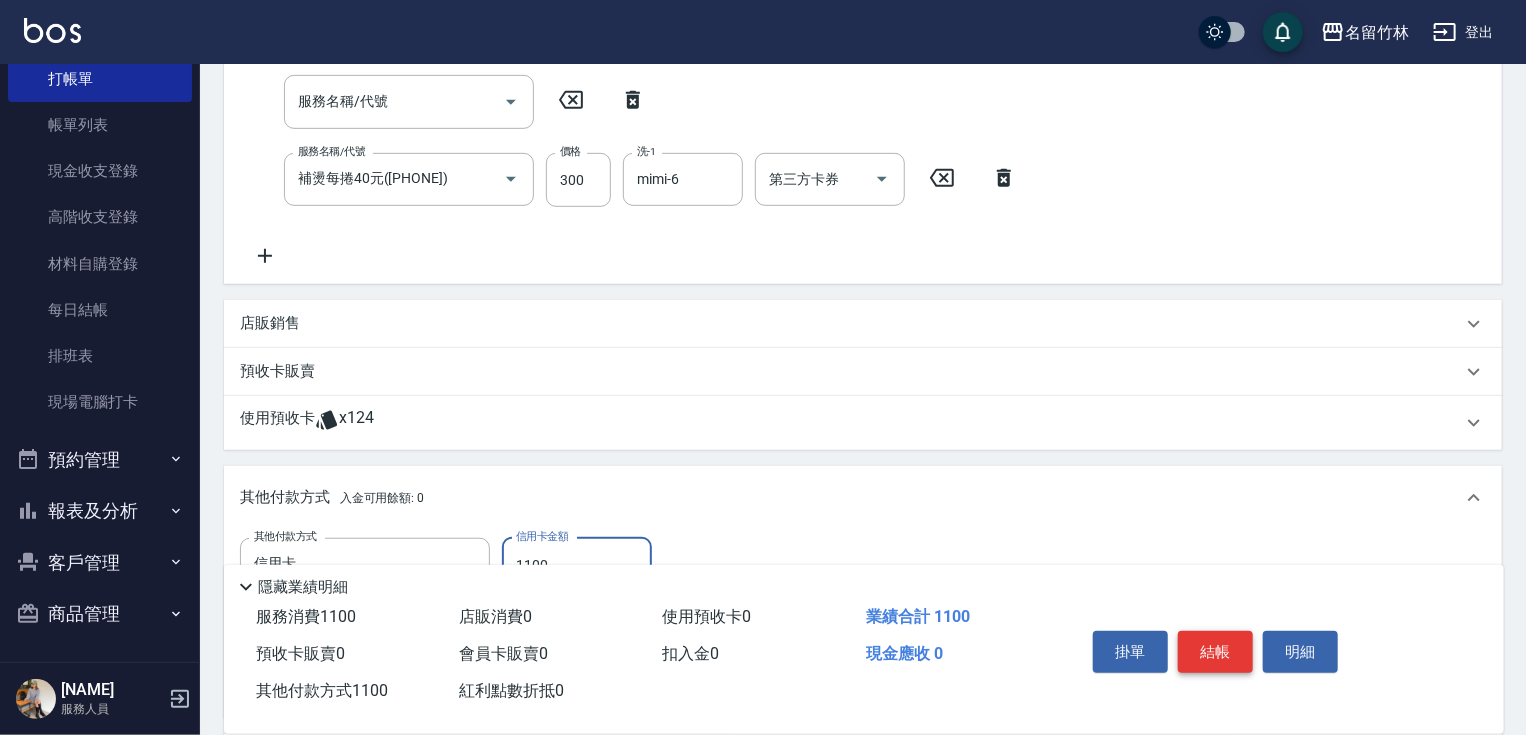 click on "結帳" at bounding box center (1215, 652) 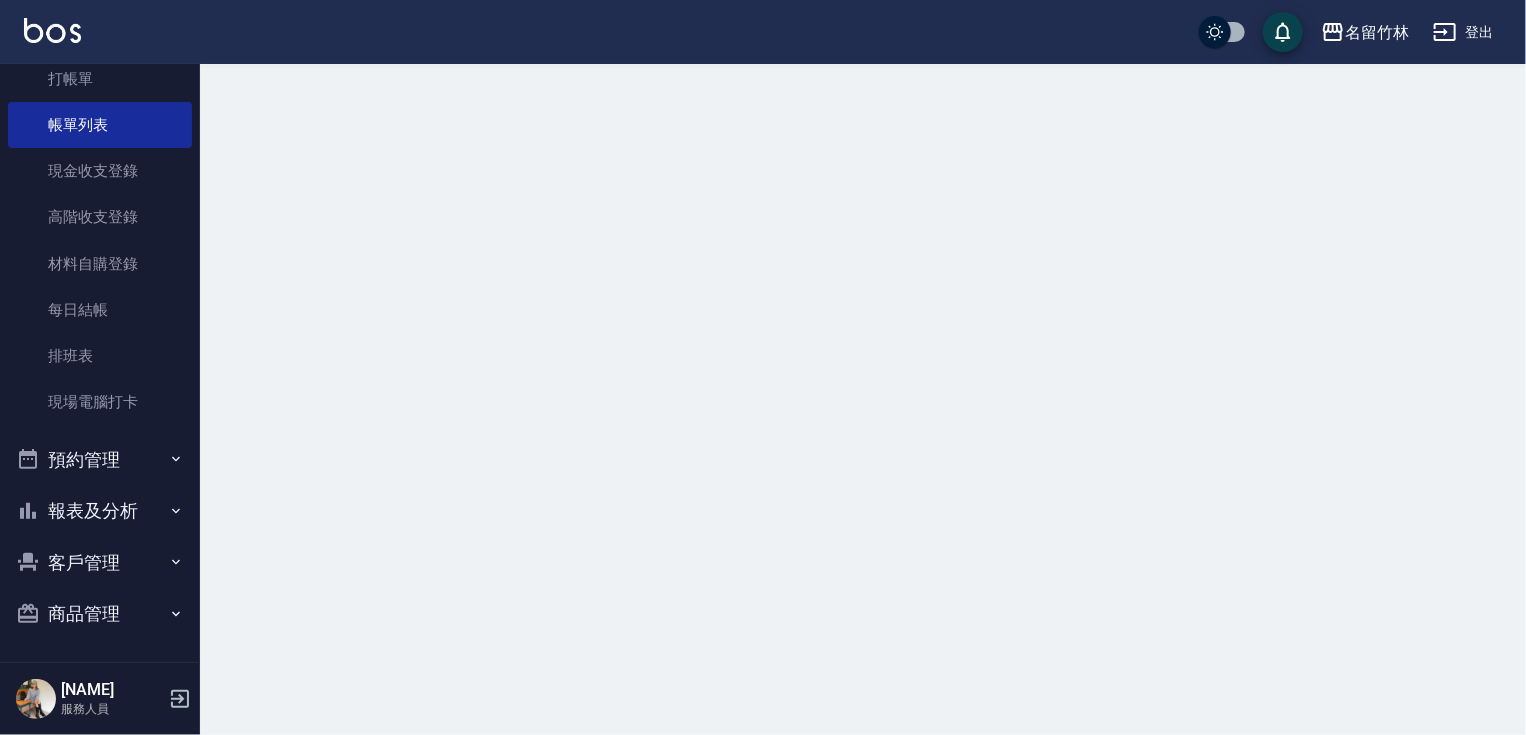 scroll, scrollTop: 0, scrollLeft: 0, axis: both 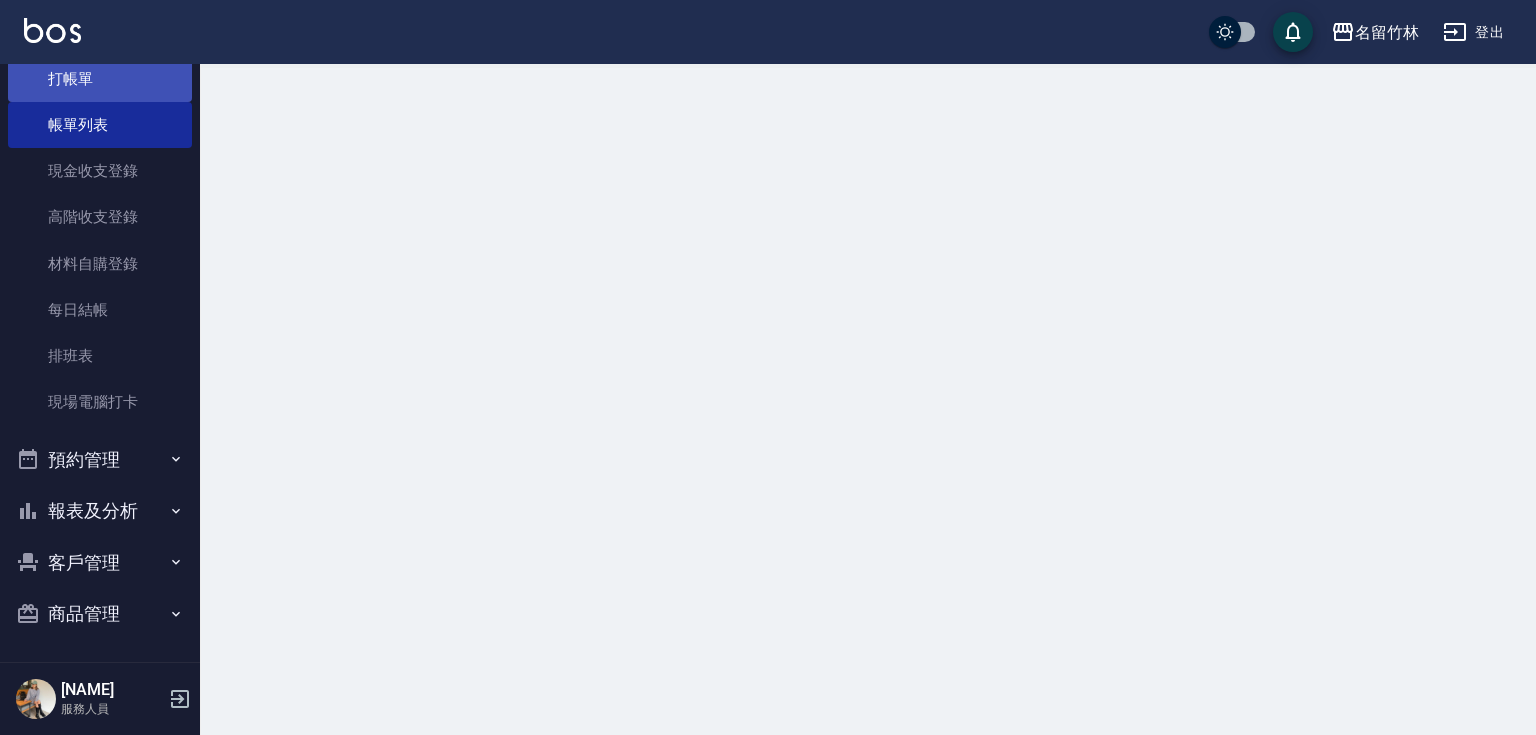 click on "打帳單" at bounding box center (100, 79) 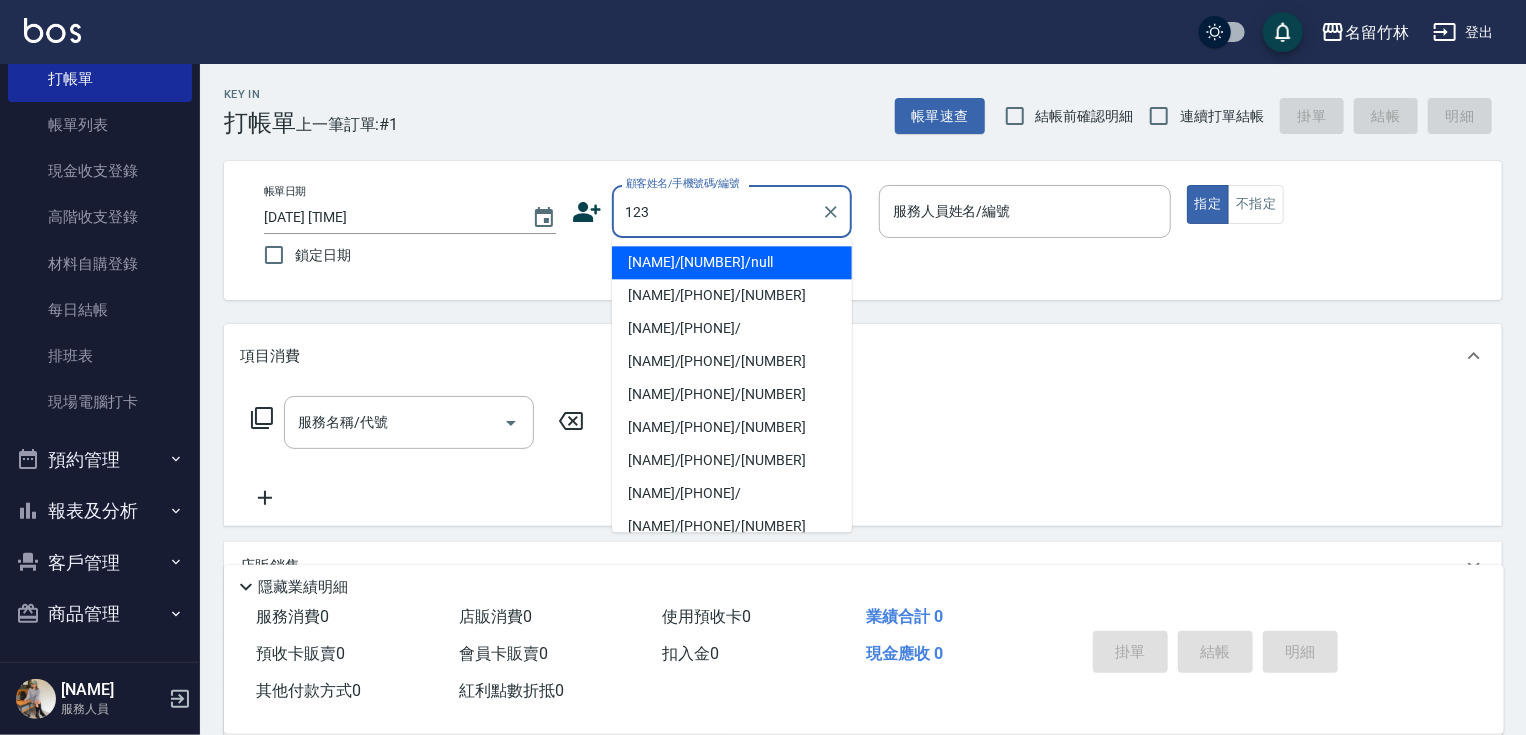 click on "[NAME]/[NUMBER]/null" at bounding box center (732, 262) 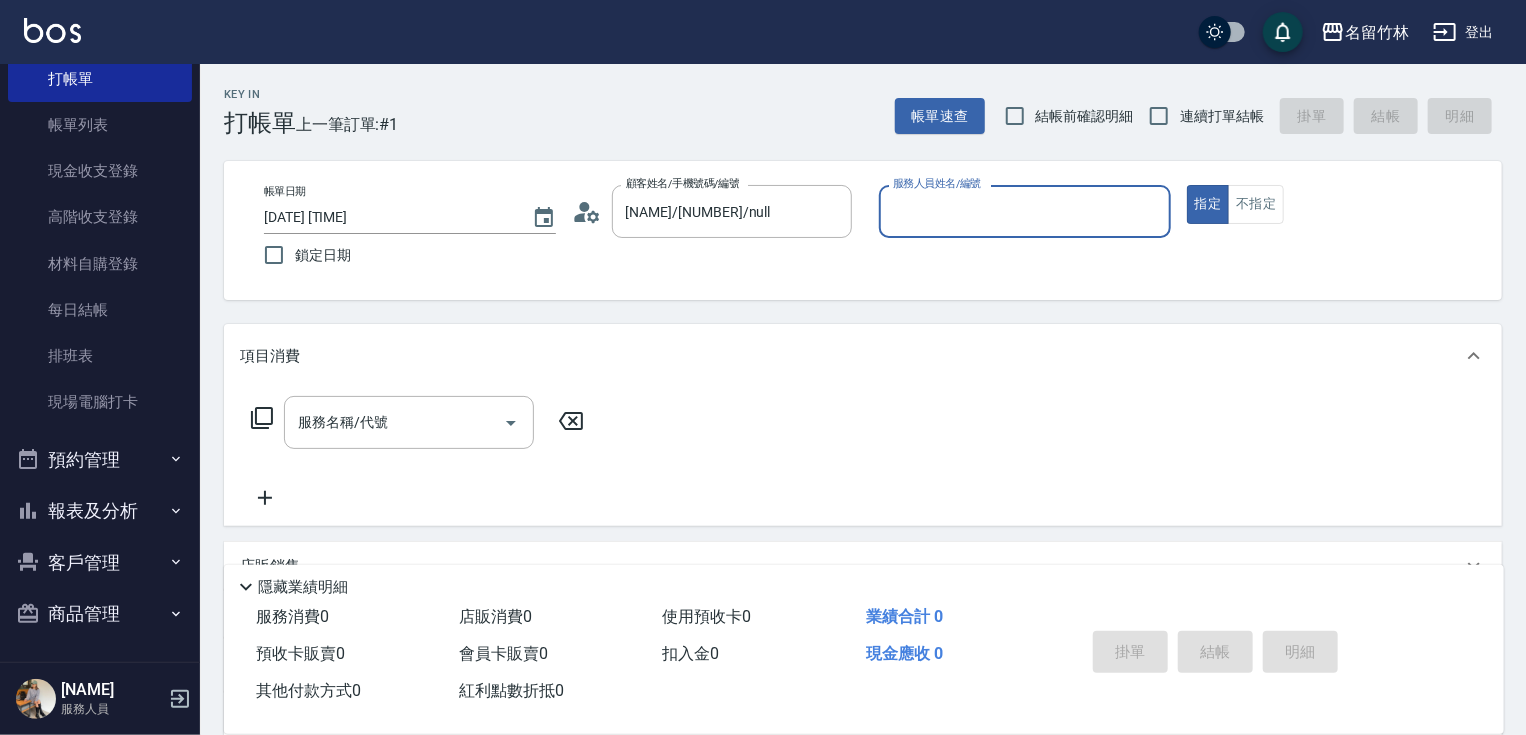 click on "服務人員姓名/編號" at bounding box center (1025, 211) 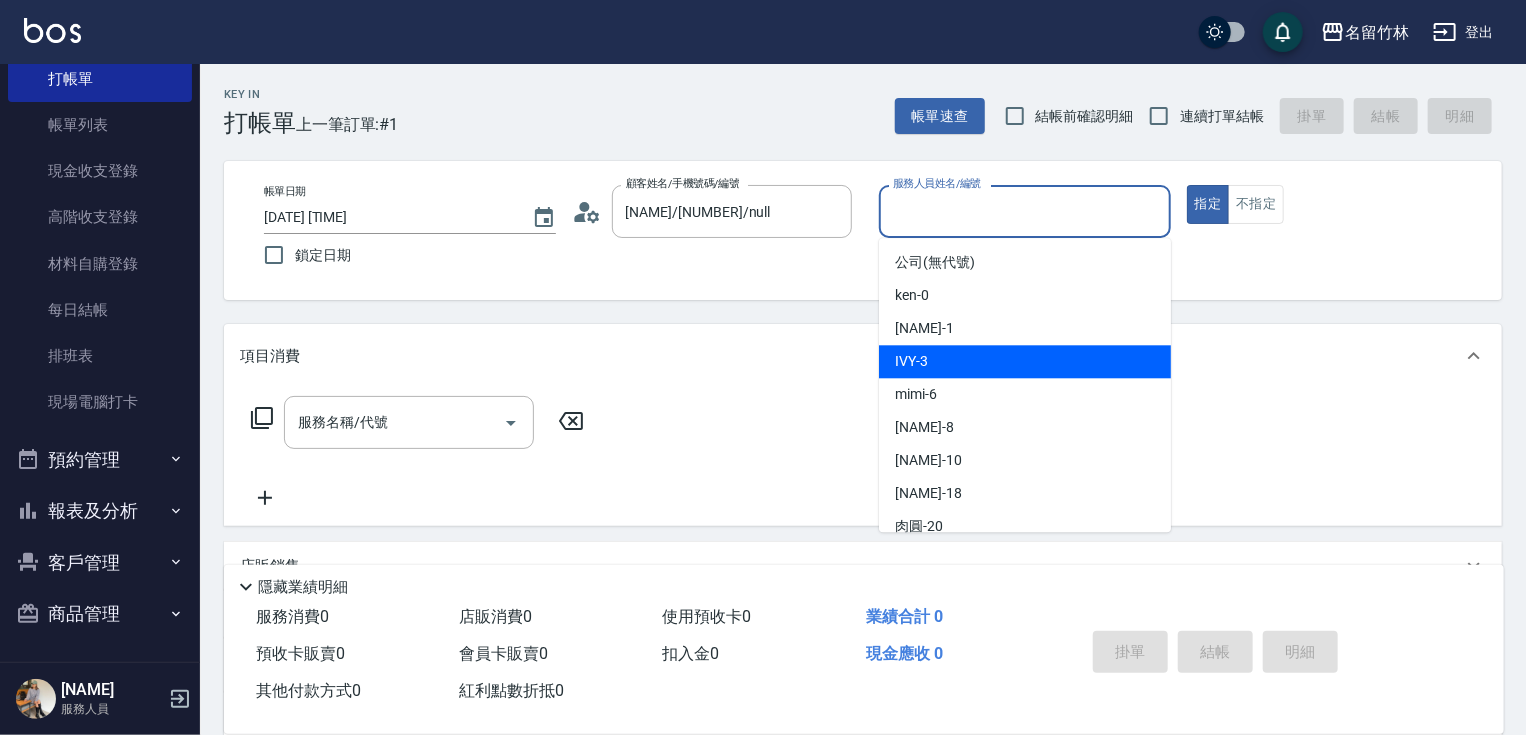 click on "IVY -3" at bounding box center [1025, 361] 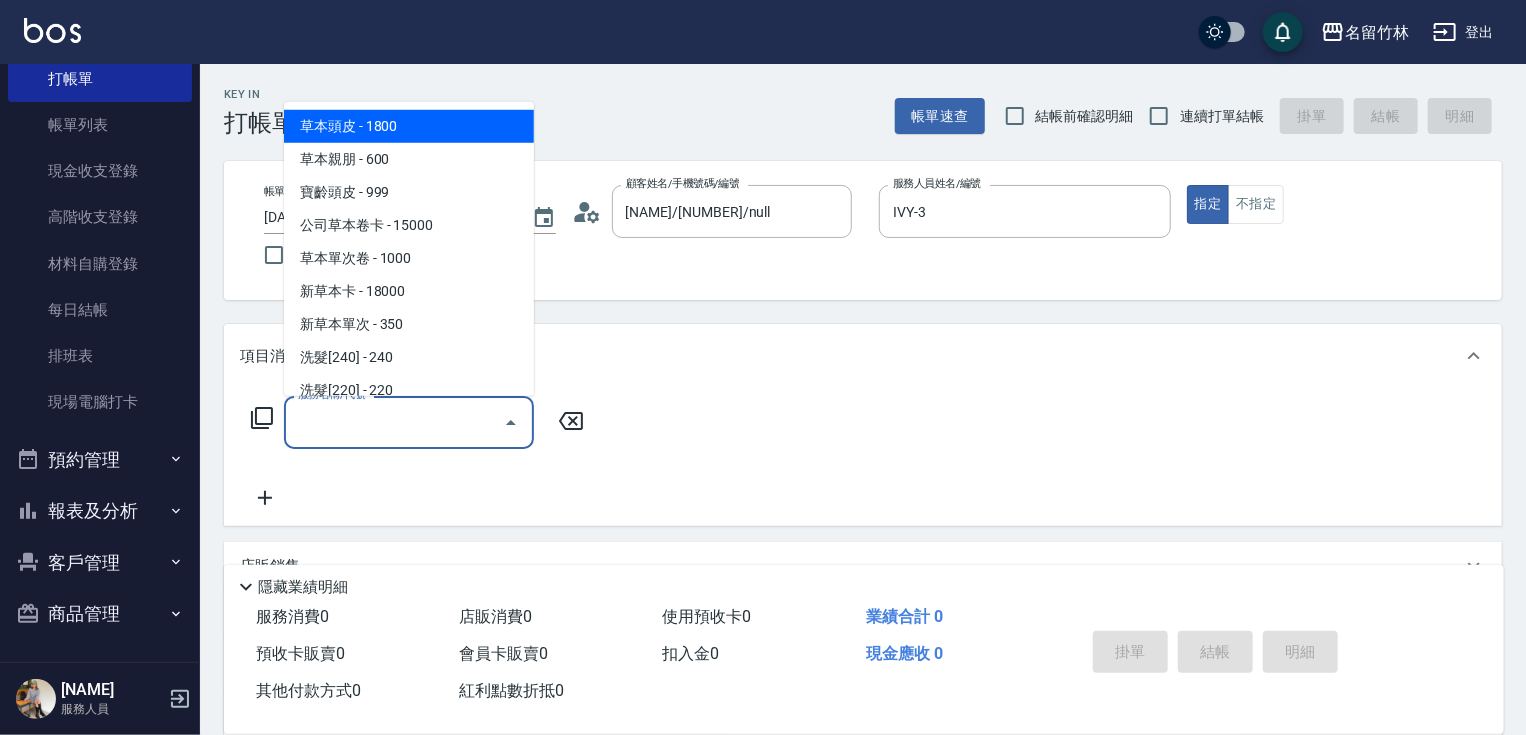 click on "服務名稱/代號" at bounding box center [394, 422] 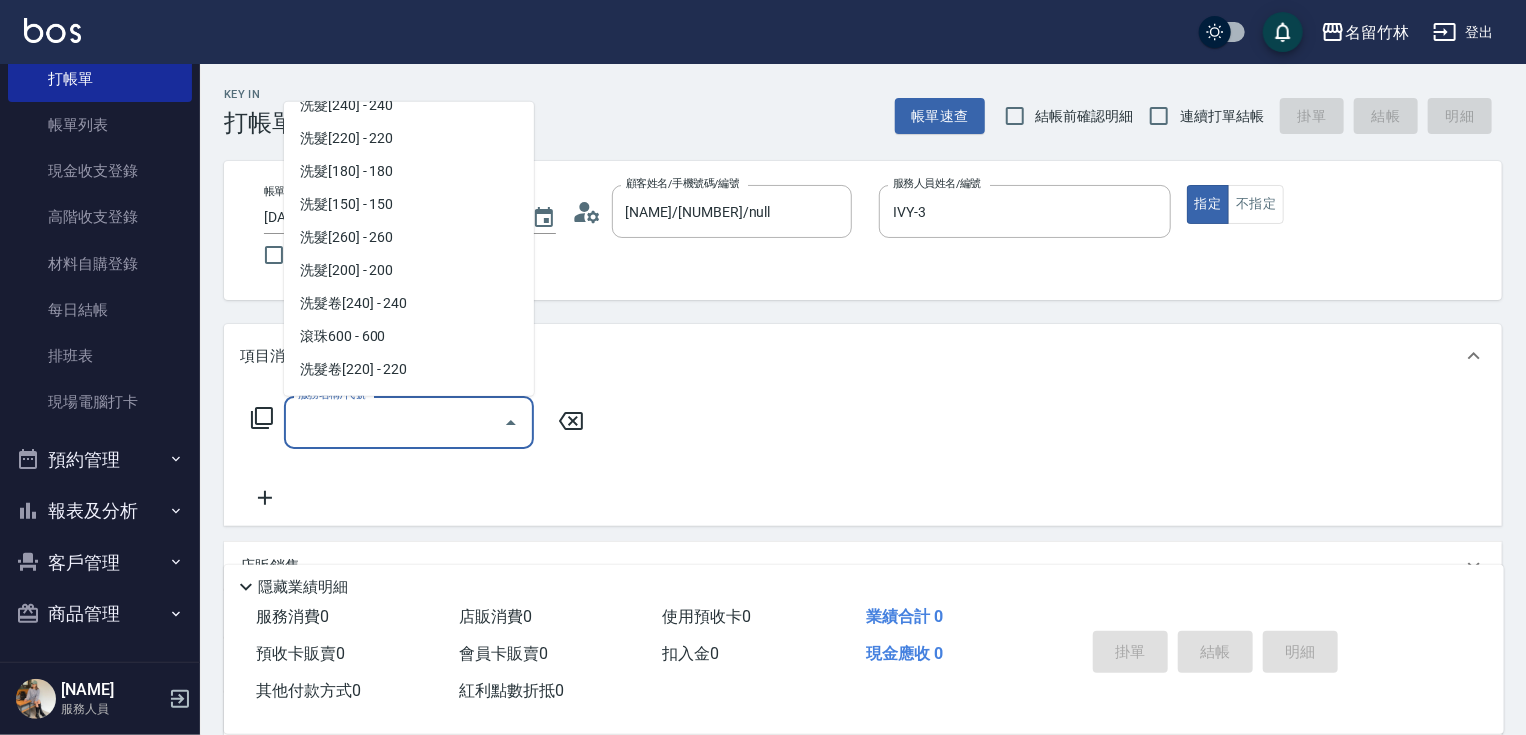 scroll, scrollTop: 329, scrollLeft: 0, axis: vertical 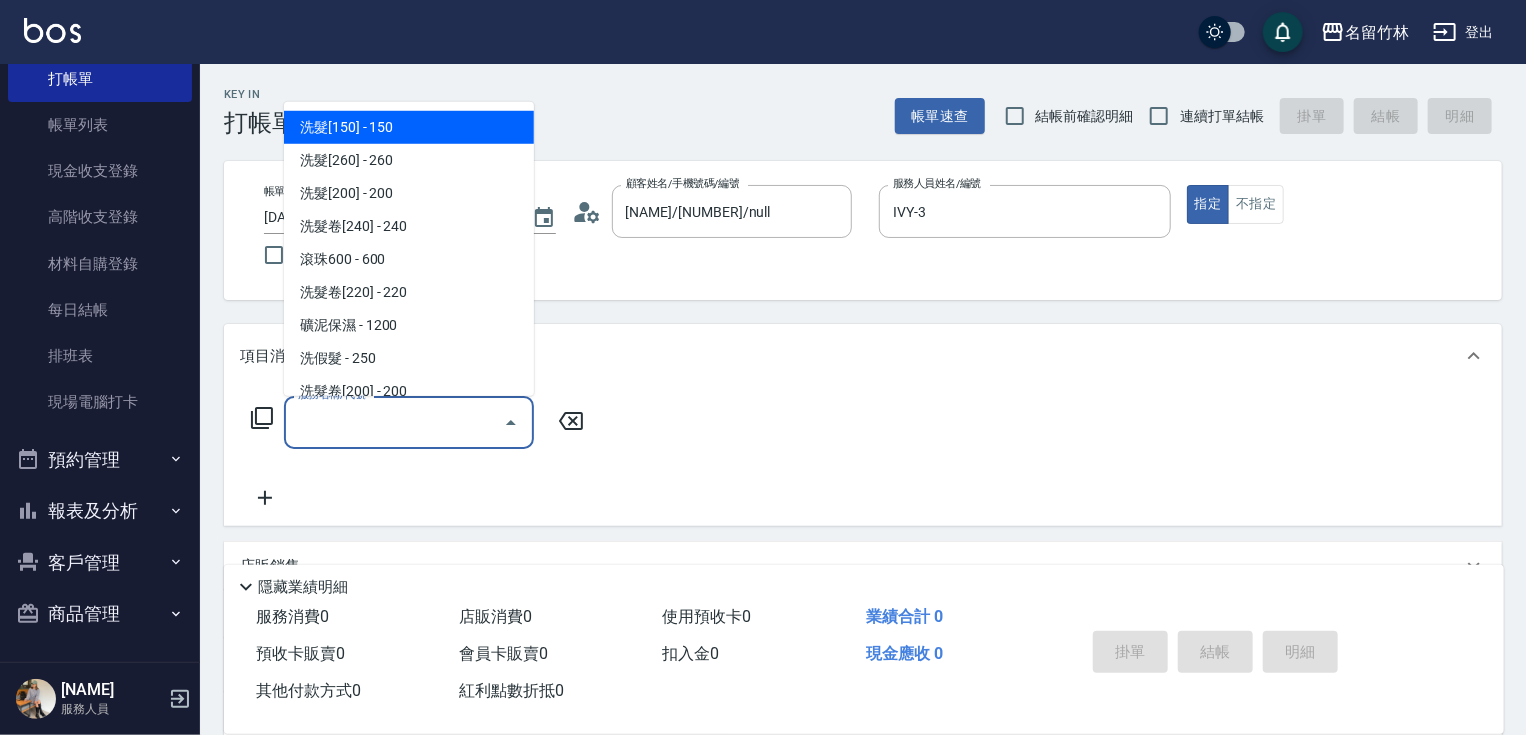 click on "洗髮[150] - 150" at bounding box center (409, 127) 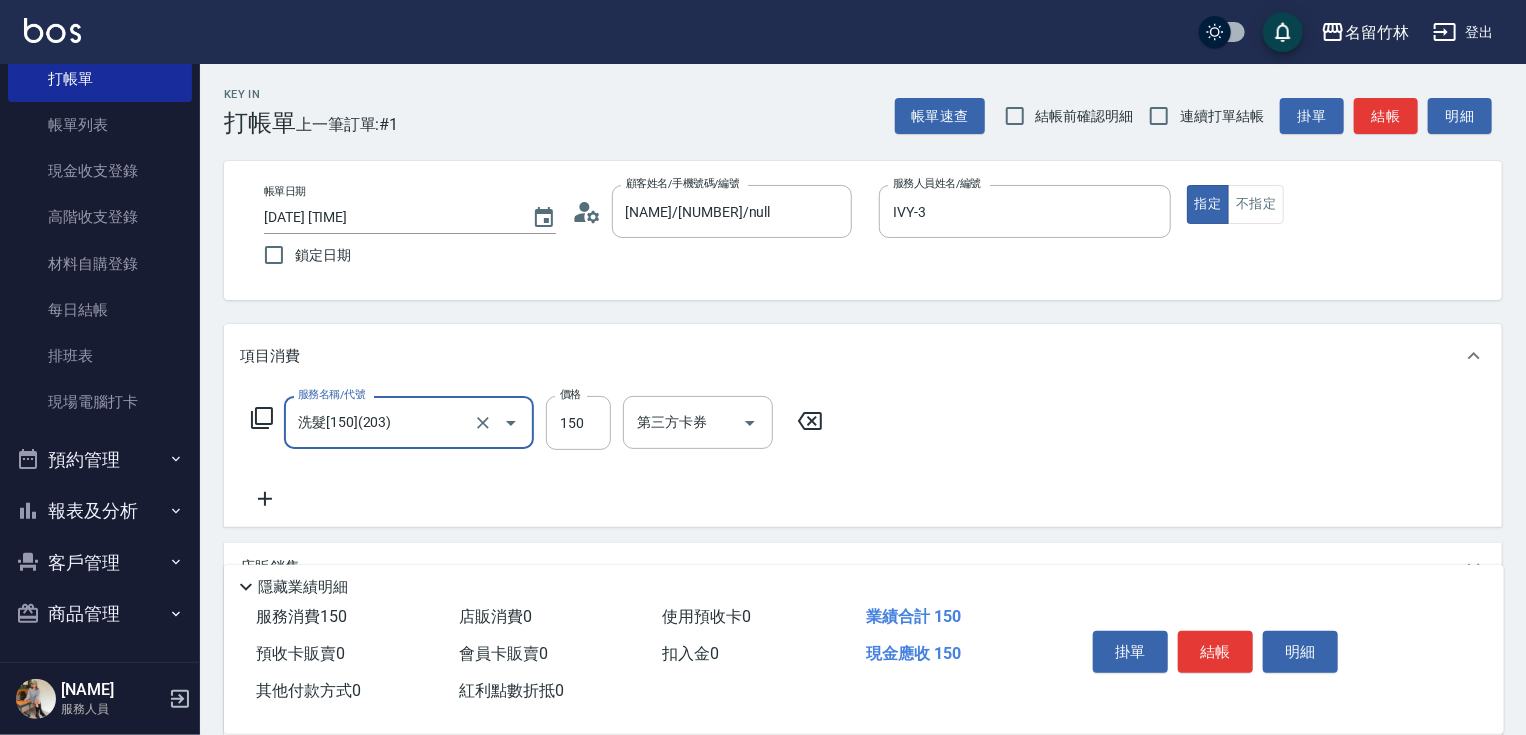type on "洗髮[150](203)" 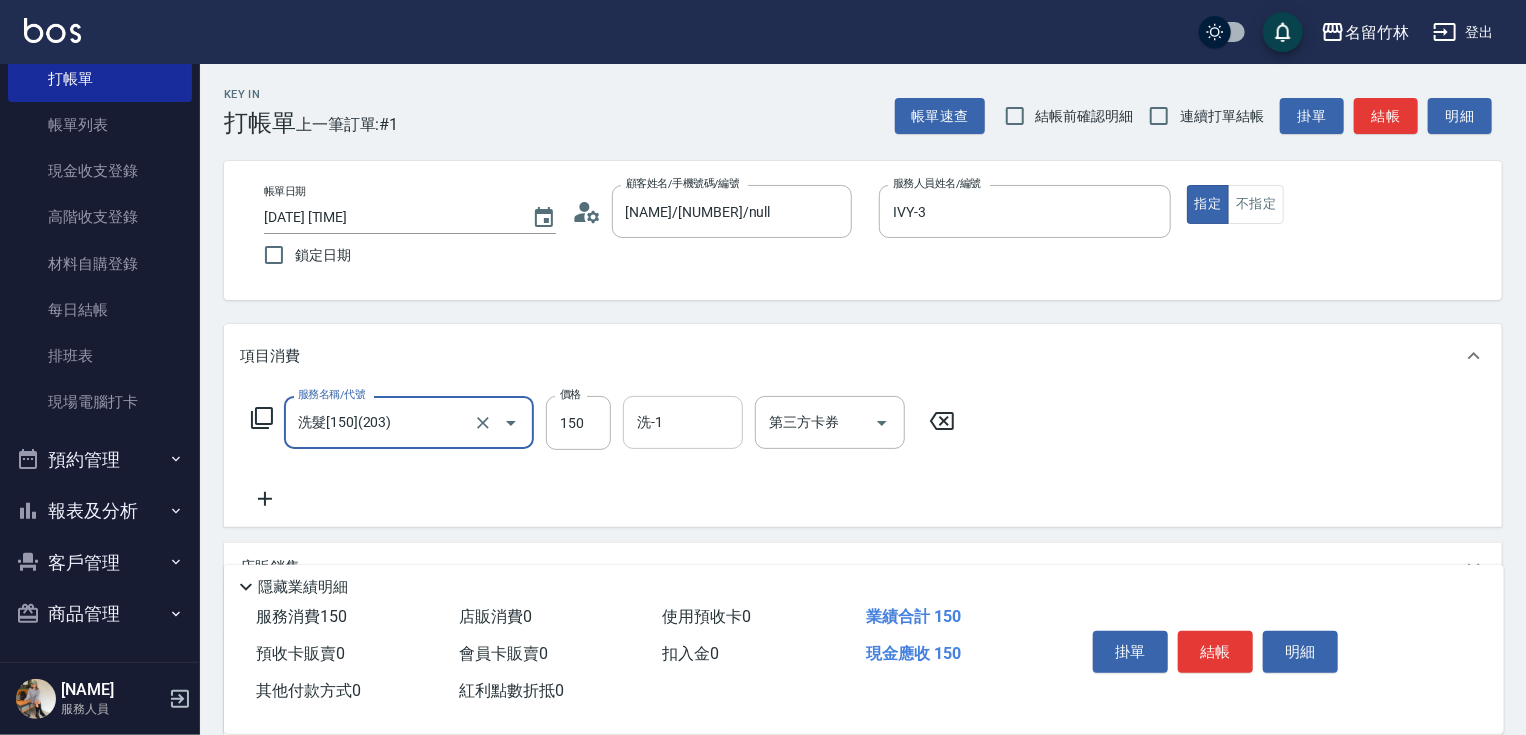 click on "洗-1" at bounding box center [683, 422] 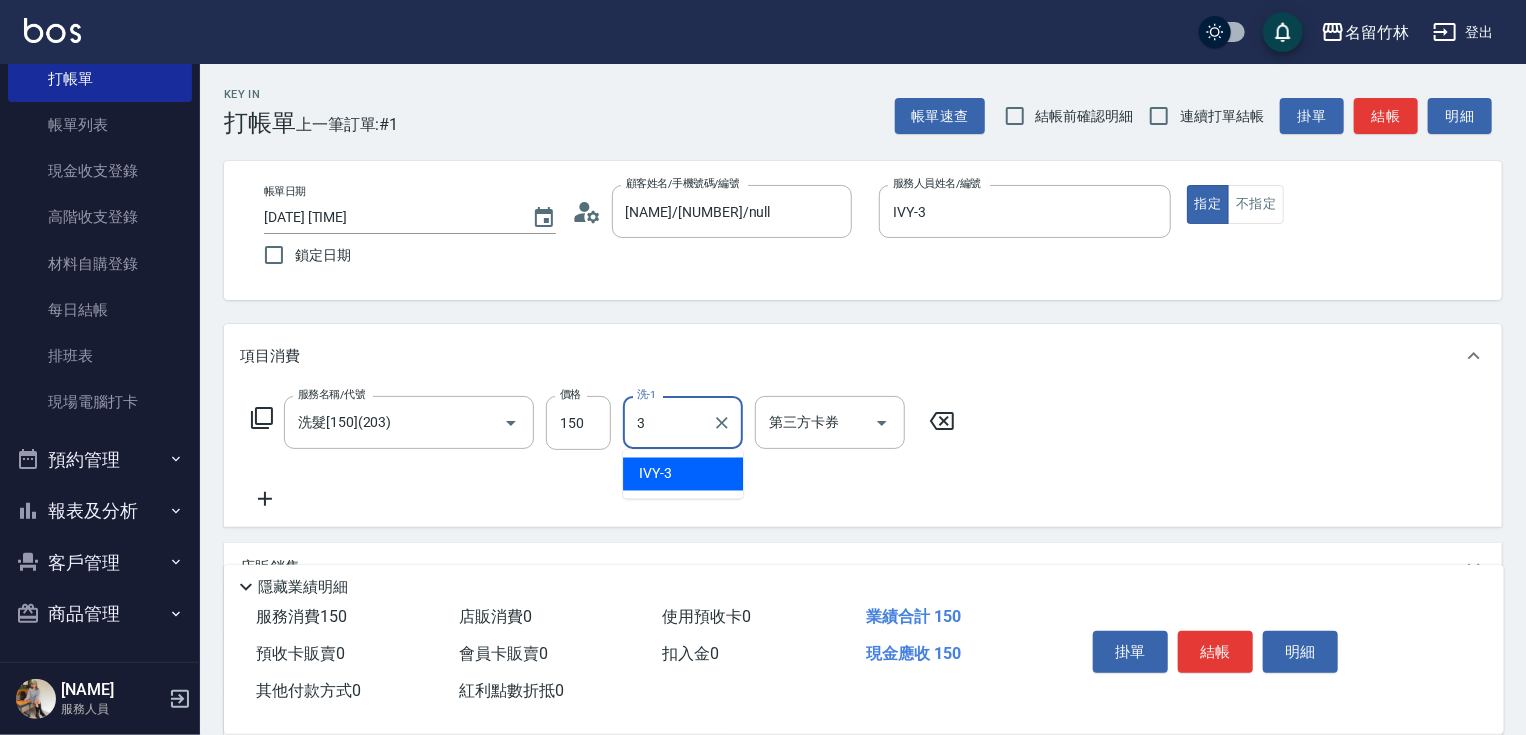 type on "IVY-3" 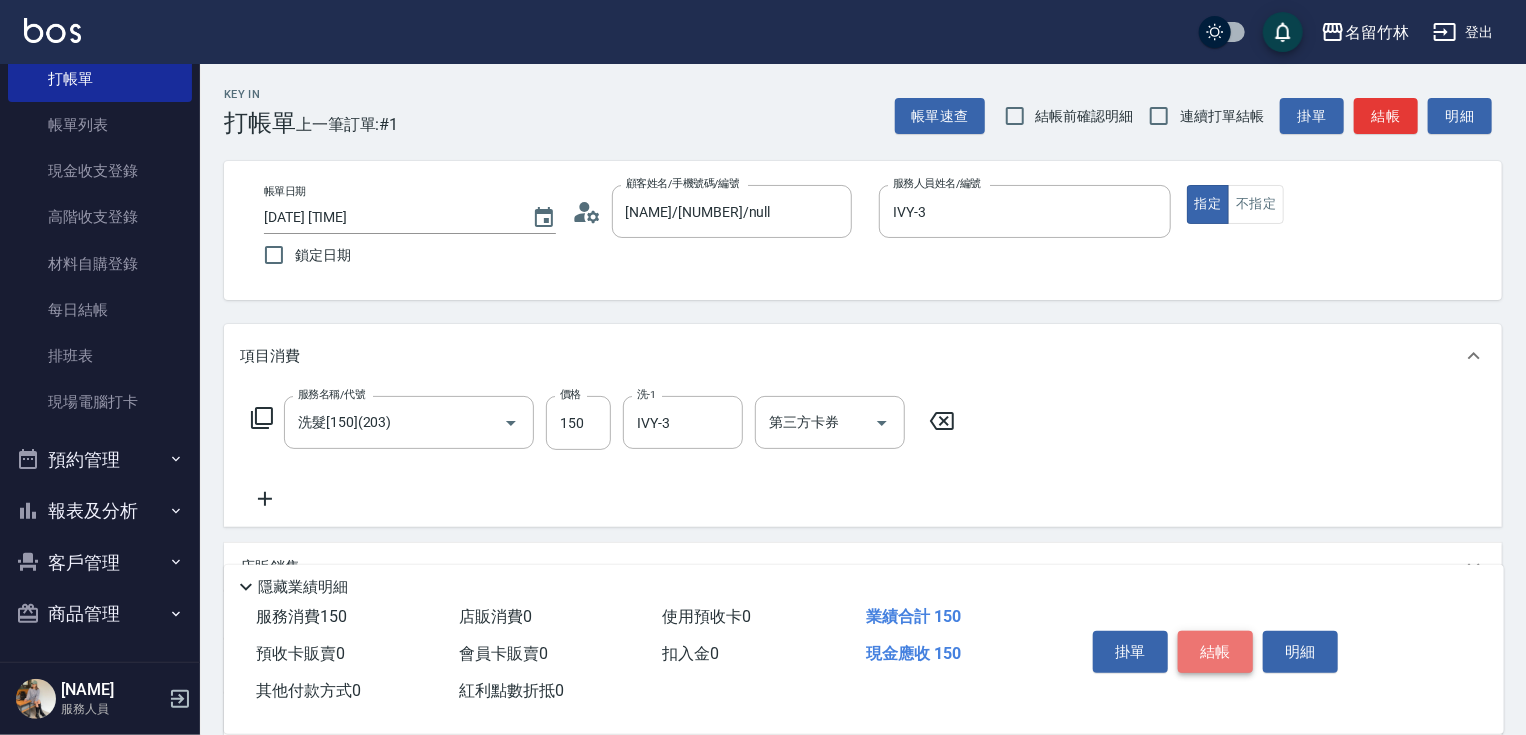 click on "結帳" at bounding box center [1215, 652] 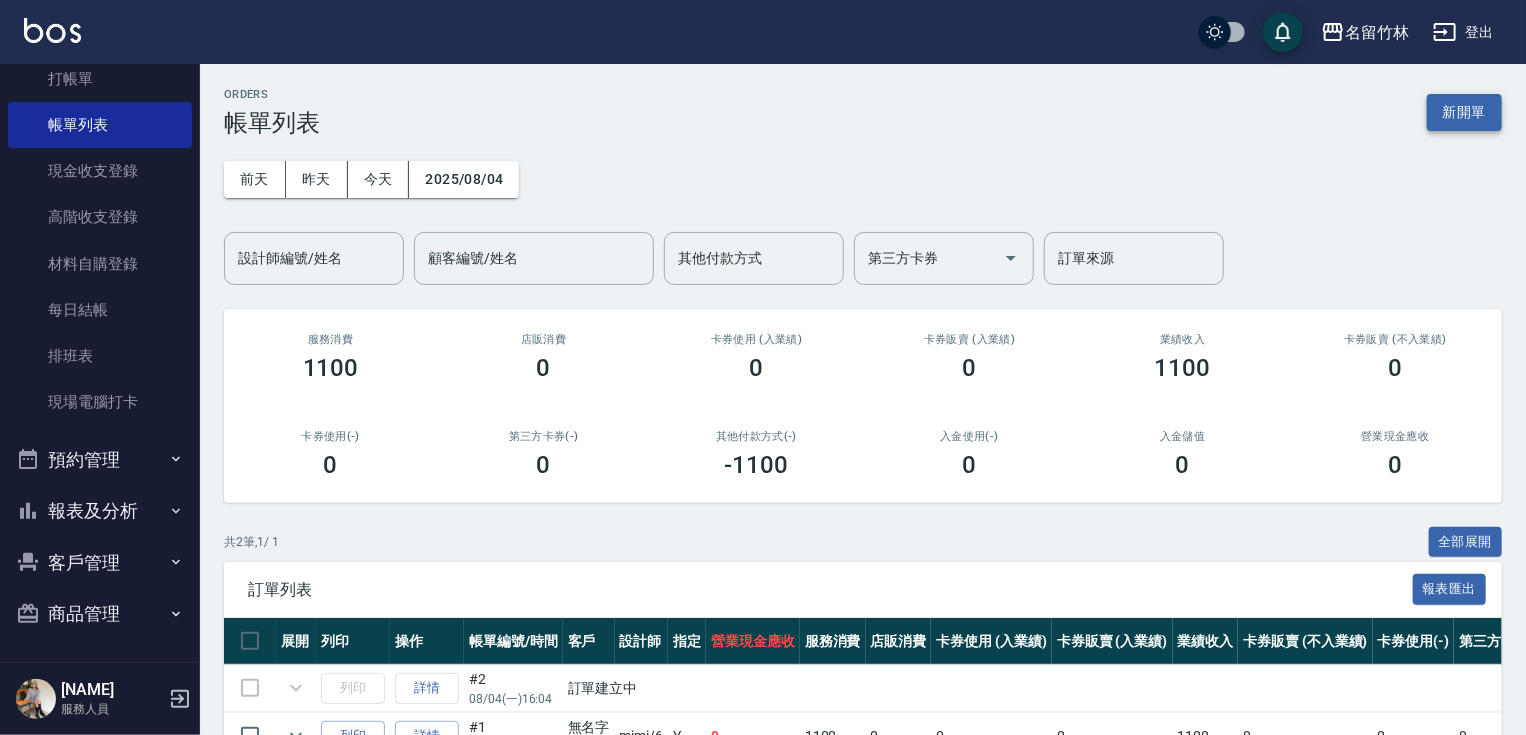 click on "新開單" at bounding box center [1464, 112] 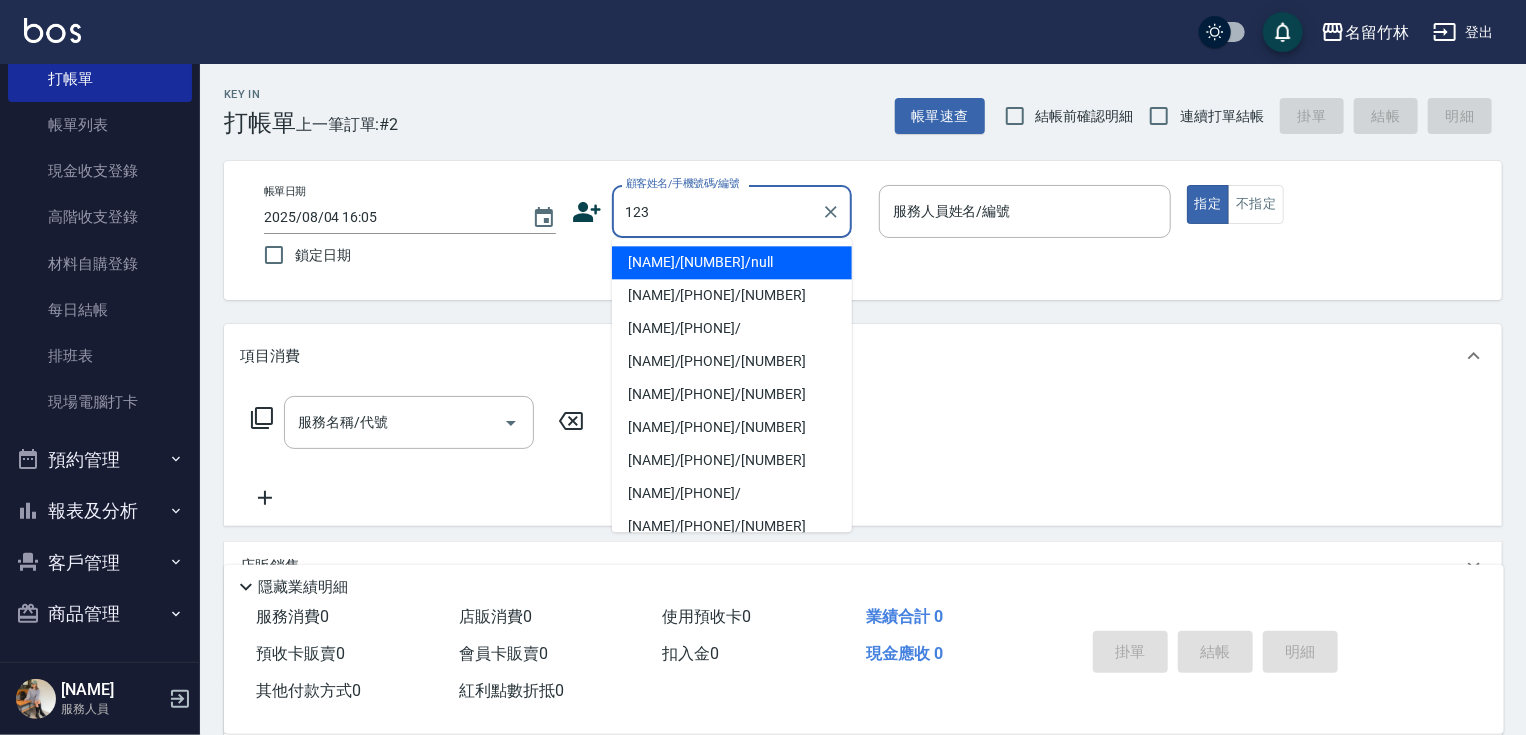 click on "[NAME]/[NUMBER]/null" at bounding box center (732, 262) 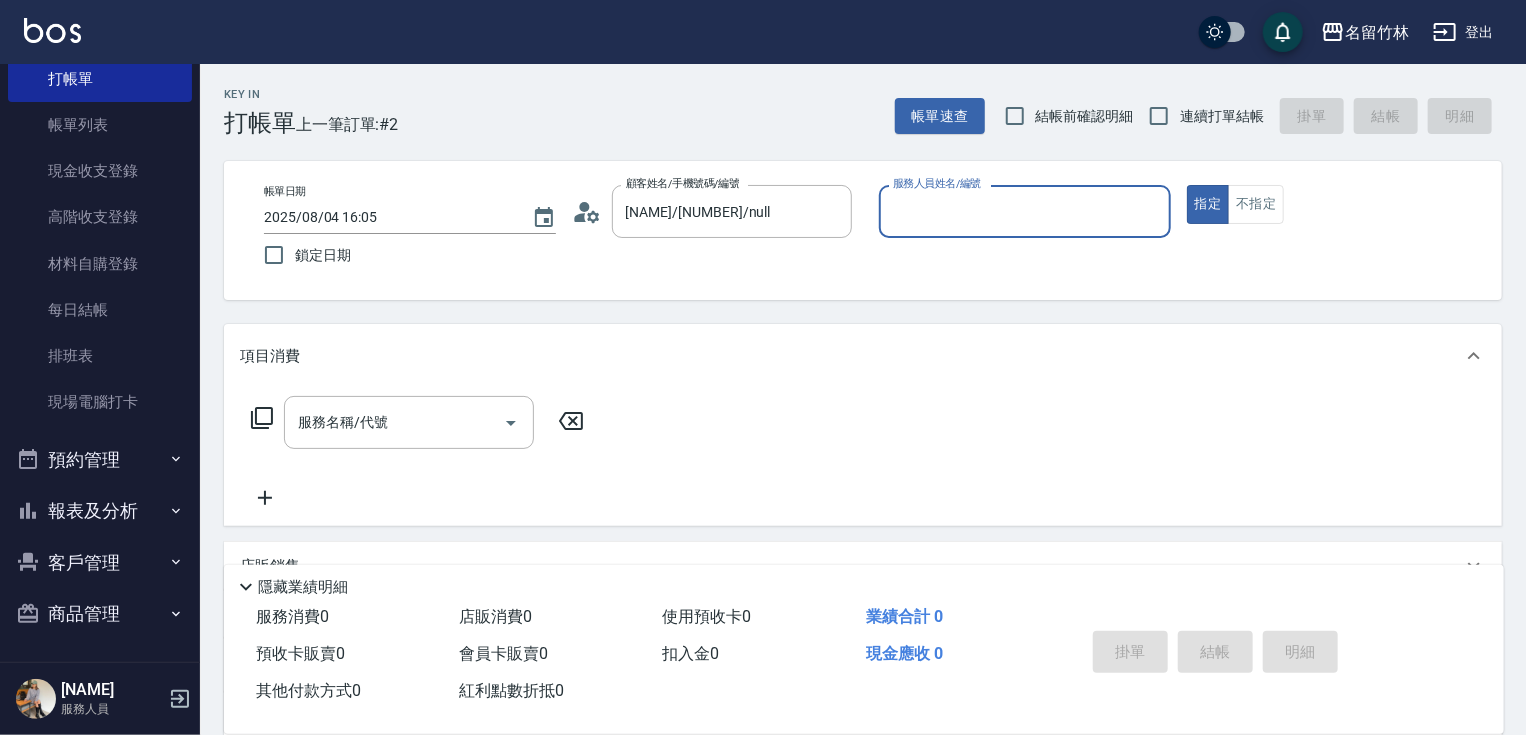 click on "服務人員姓名/編號" at bounding box center [1025, 211] 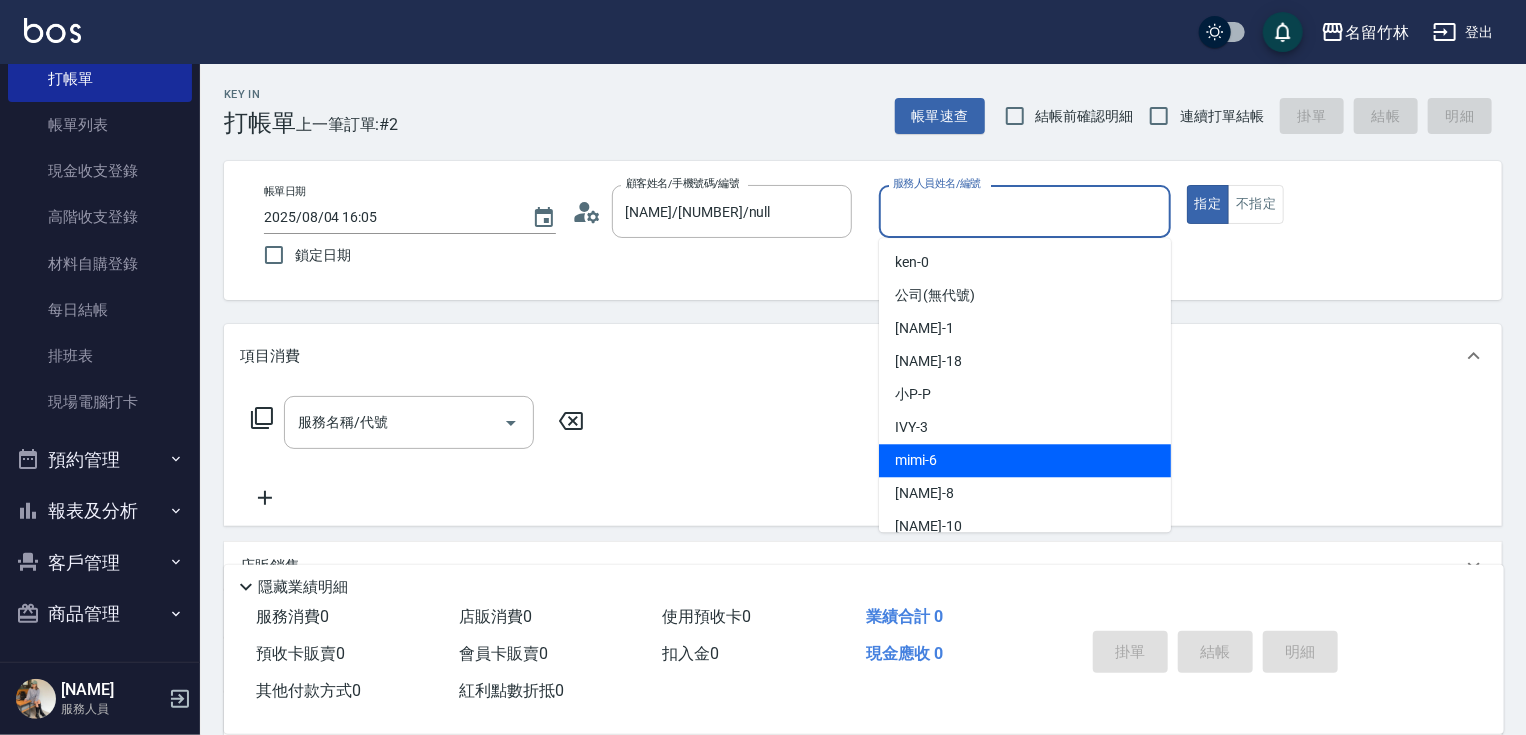 click on "mimi -6" at bounding box center (916, 460) 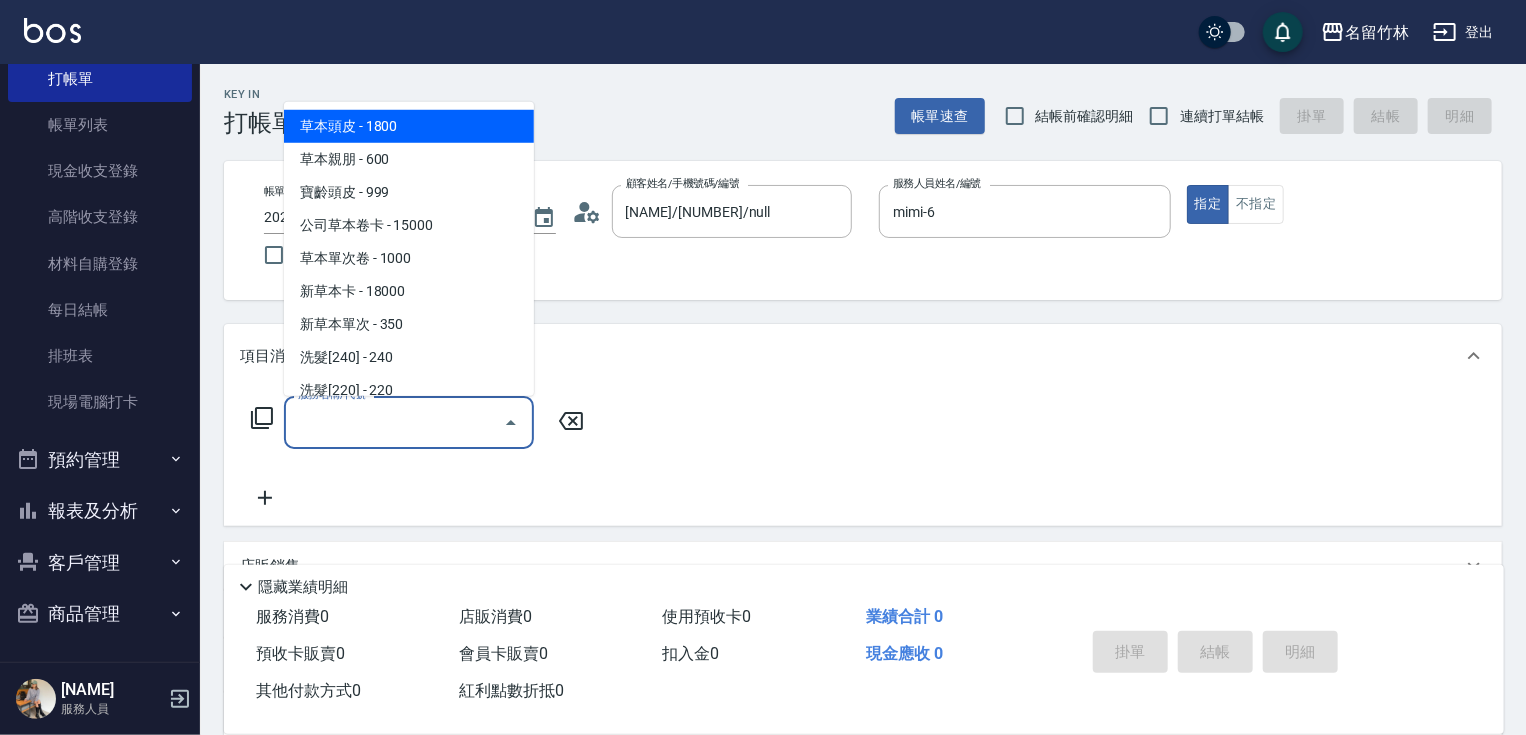 click on "服務名稱/代號" at bounding box center [394, 422] 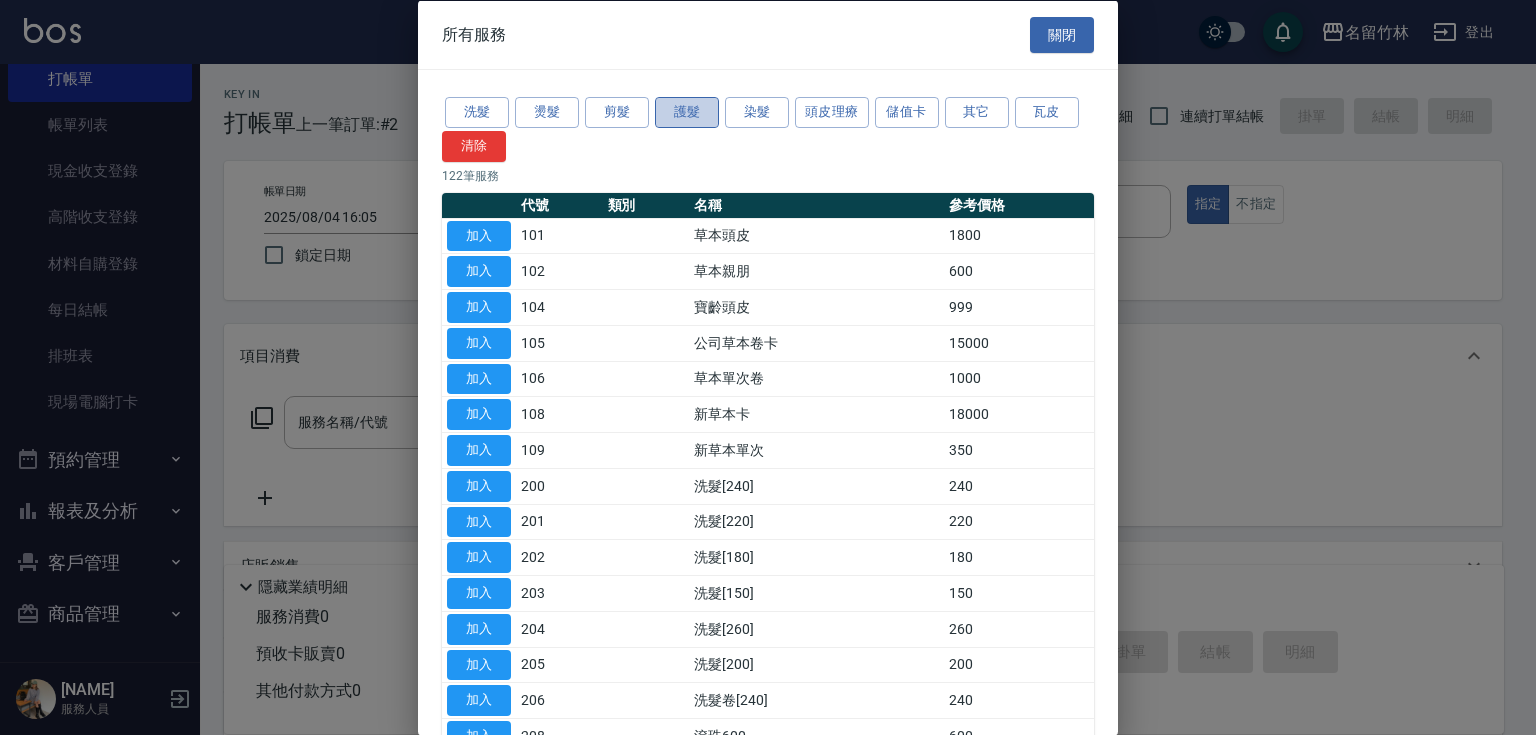 click on "護髮" at bounding box center [687, 112] 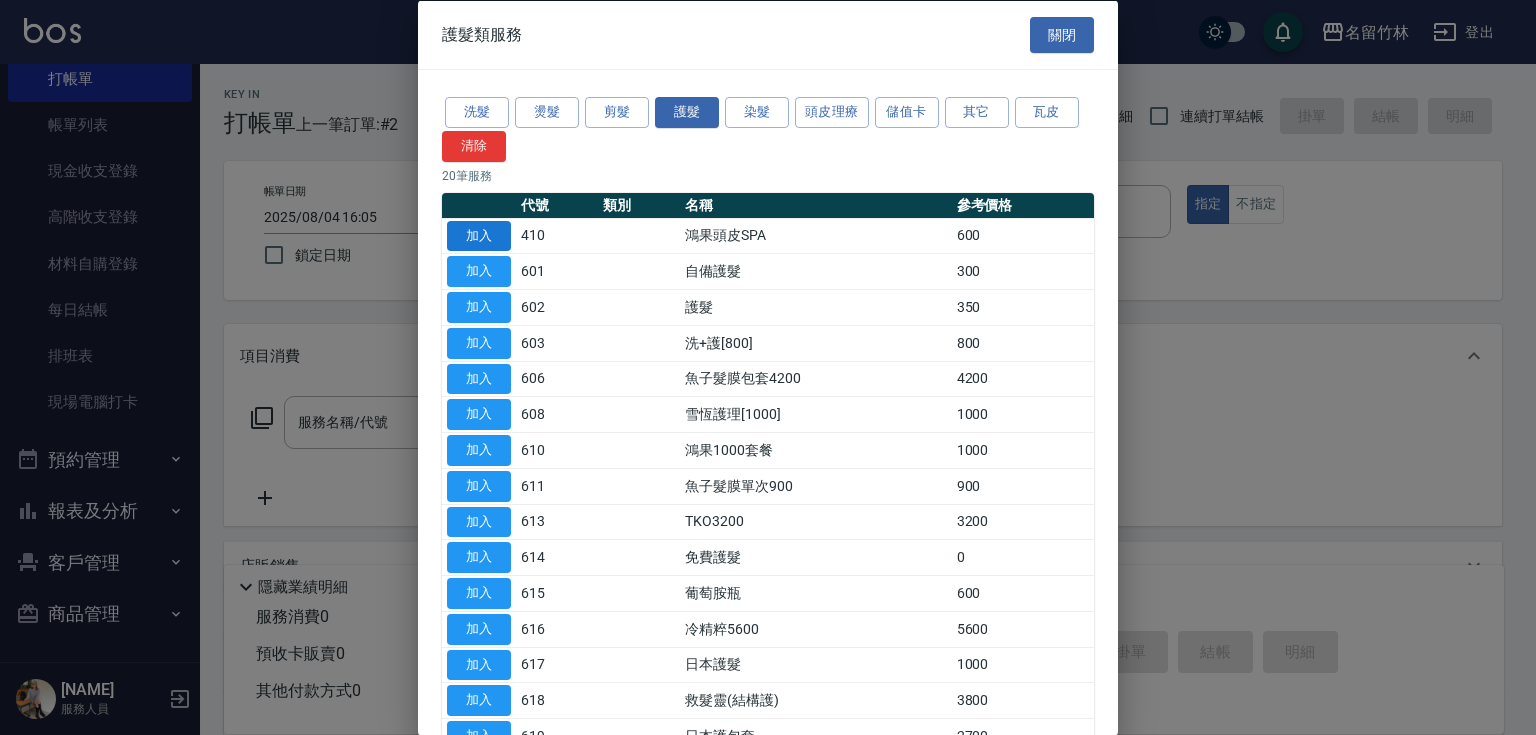 click on "加入" at bounding box center (479, 235) 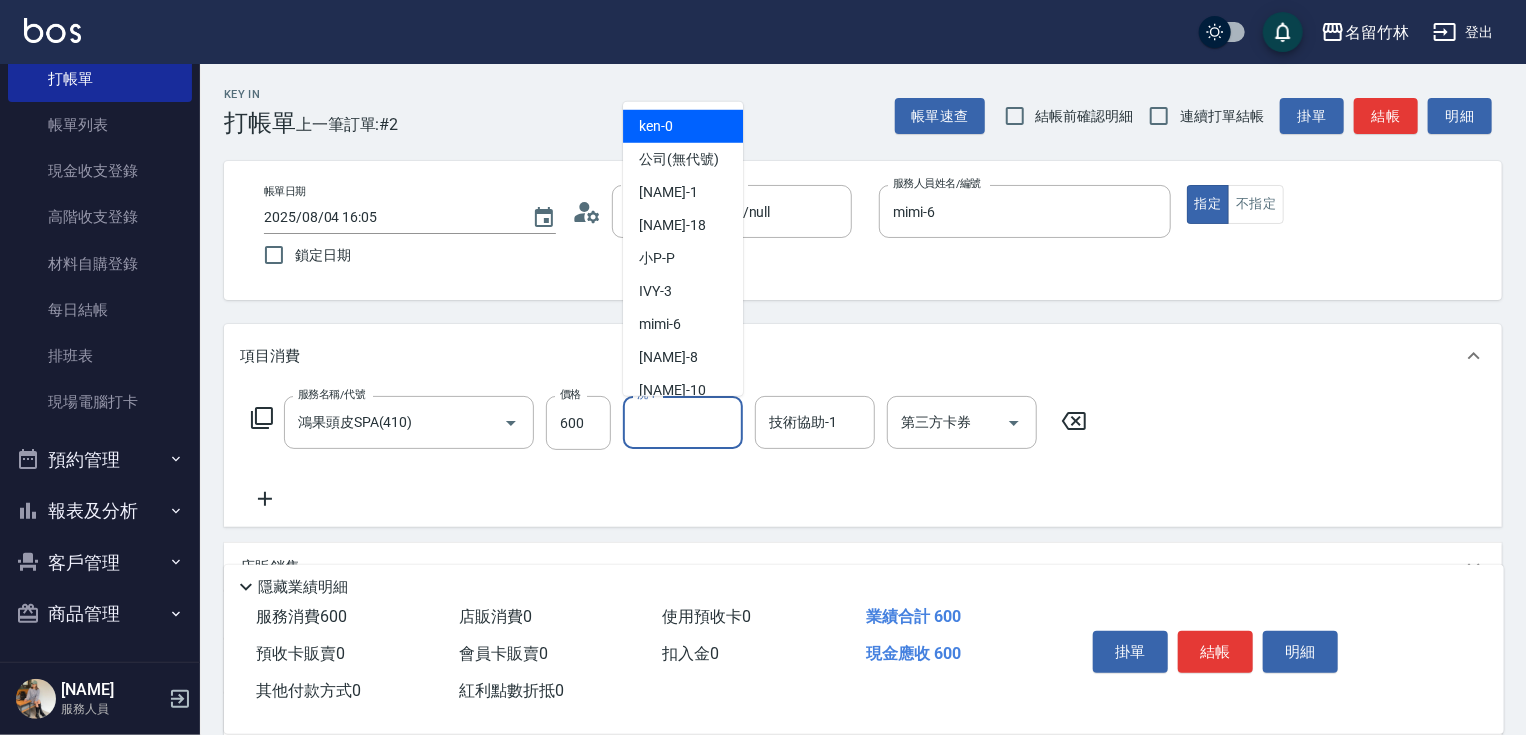 click on "洗-1" at bounding box center (683, 422) 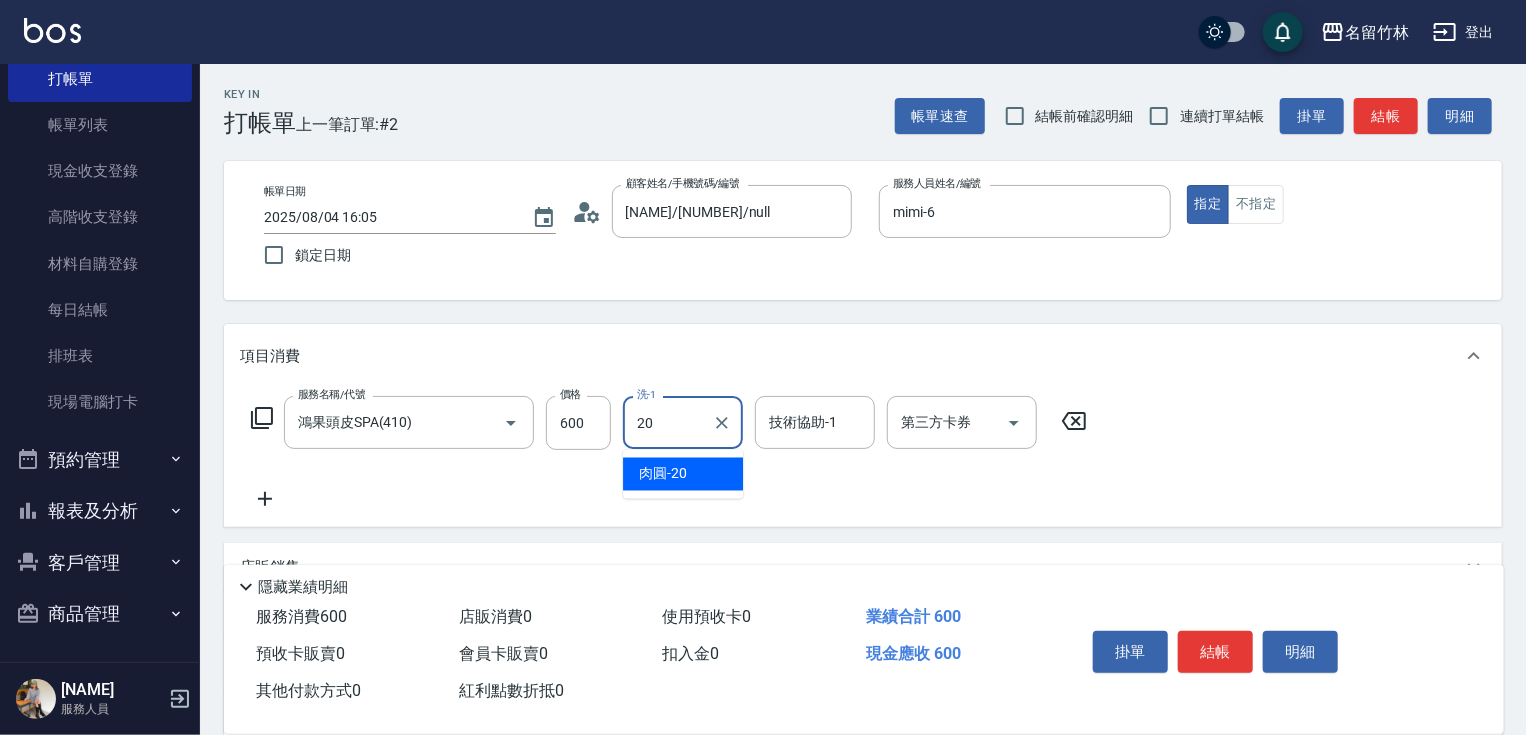type on "肉圓-20" 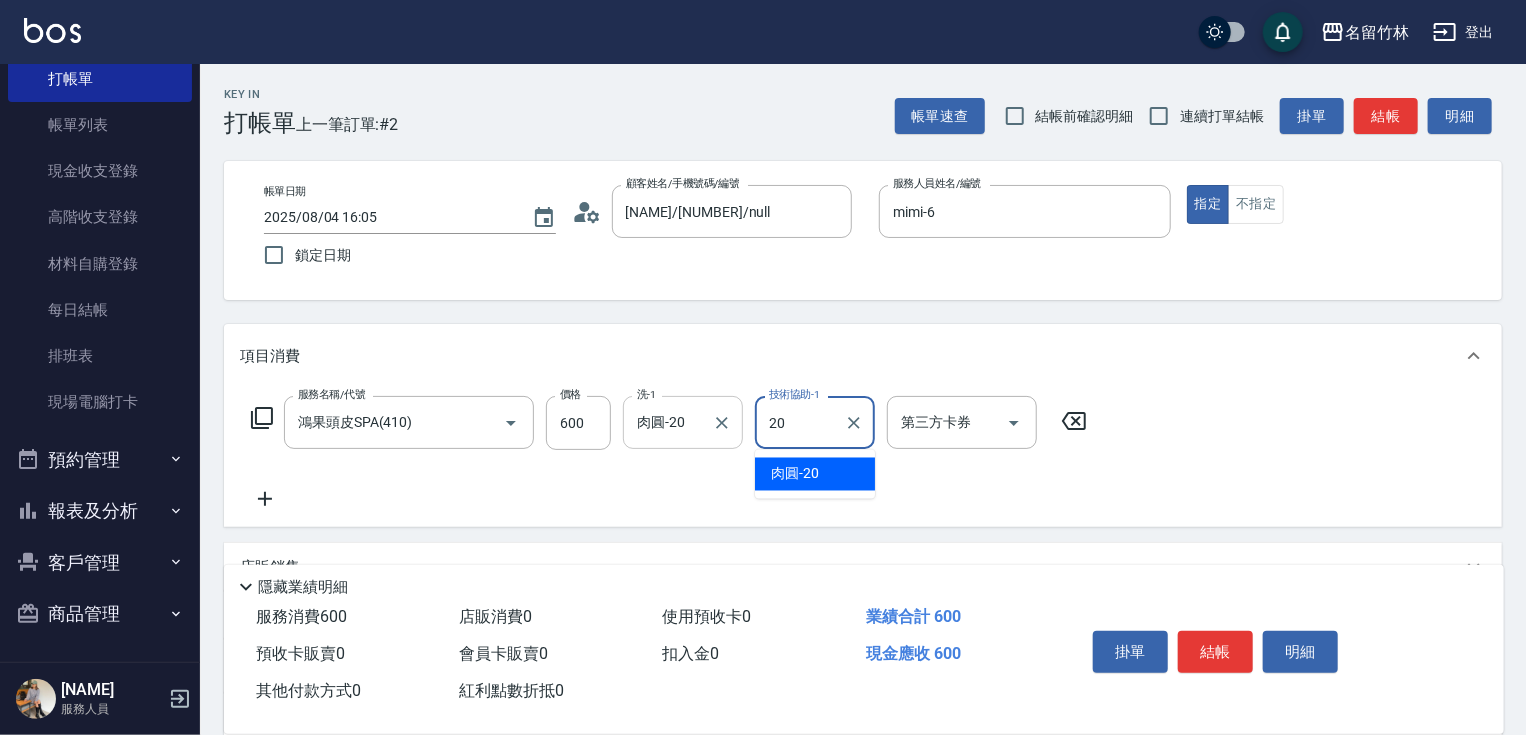 type on "肉圓-20" 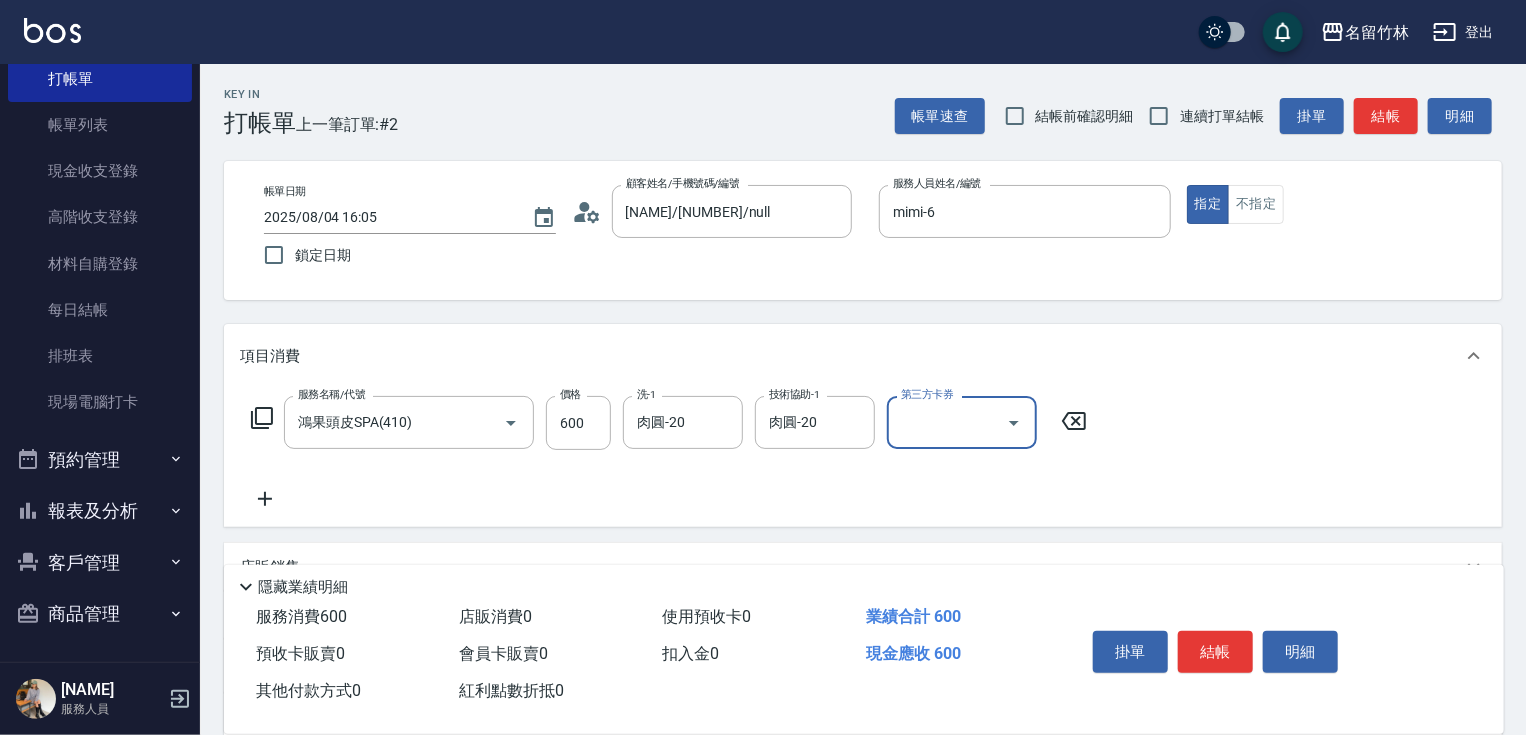 click 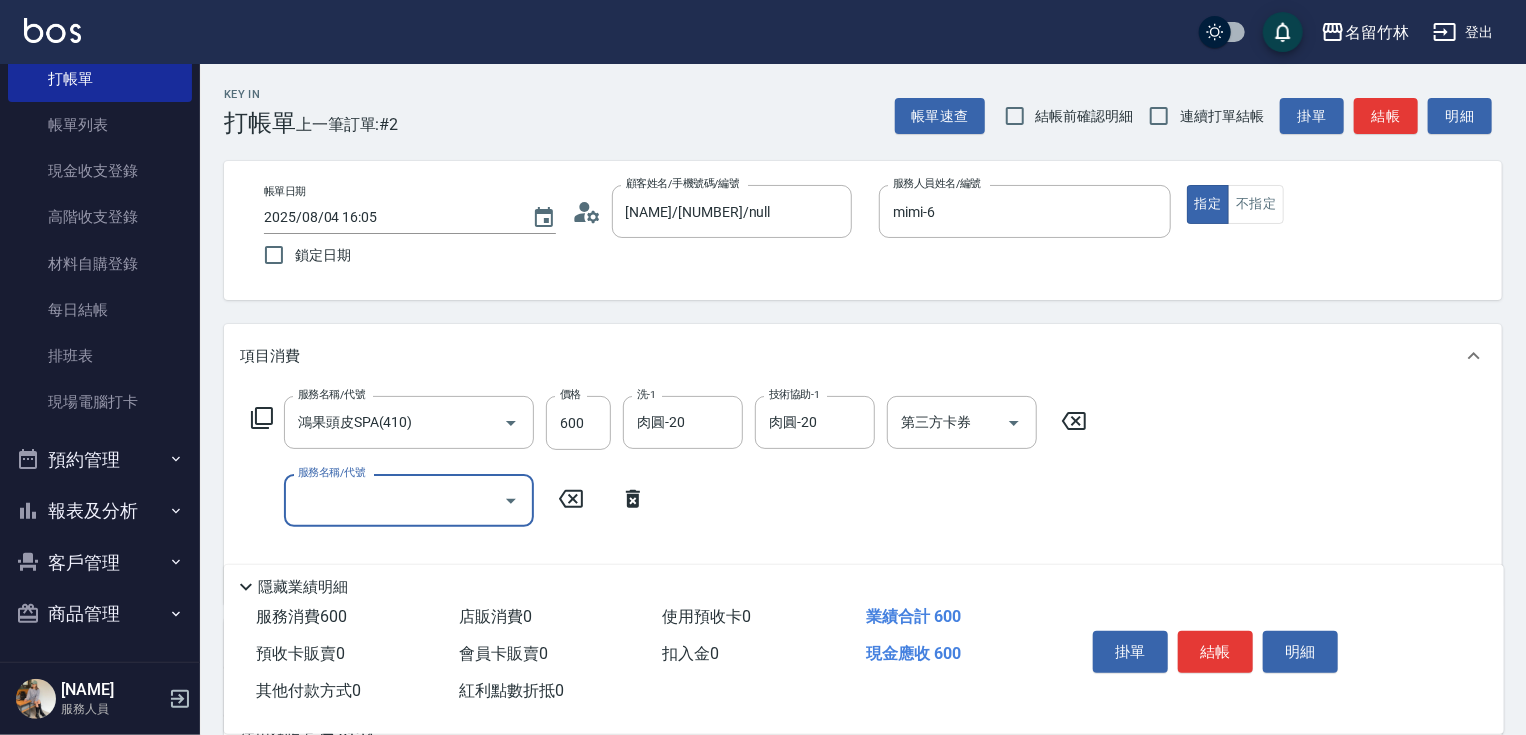 click 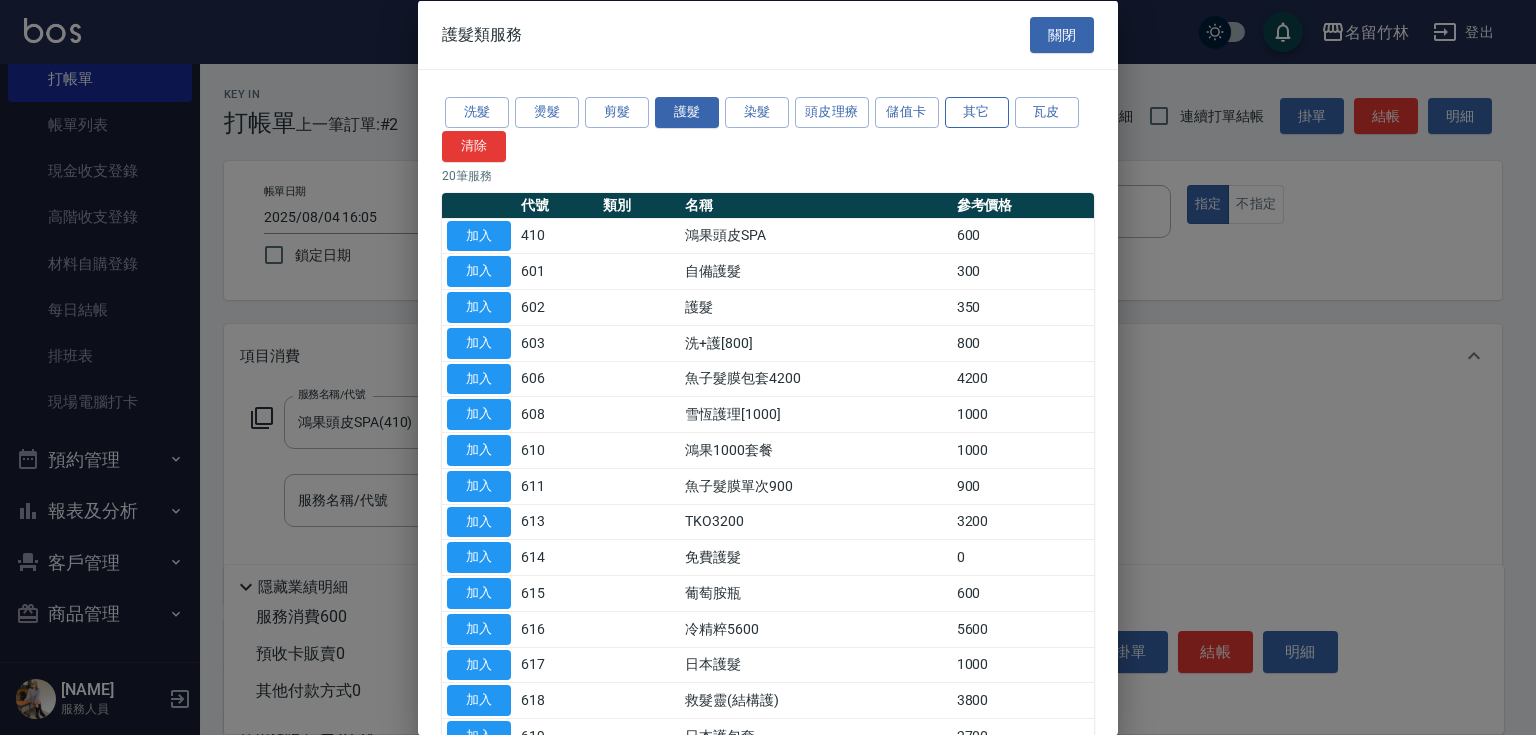 click on "其它" at bounding box center [977, 112] 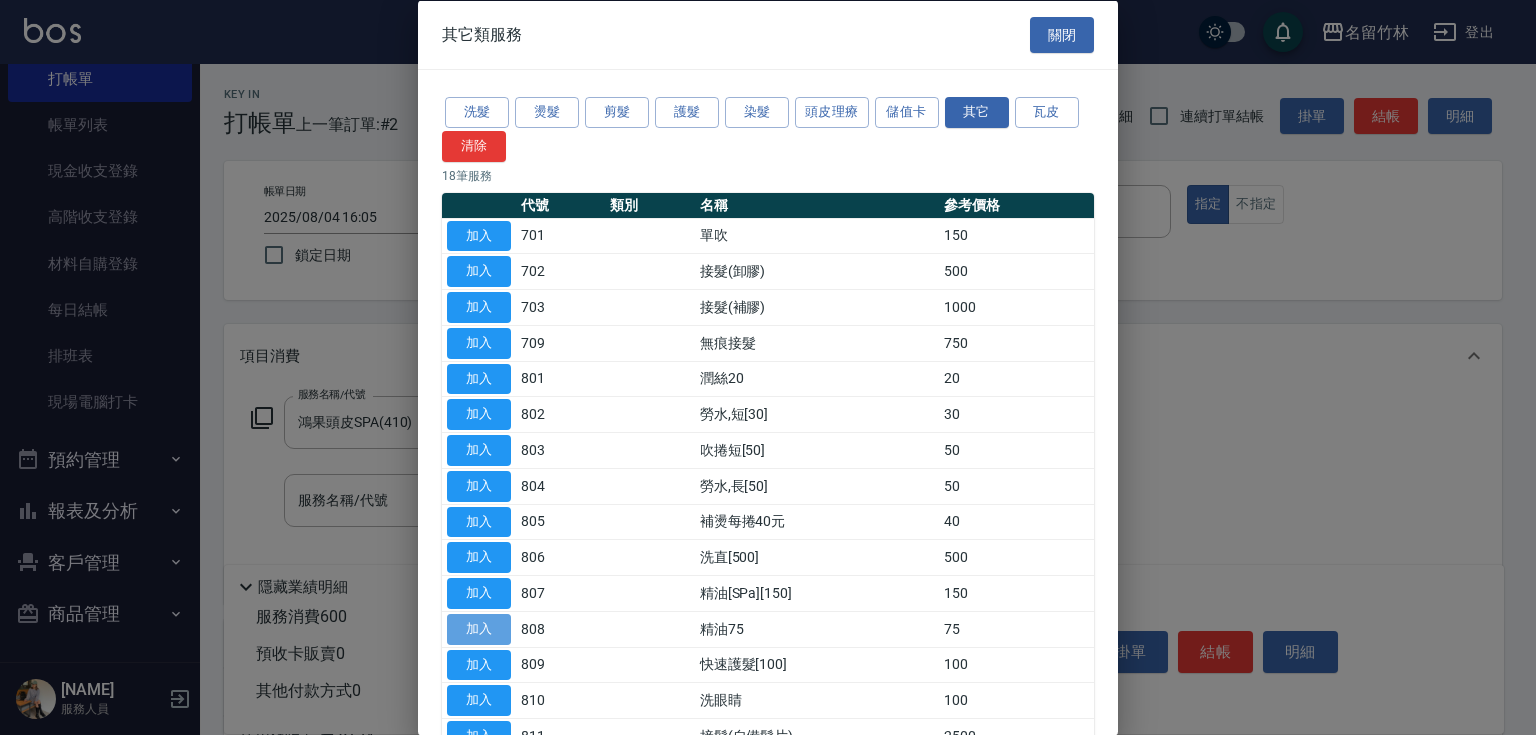 click on "加入" at bounding box center (479, 628) 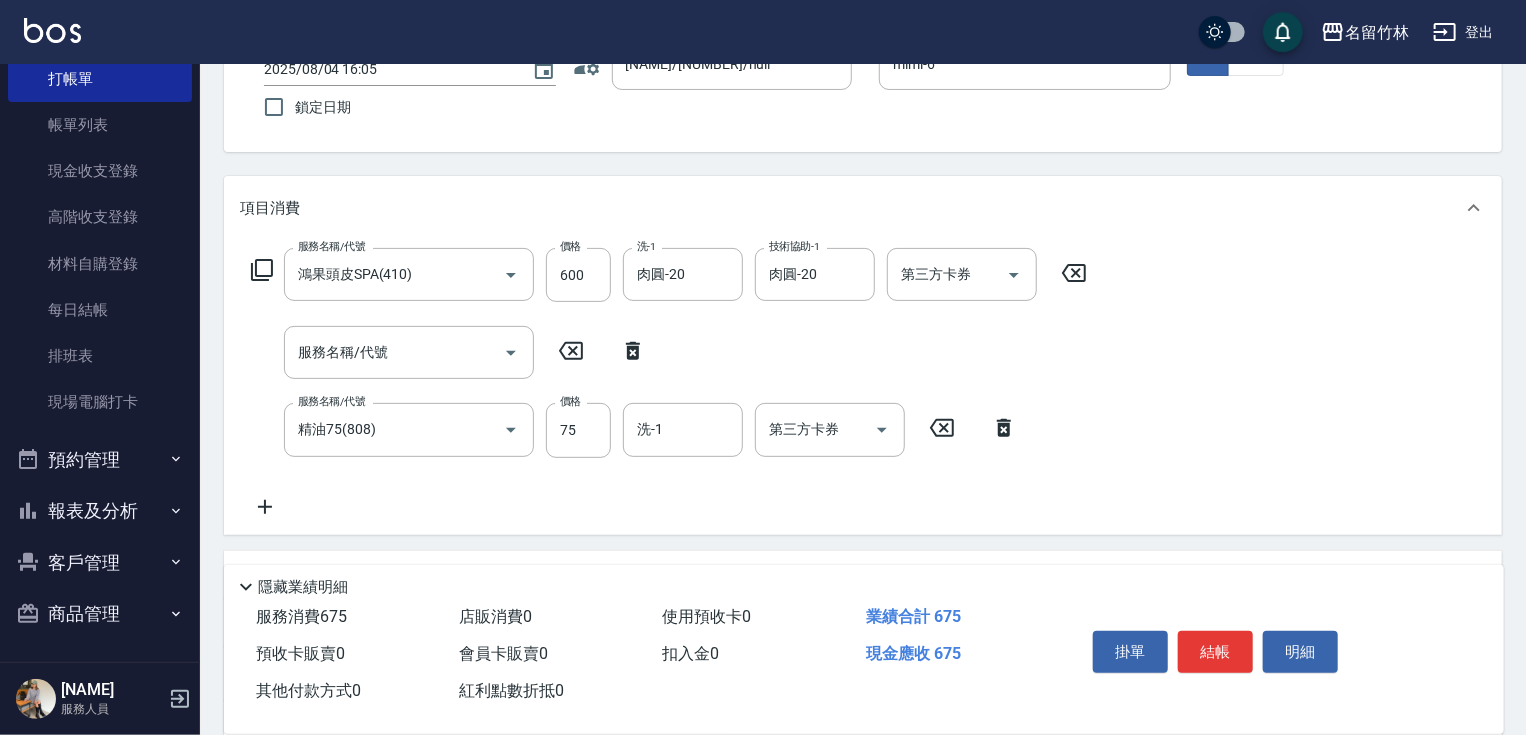 scroll, scrollTop: 221, scrollLeft: 0, axis: vertical 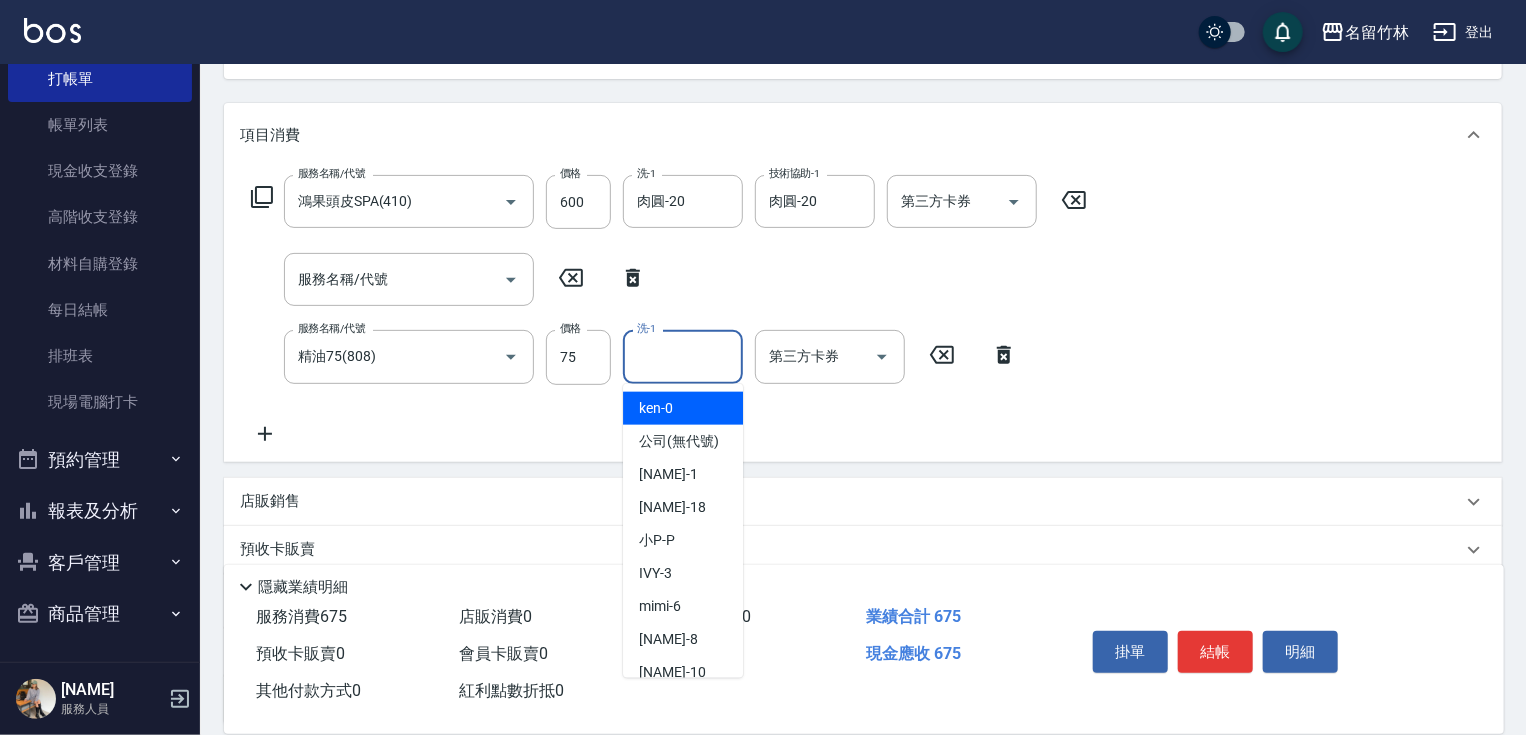 click on "洗-1" at bounding box center [683, 356] 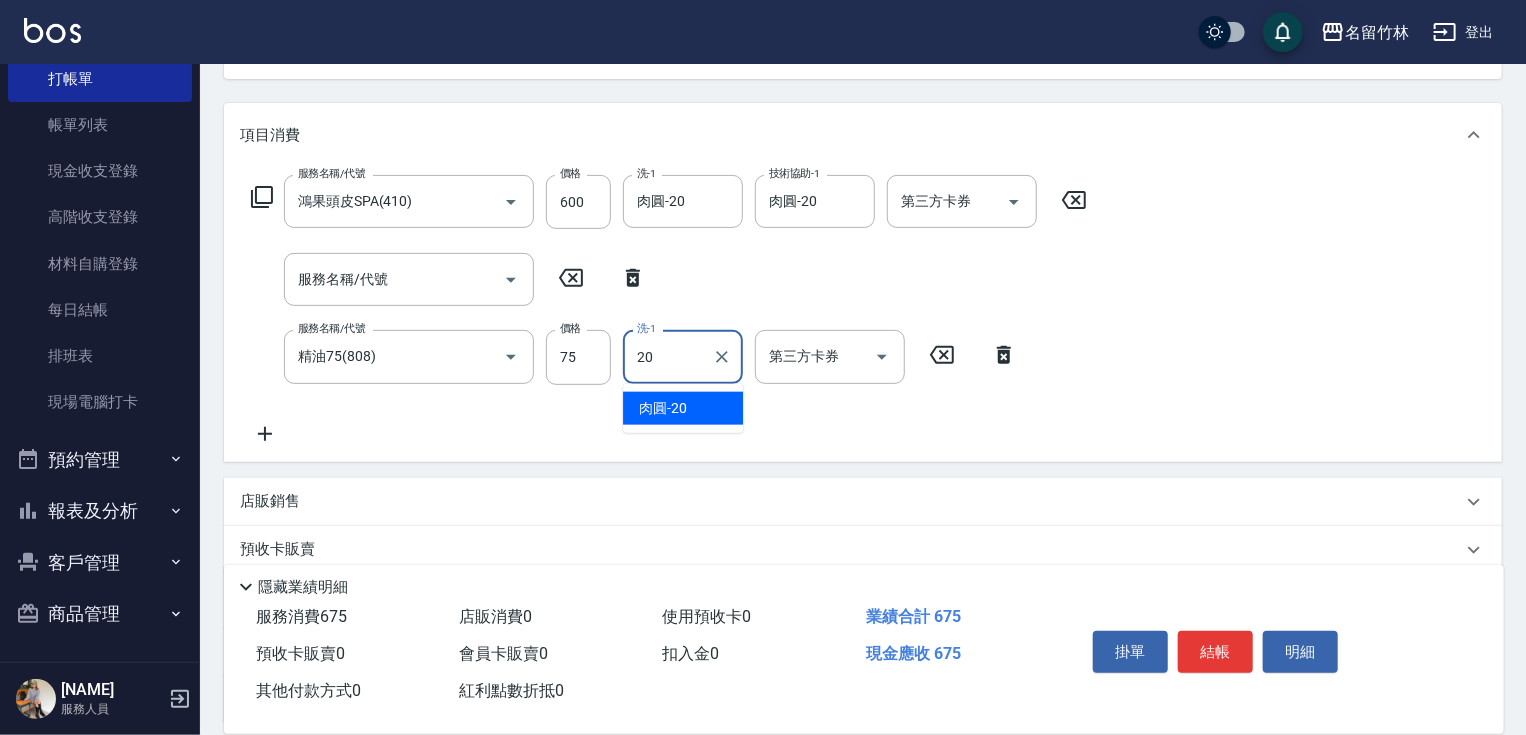 type on "肉圓-20" 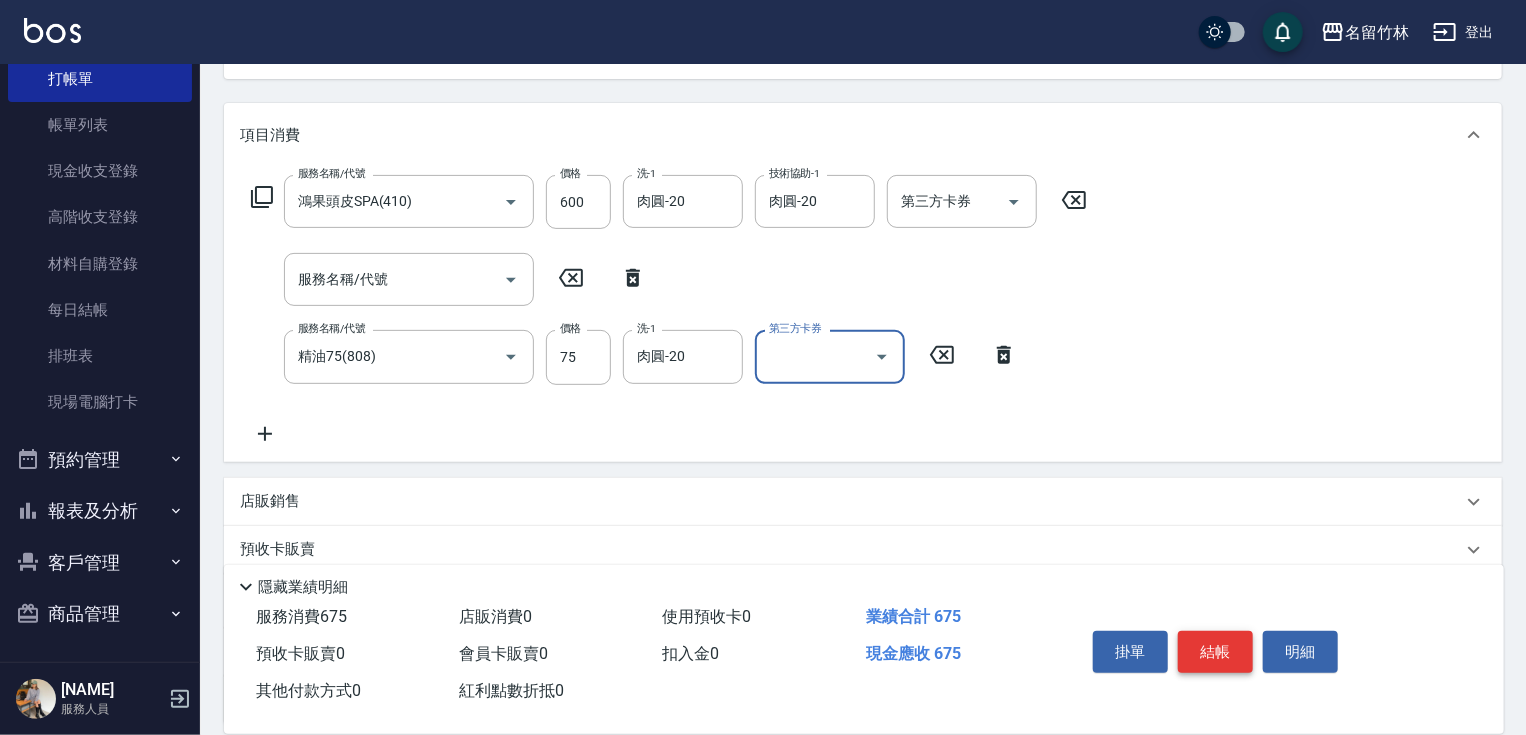 click on "結帳" at bounding box center (1215, 652) 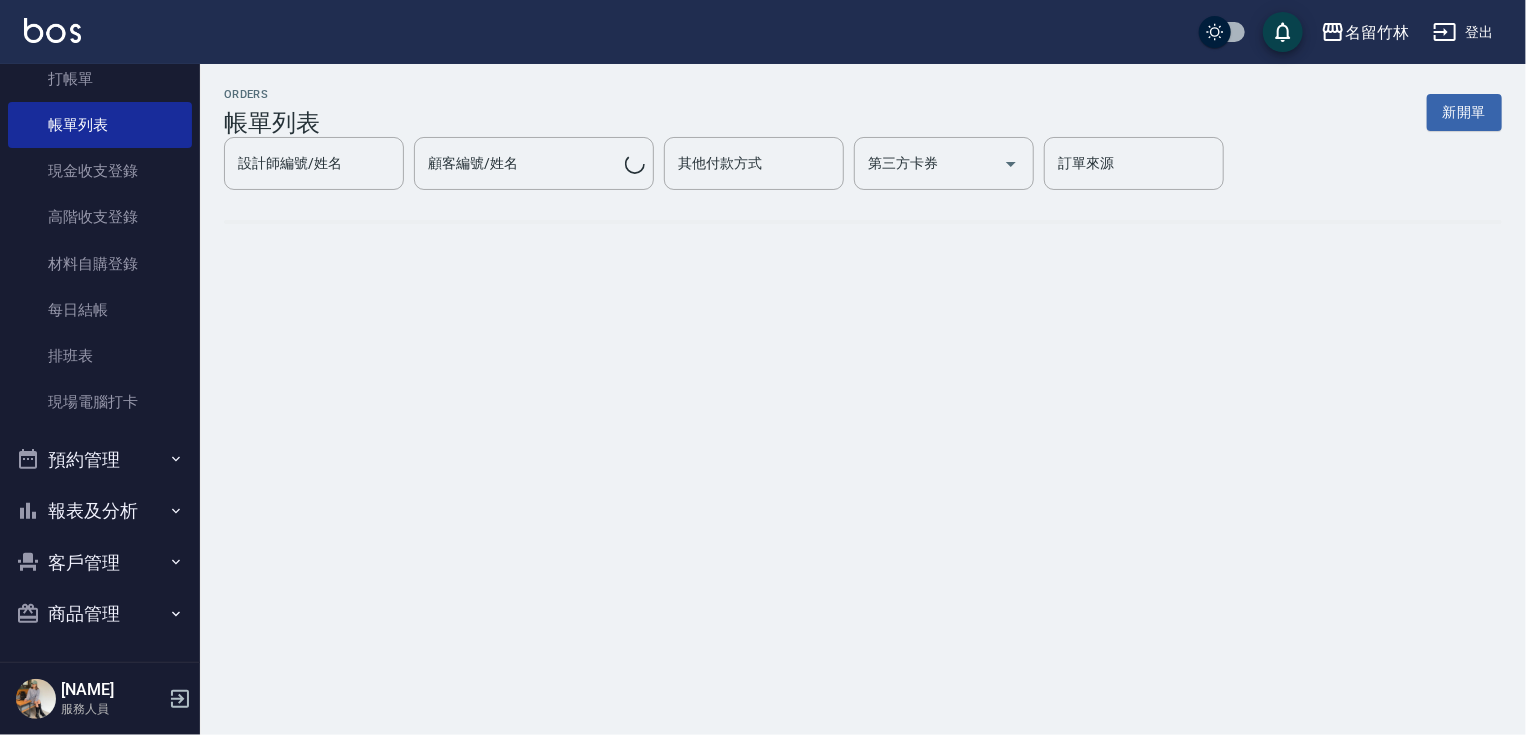 scroll, scrollTop: 0, scrollLeft: 0, axis: both 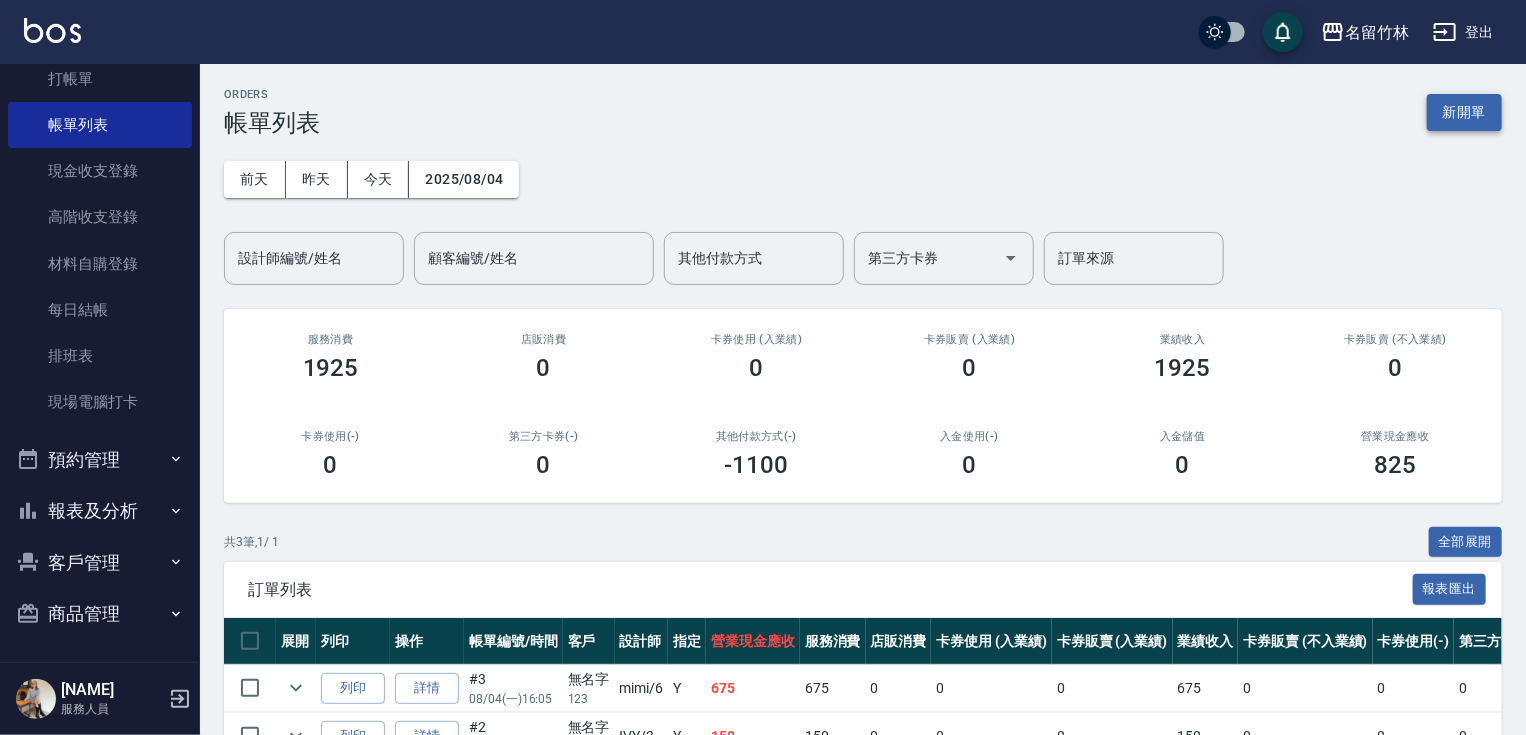 click on "新開單" at bounding box center [1464, 112] 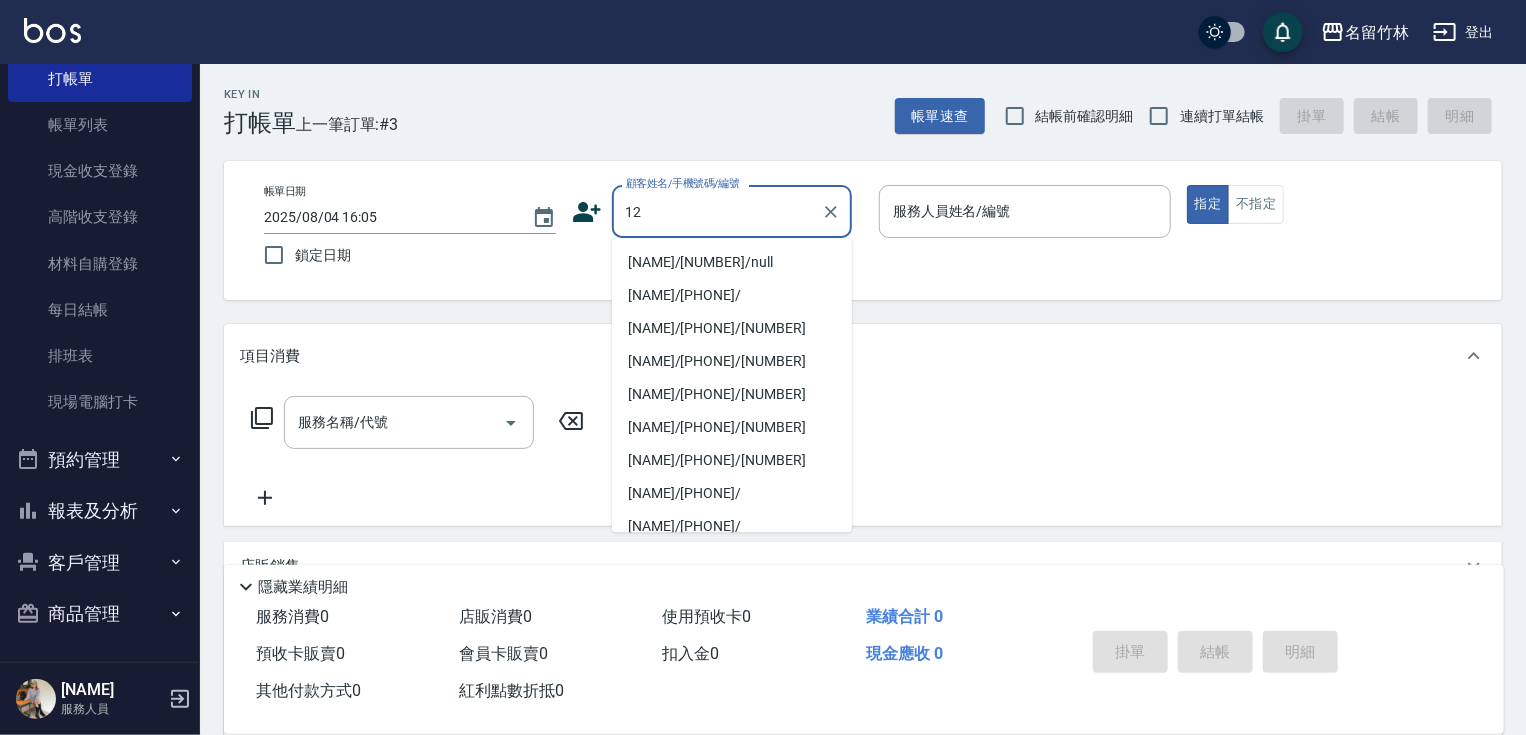 click on "[NAME]/[NUMBER]/null" at bounding box center [732, 262] 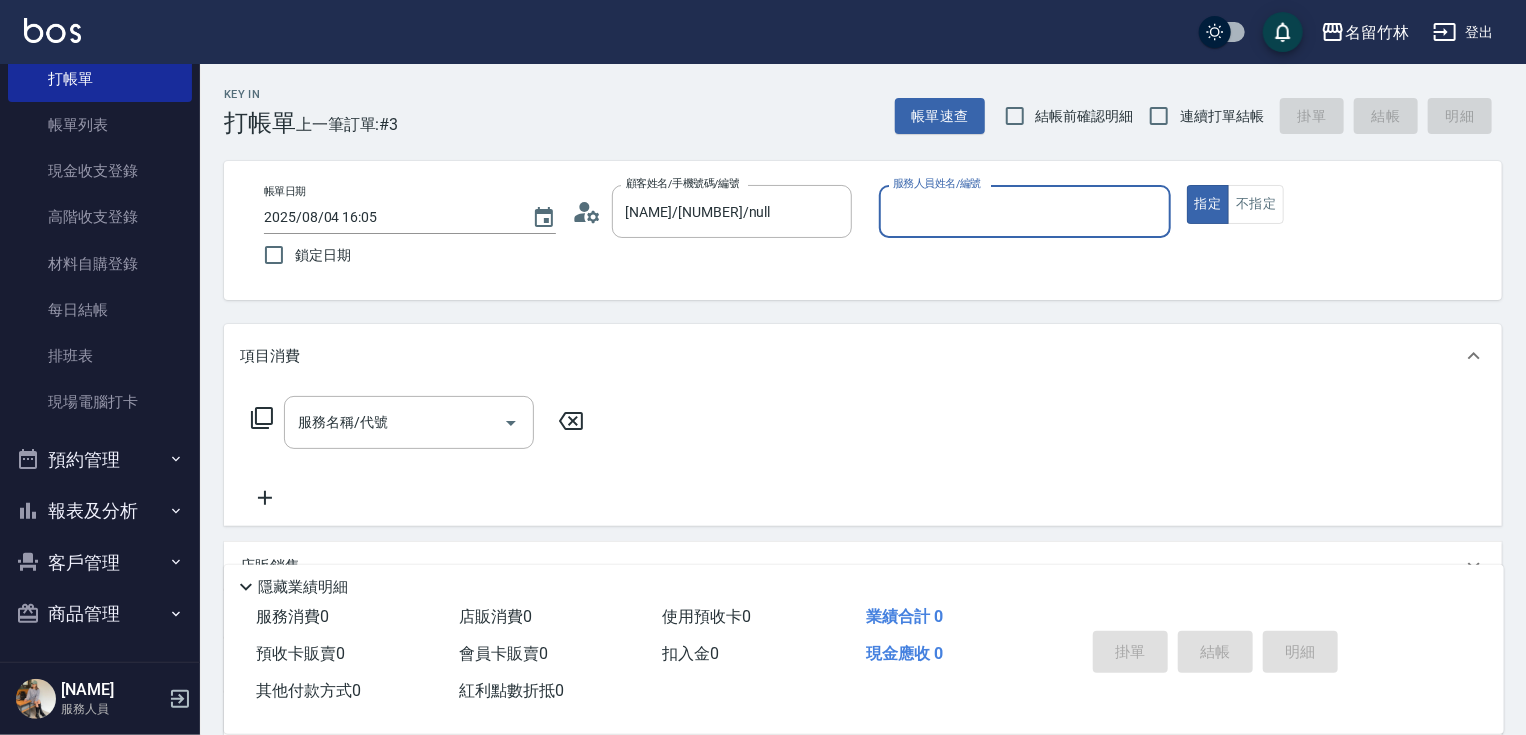 click on "服務人員姓名/編號" at bounding box center (1025, 211) 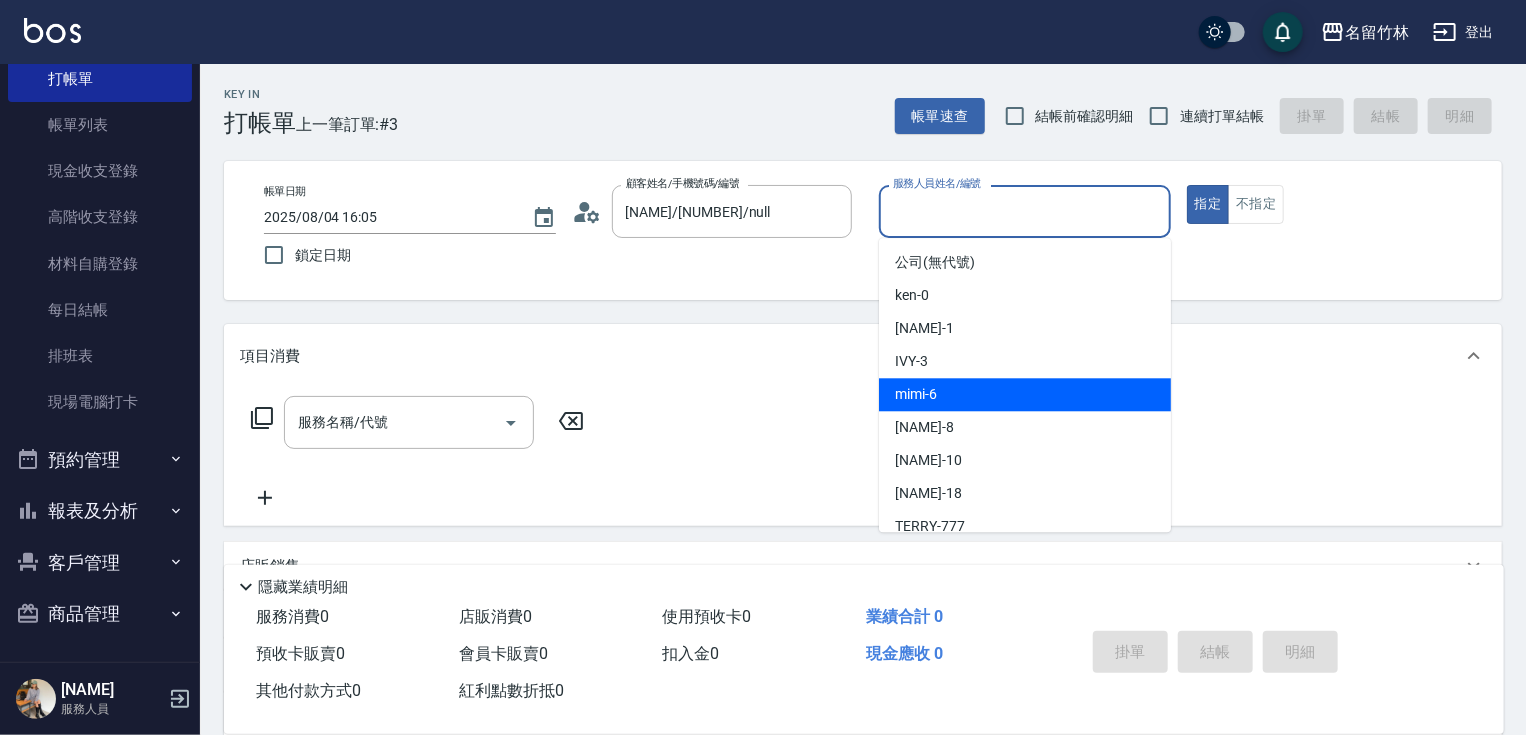 click on "mimi -6" at bounding box center (1025, 394) 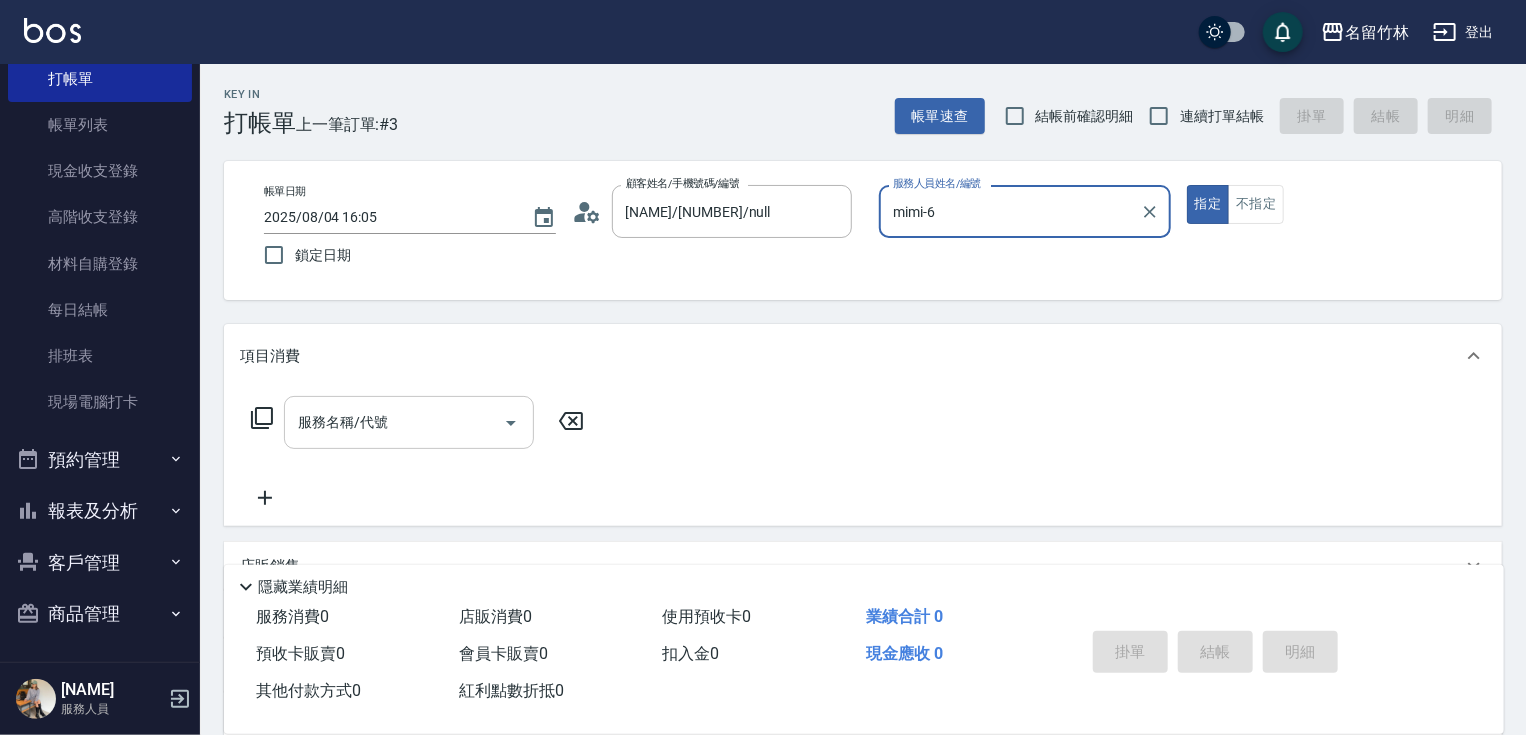click on "服務名稱/代號" at bounding box center (394, 422) 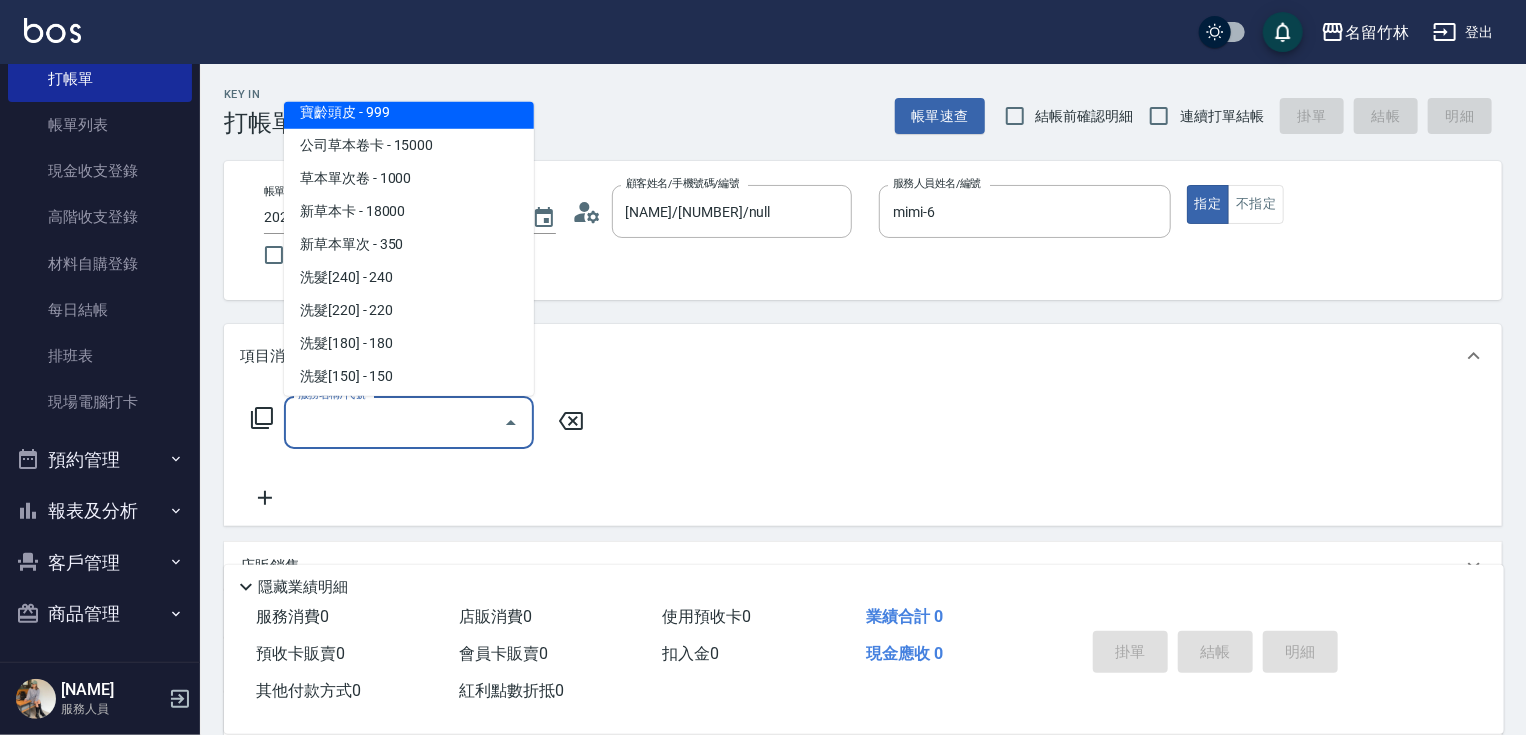 scroll, scrollTop: 240, scrollLeft: 0, axis: vertical 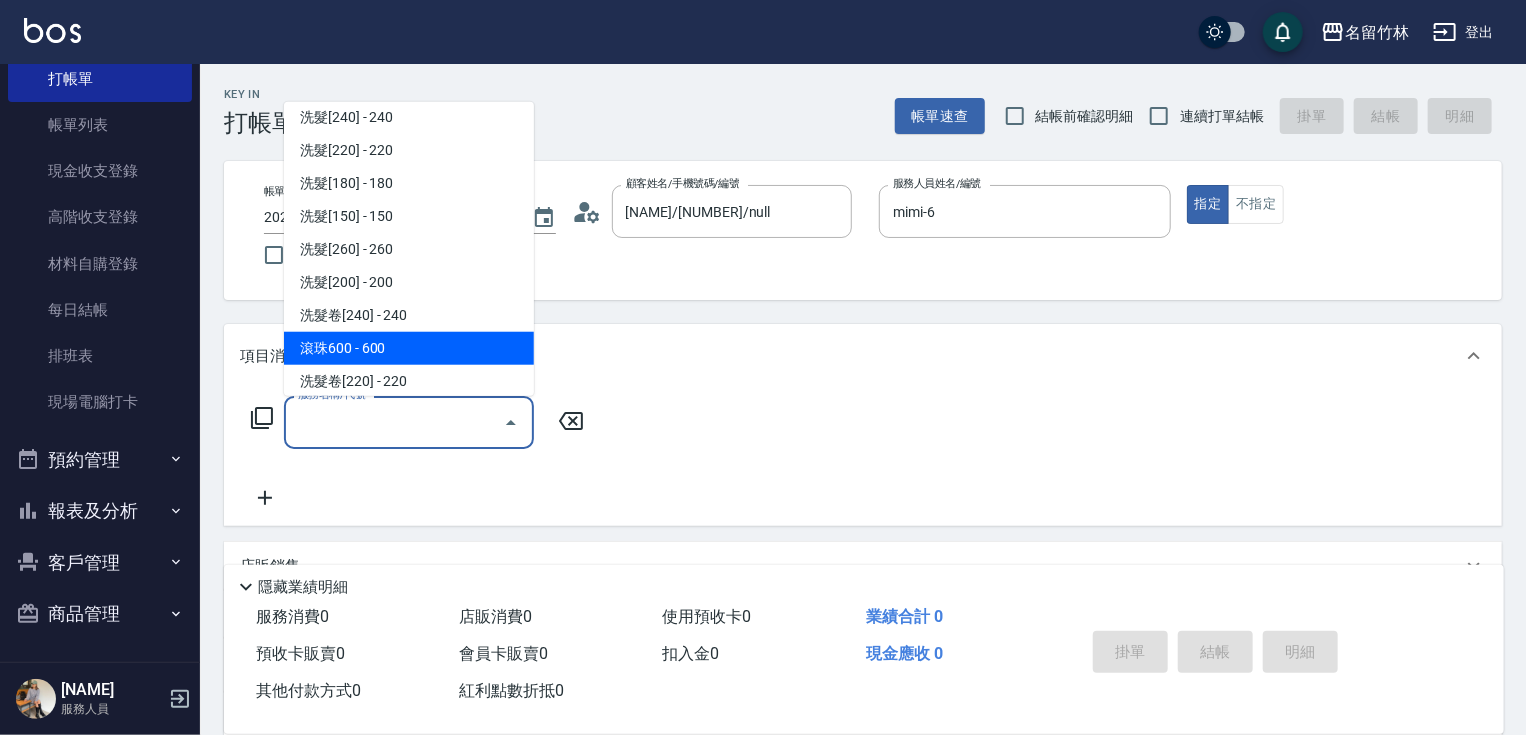 click on "滾珠600 - 600" at bounding box center (409, 348) 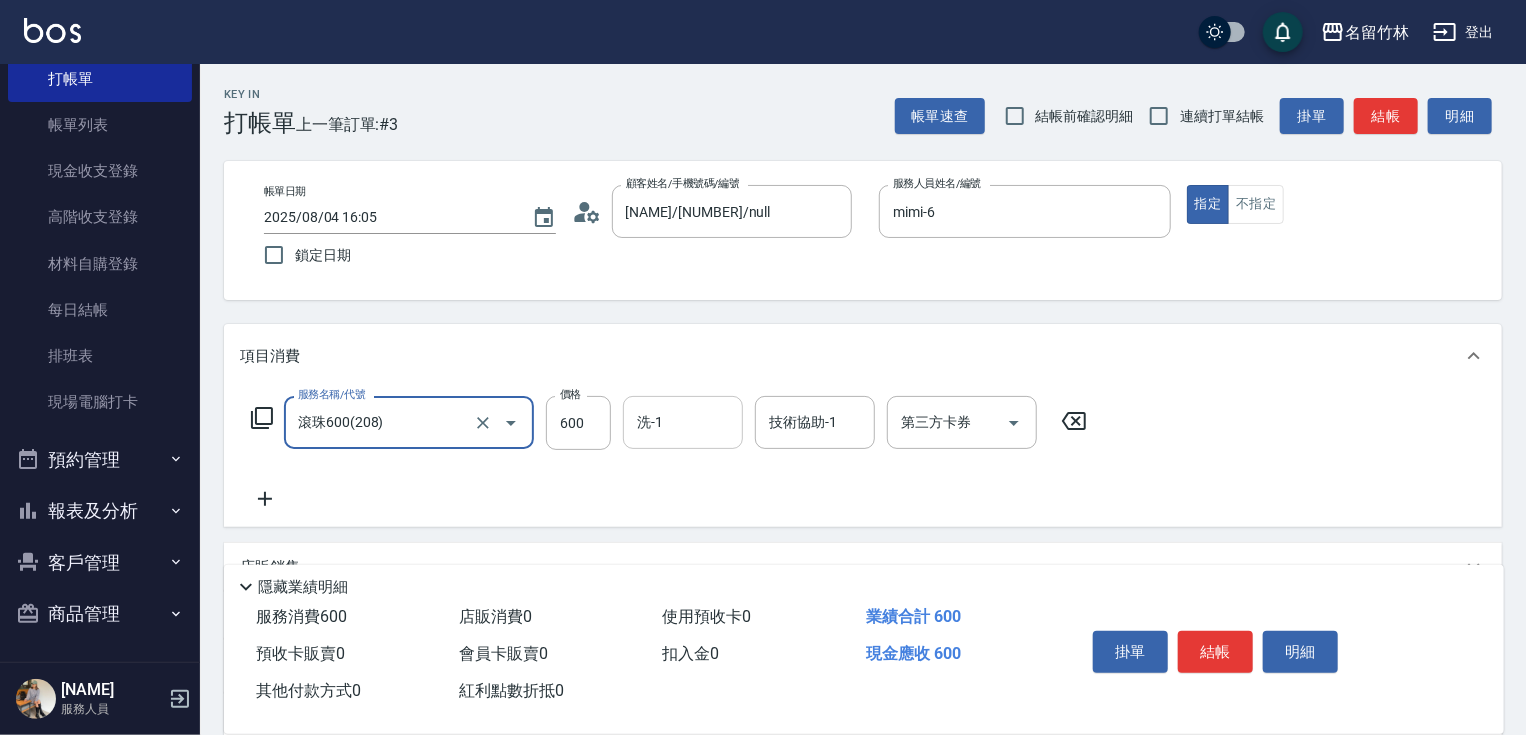 click on "洗-1" at bounding box center (683, 422) 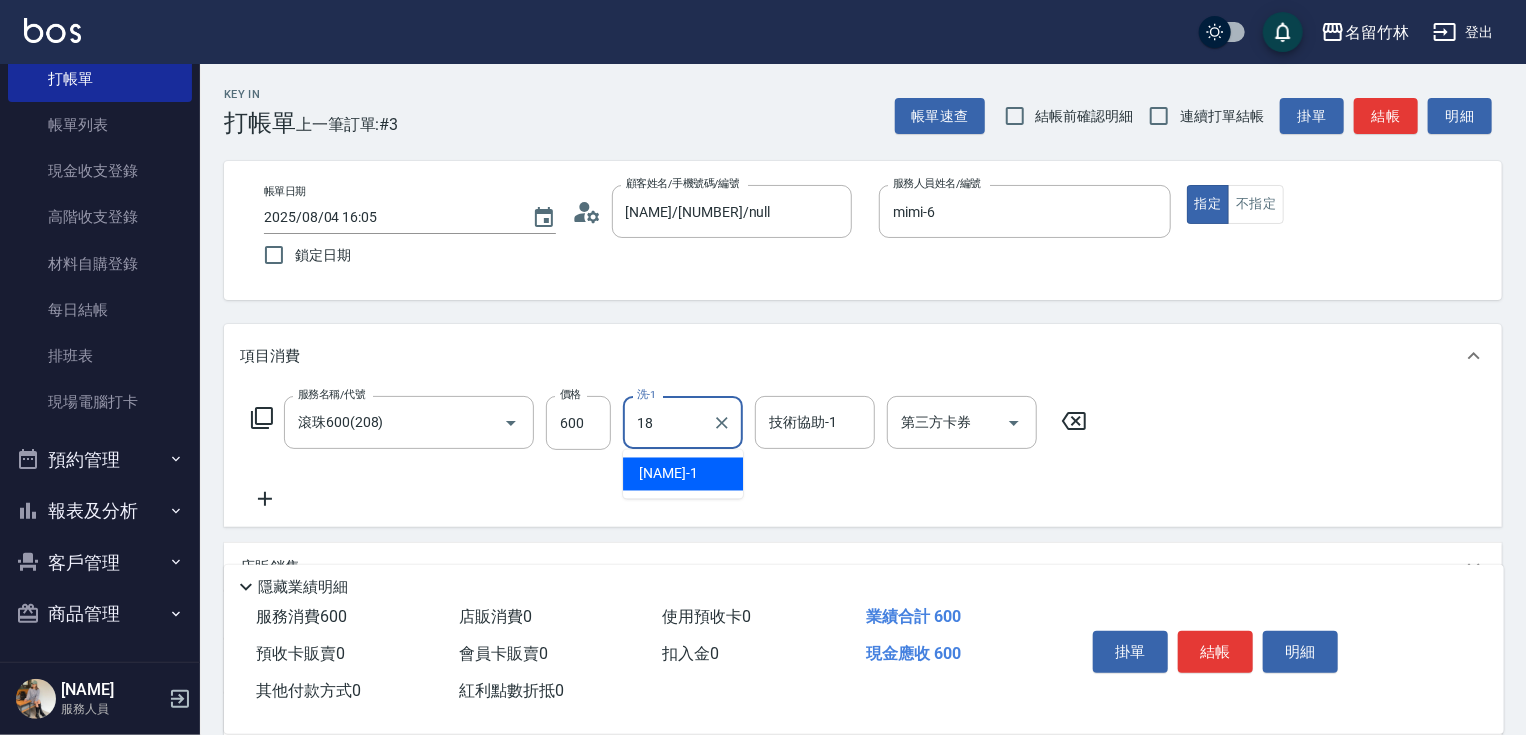 type on "[NAME]-[NUMBER]" 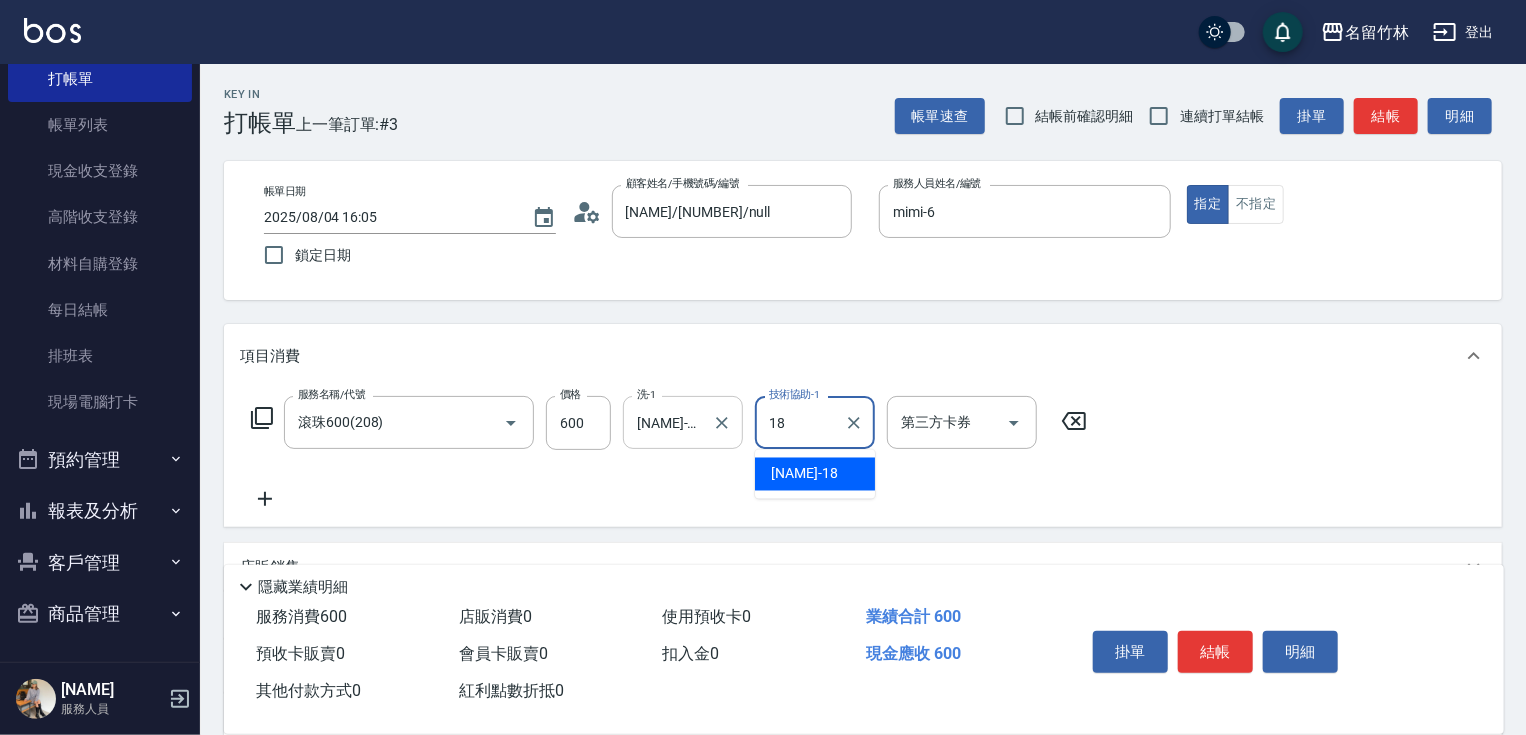 type on "[NAME]-[NUMBER]" 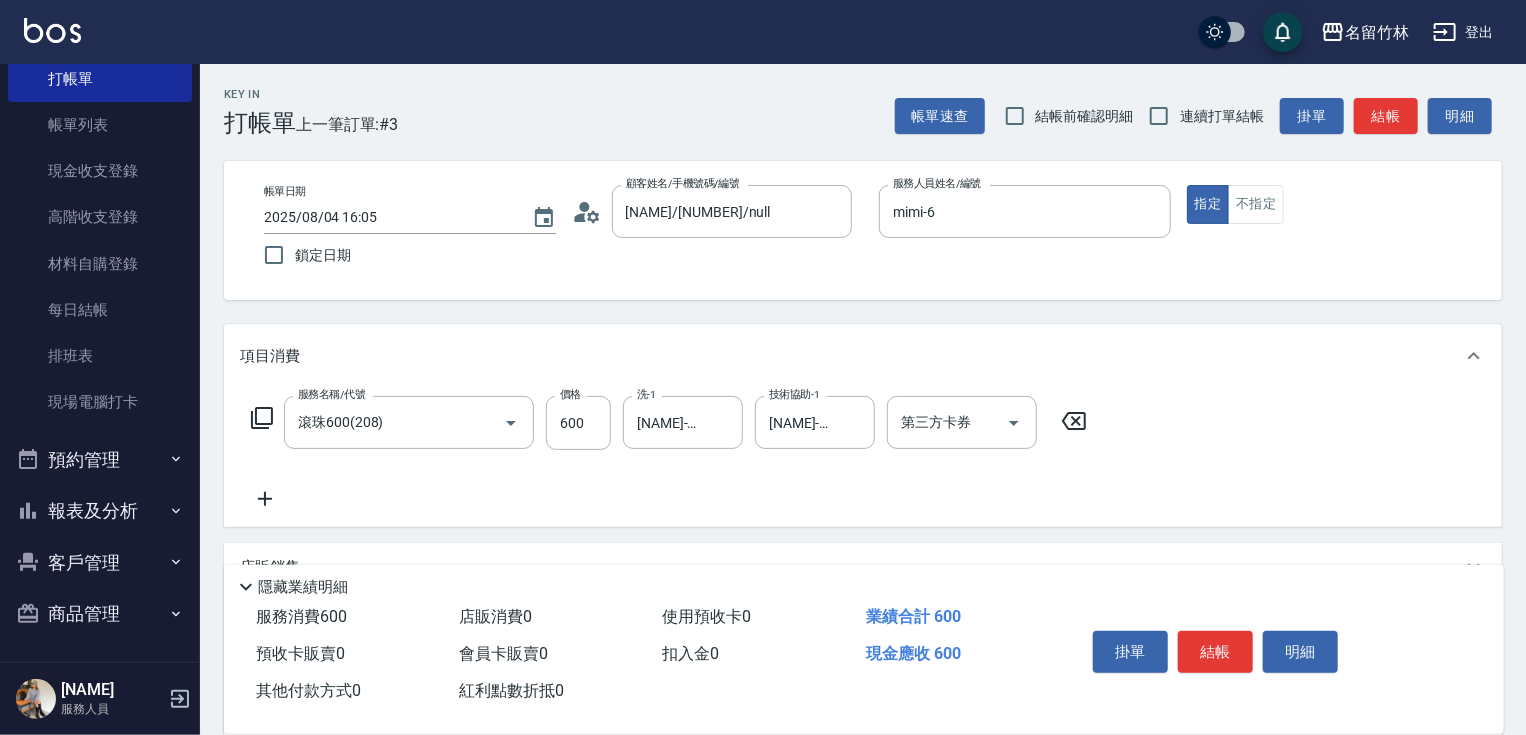click 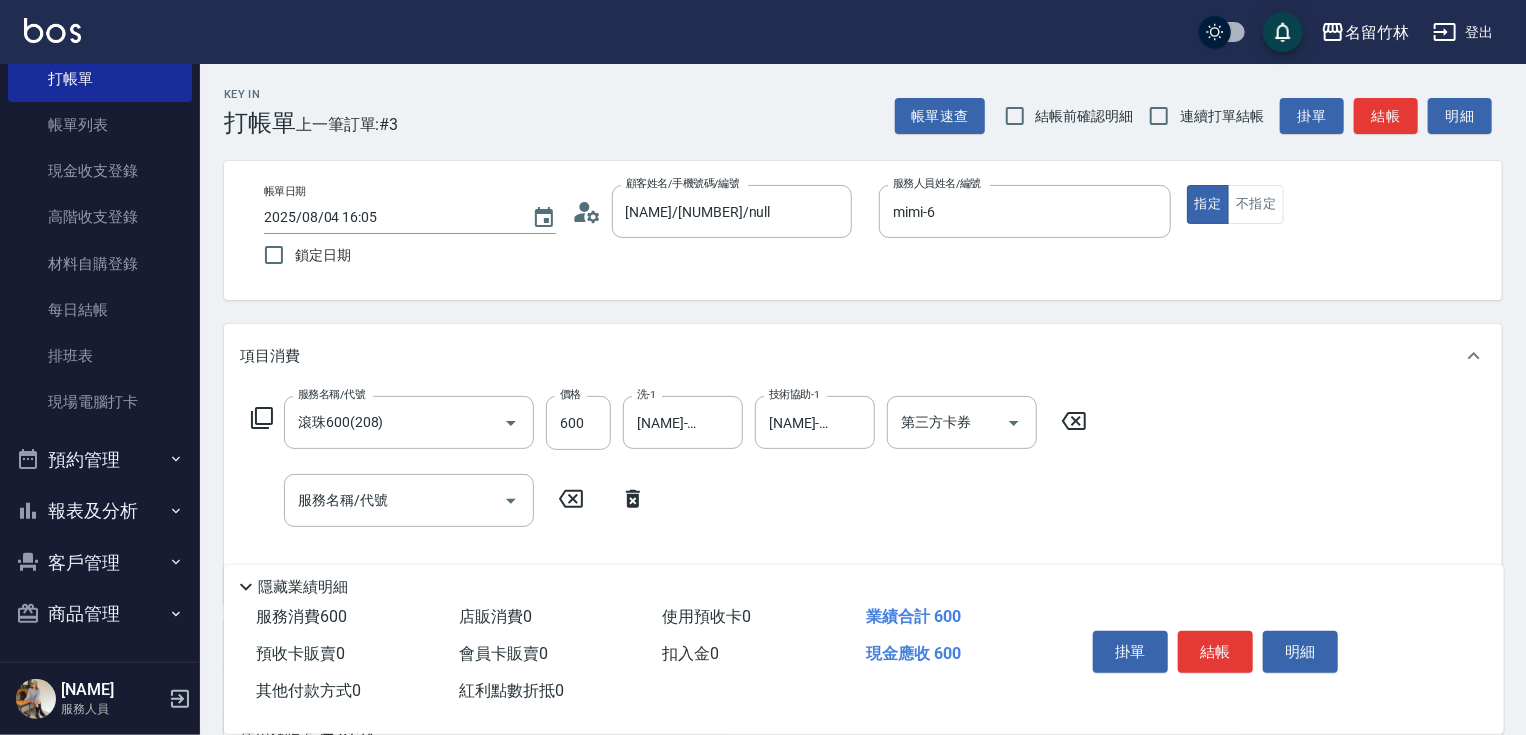 click 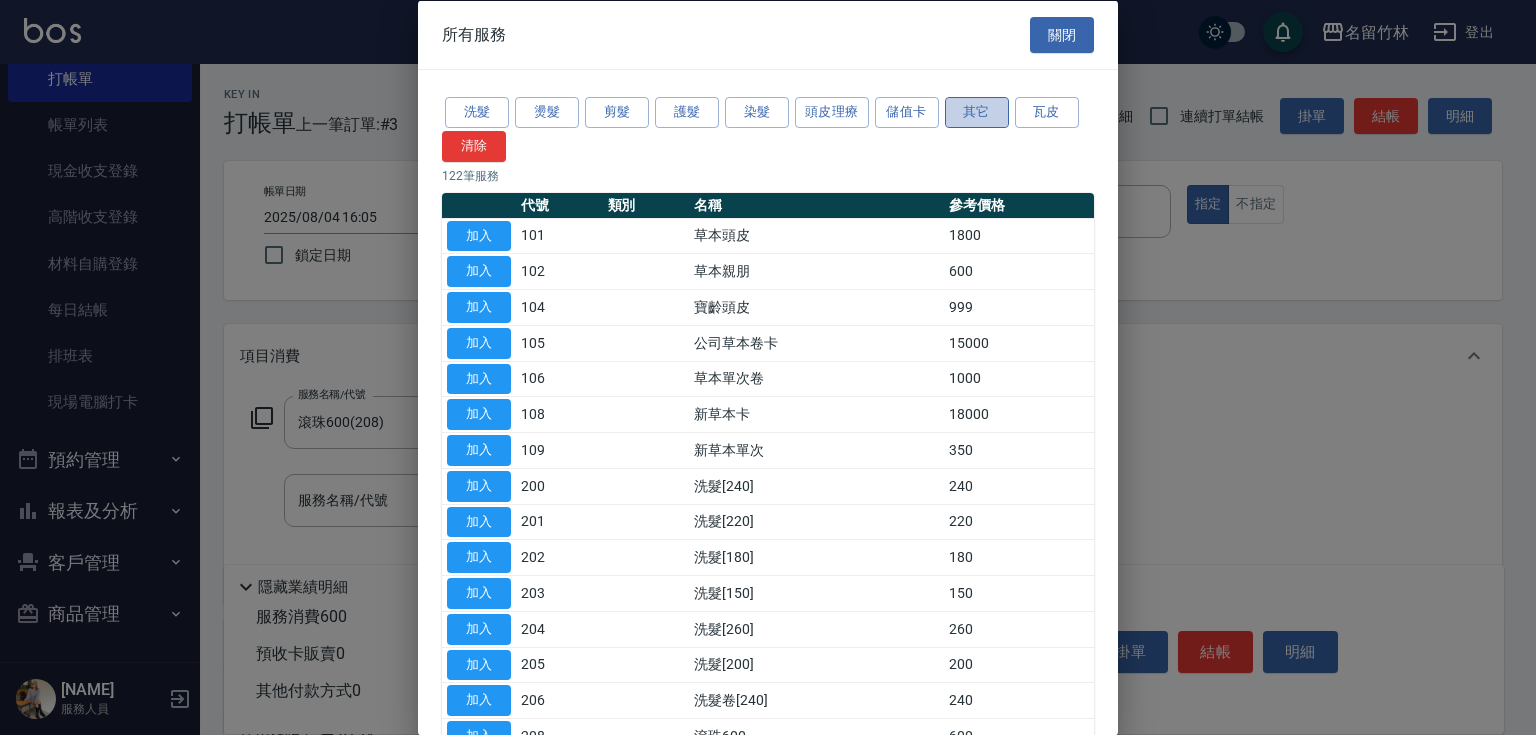 click on "其它" at bounding box center (977, 112) 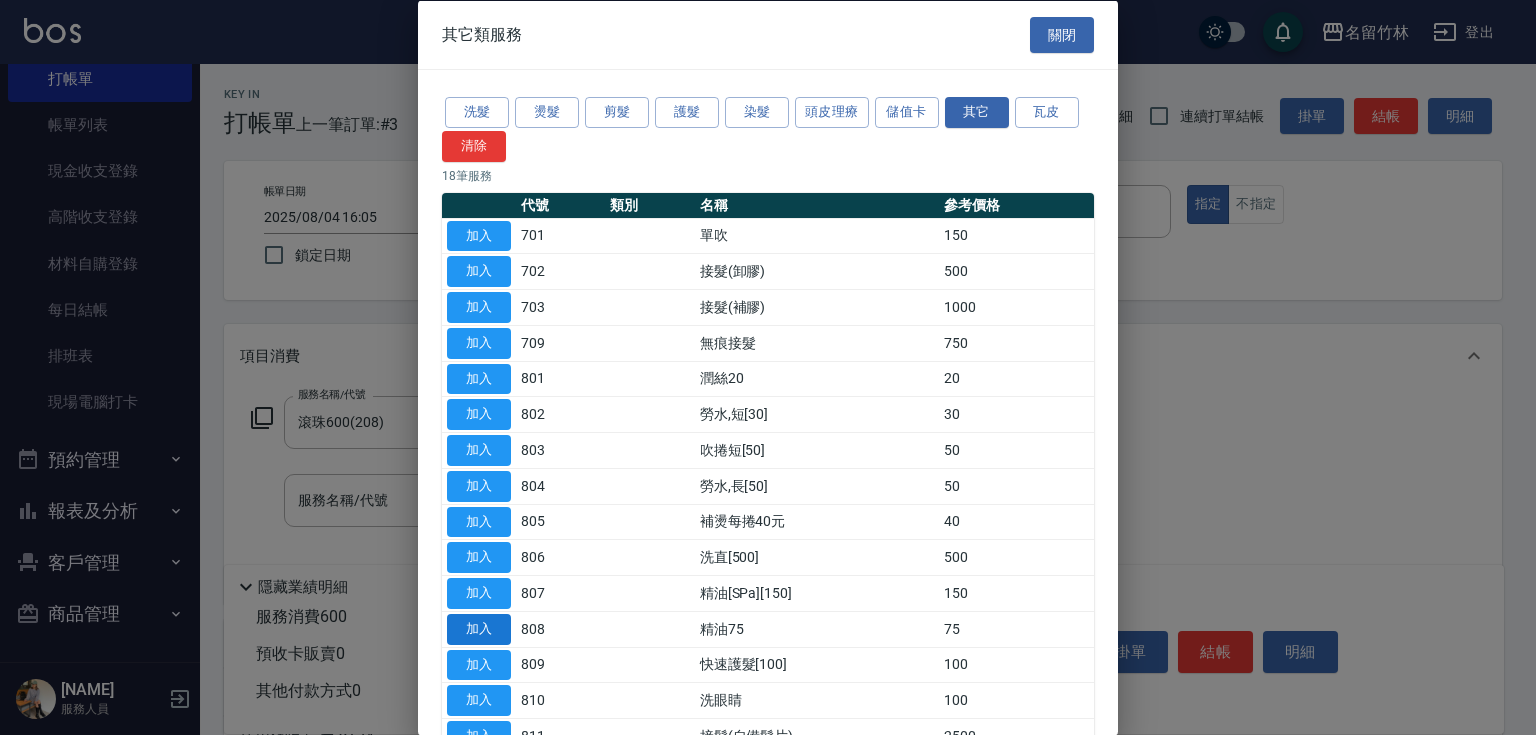 click on "加入" at bounding box center [479, 628] 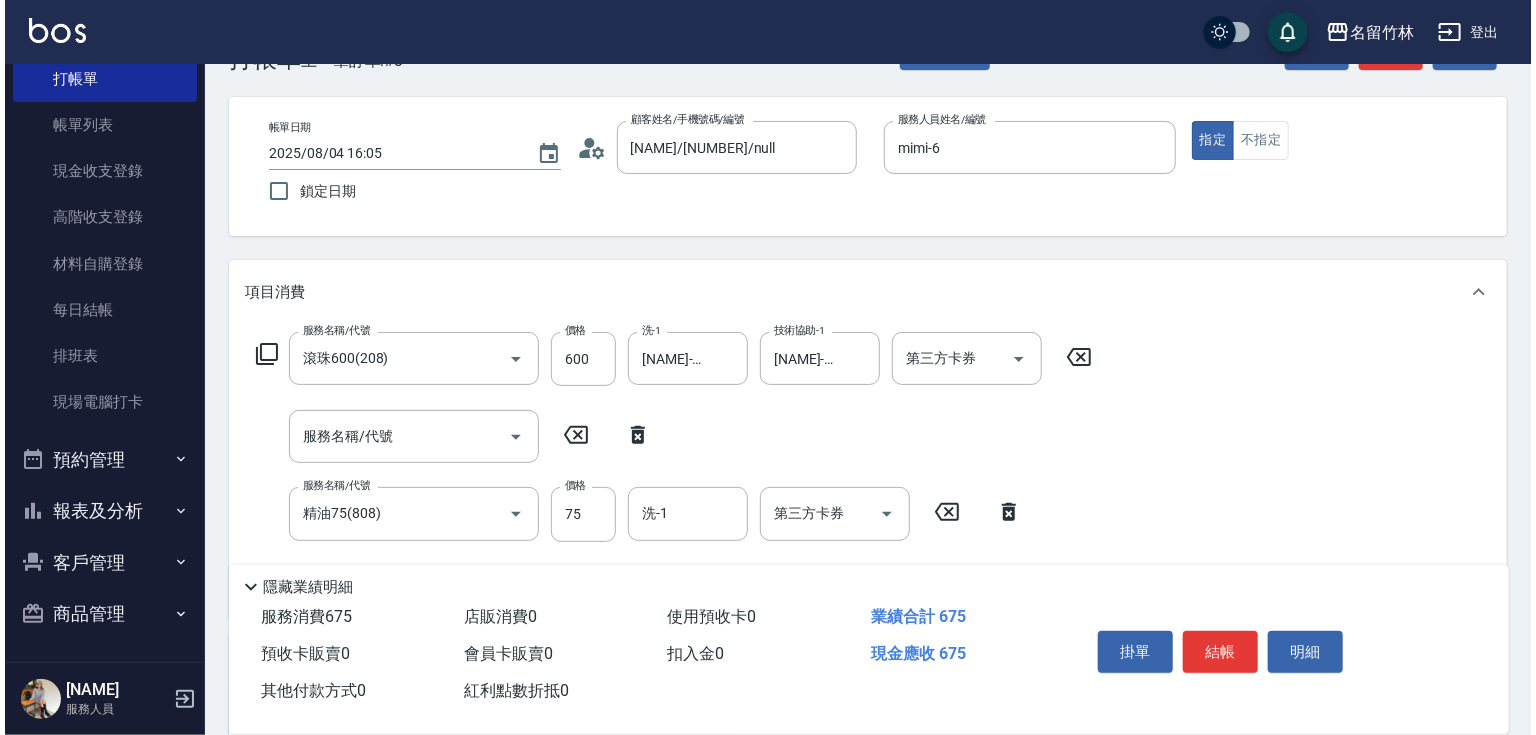 scroll, scrollTop: 240, scrollLeft: 0, axis: vertical 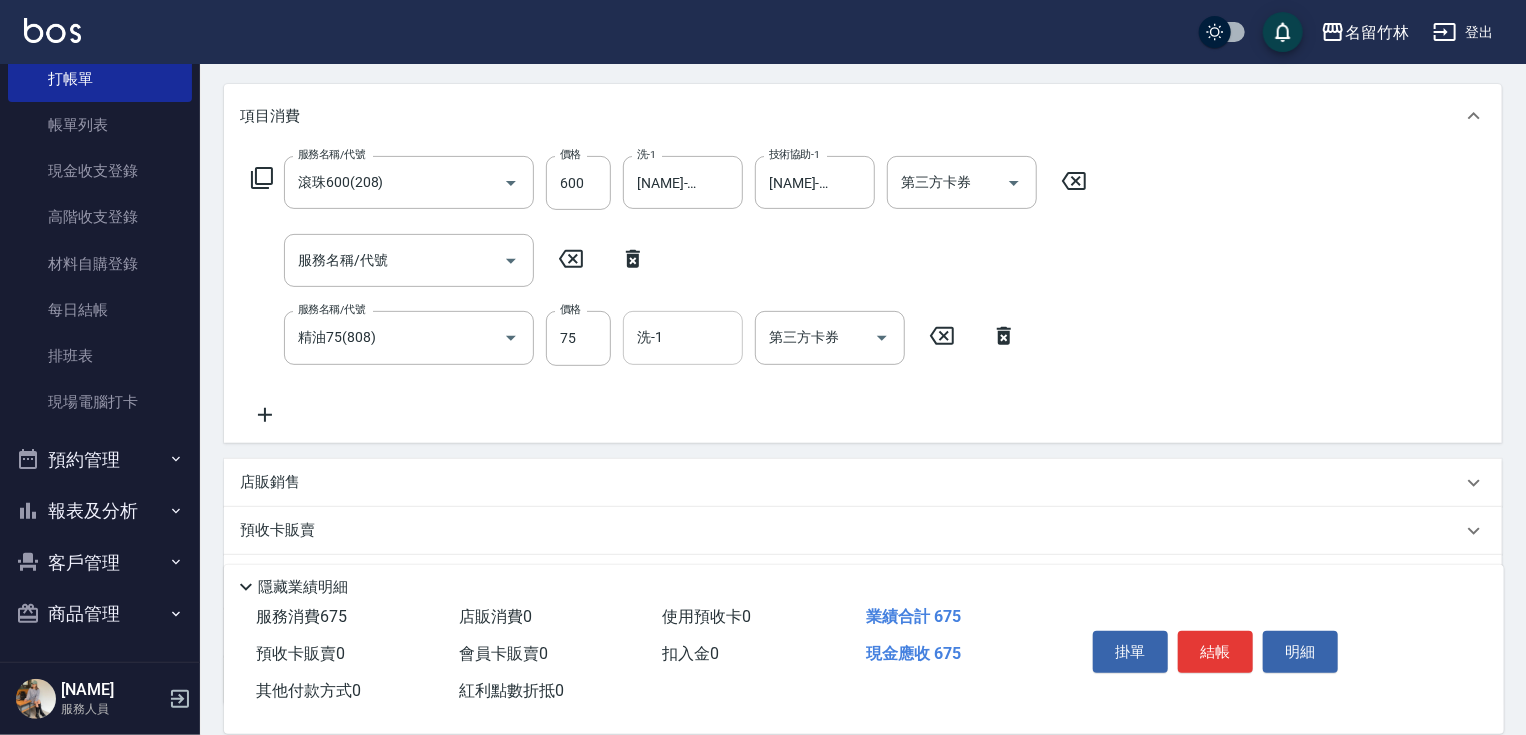 click on "洗-1" at bounding box center [683, 337] 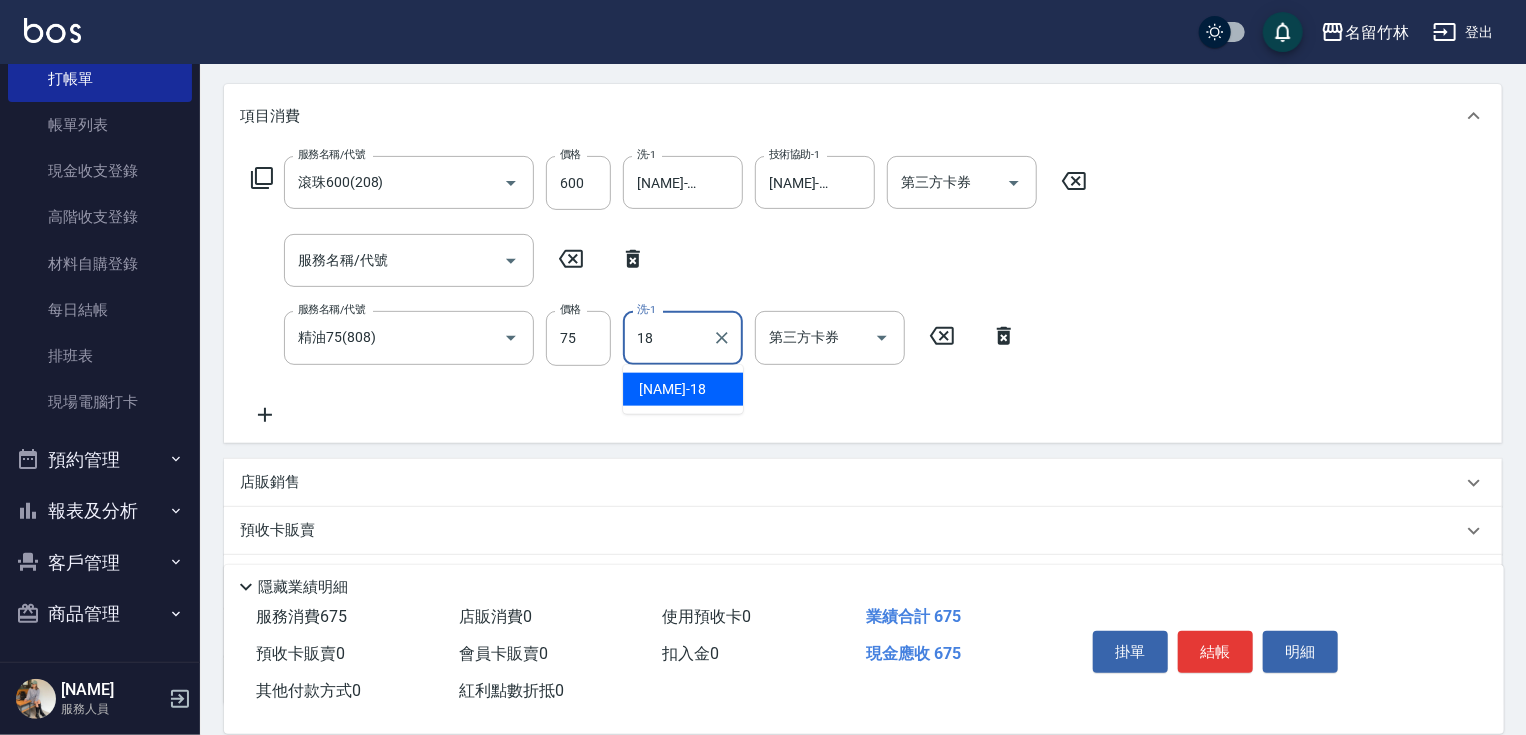 type on "[NAME]-[NUMBER]" 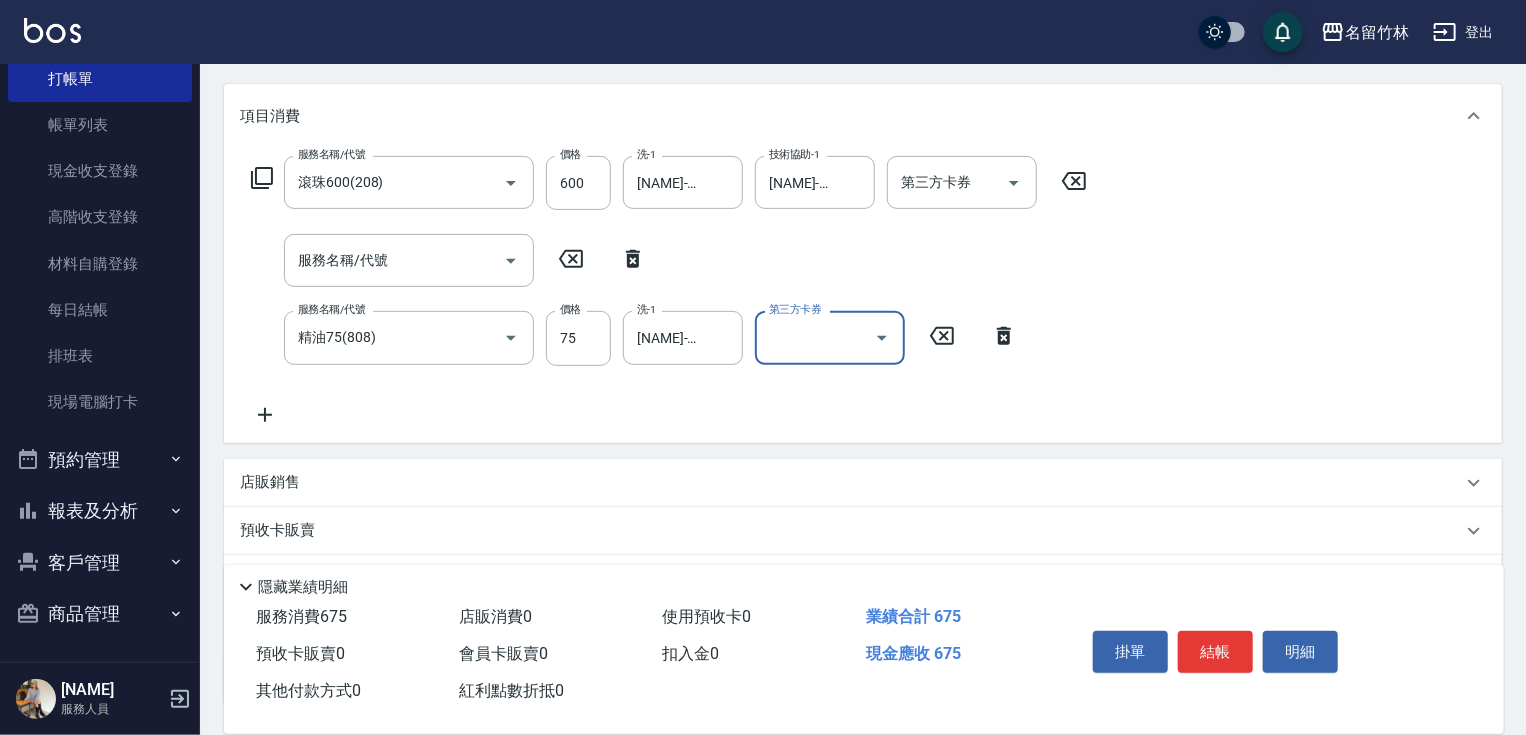 click 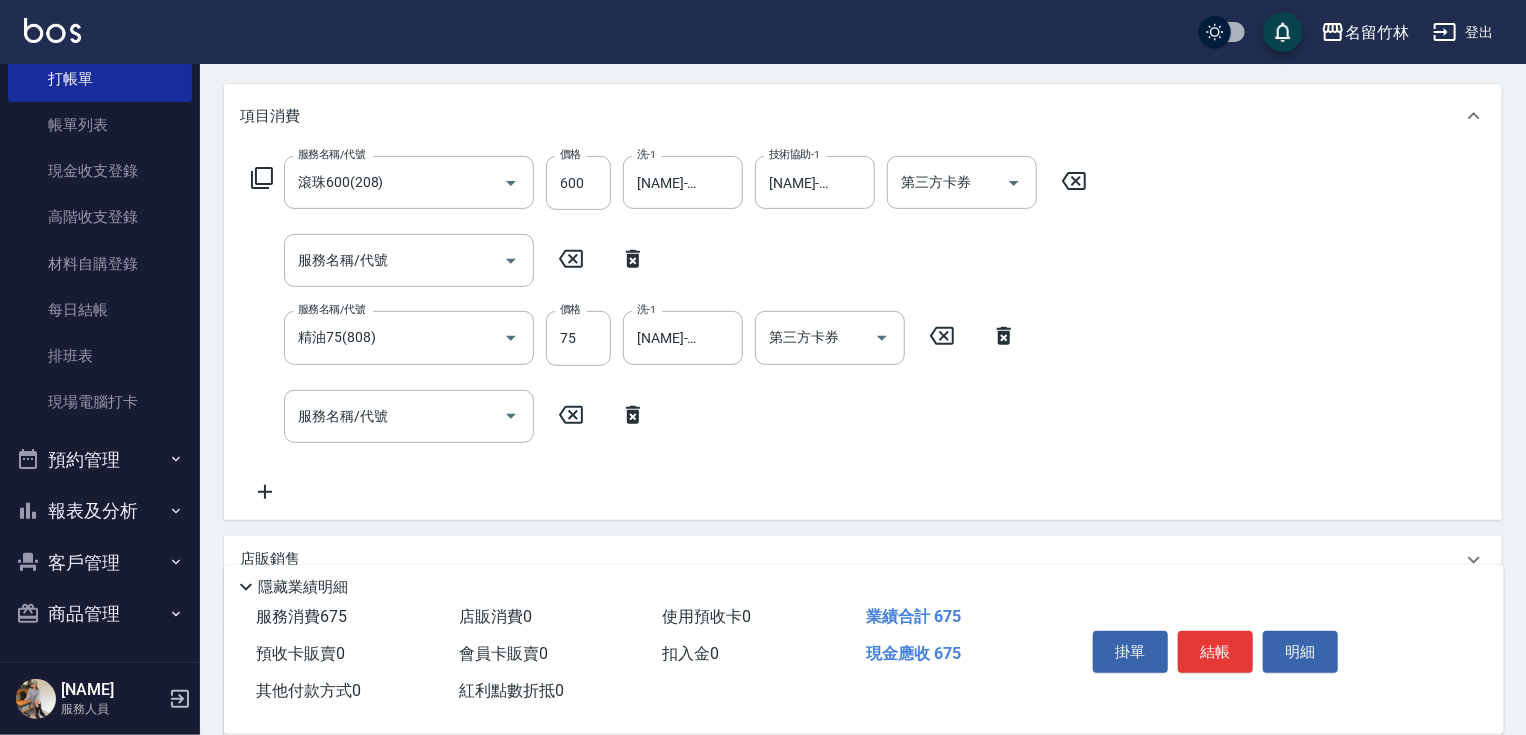 click 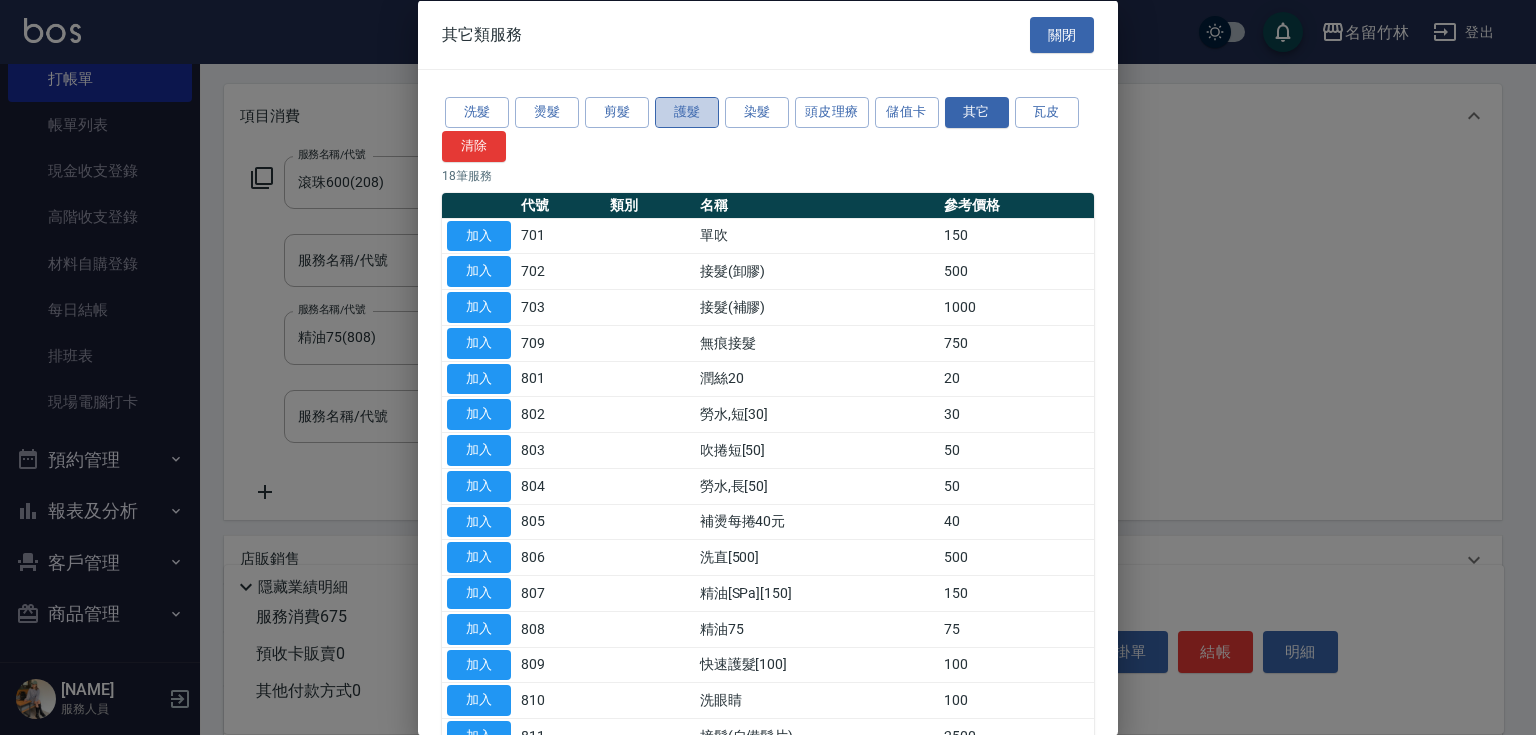 click on "護髮" at bounding box center [687, 112] 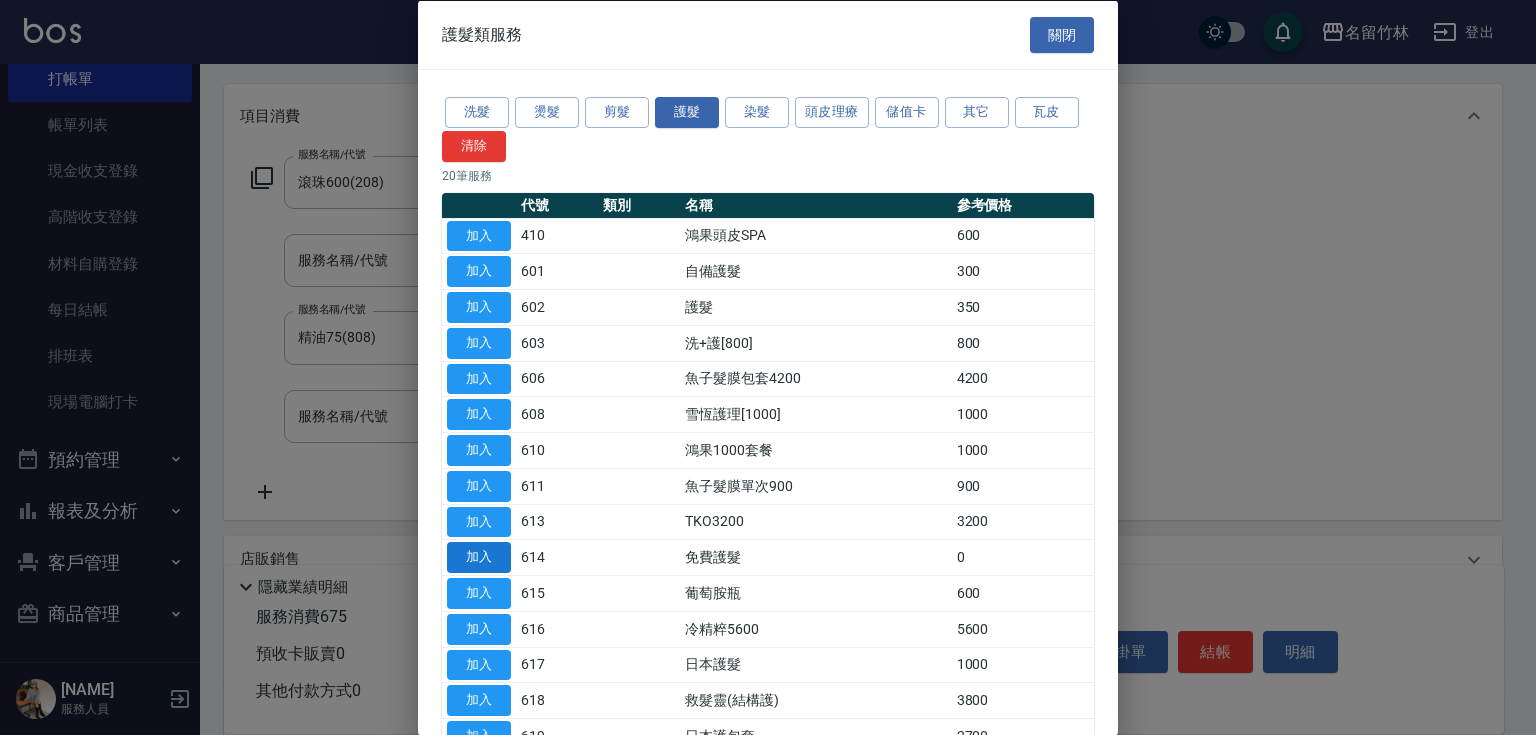 click on "加入" at bounding box center [479, 557] 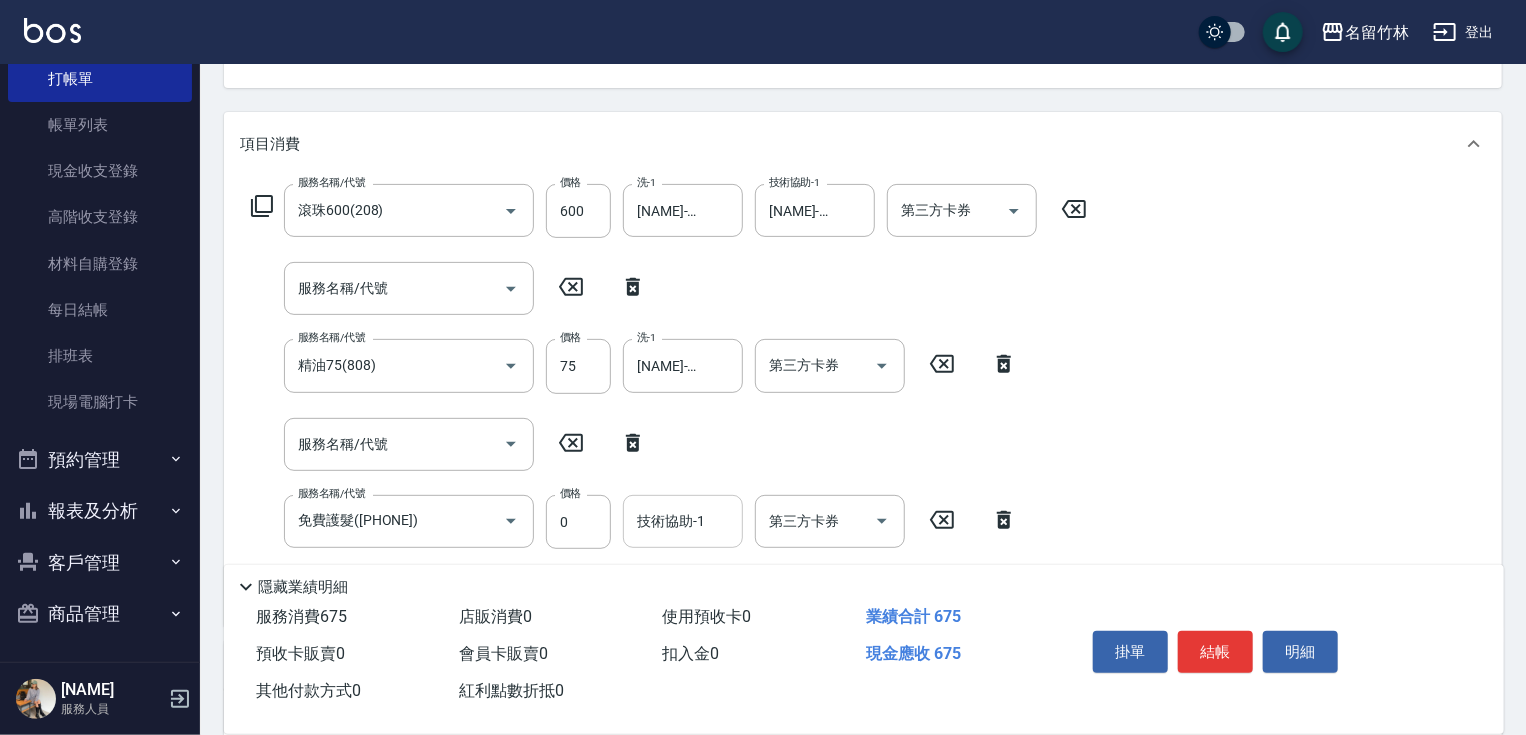 scroll, scrollTop: 240, scrollLeft: 0, axis: vertical 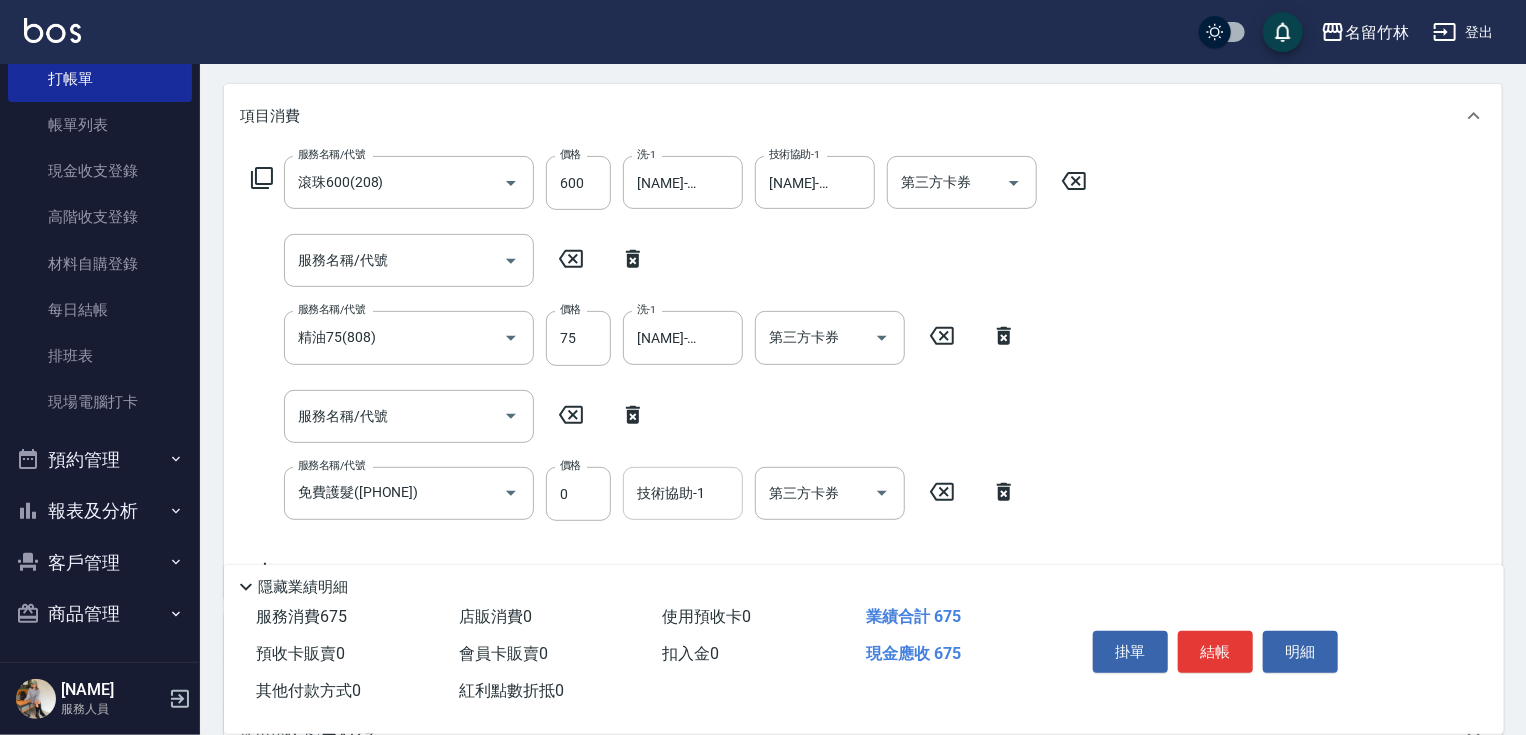 click on "技術協助-1" at bounding box center [683, 493] 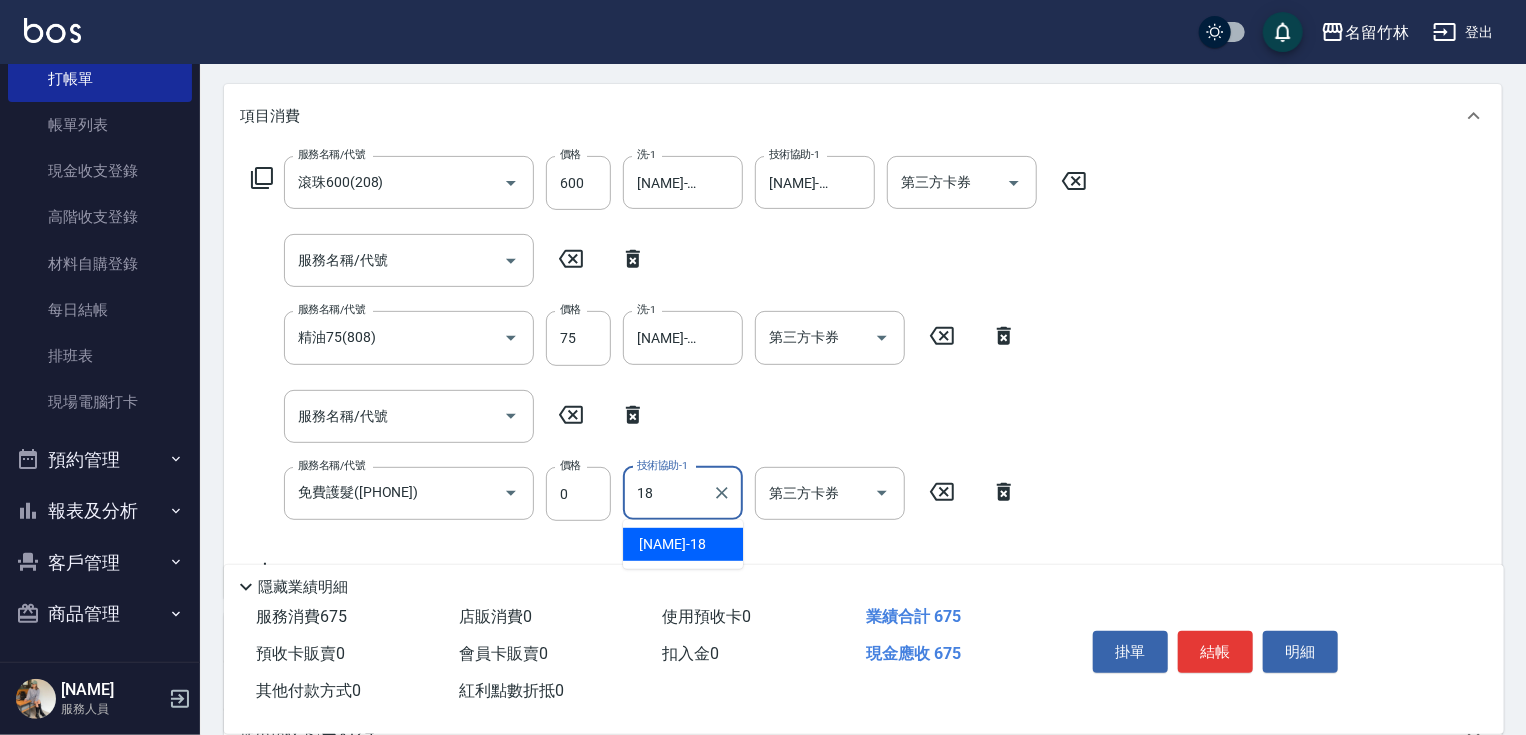 type on "[NAME]-[NUMBER]" 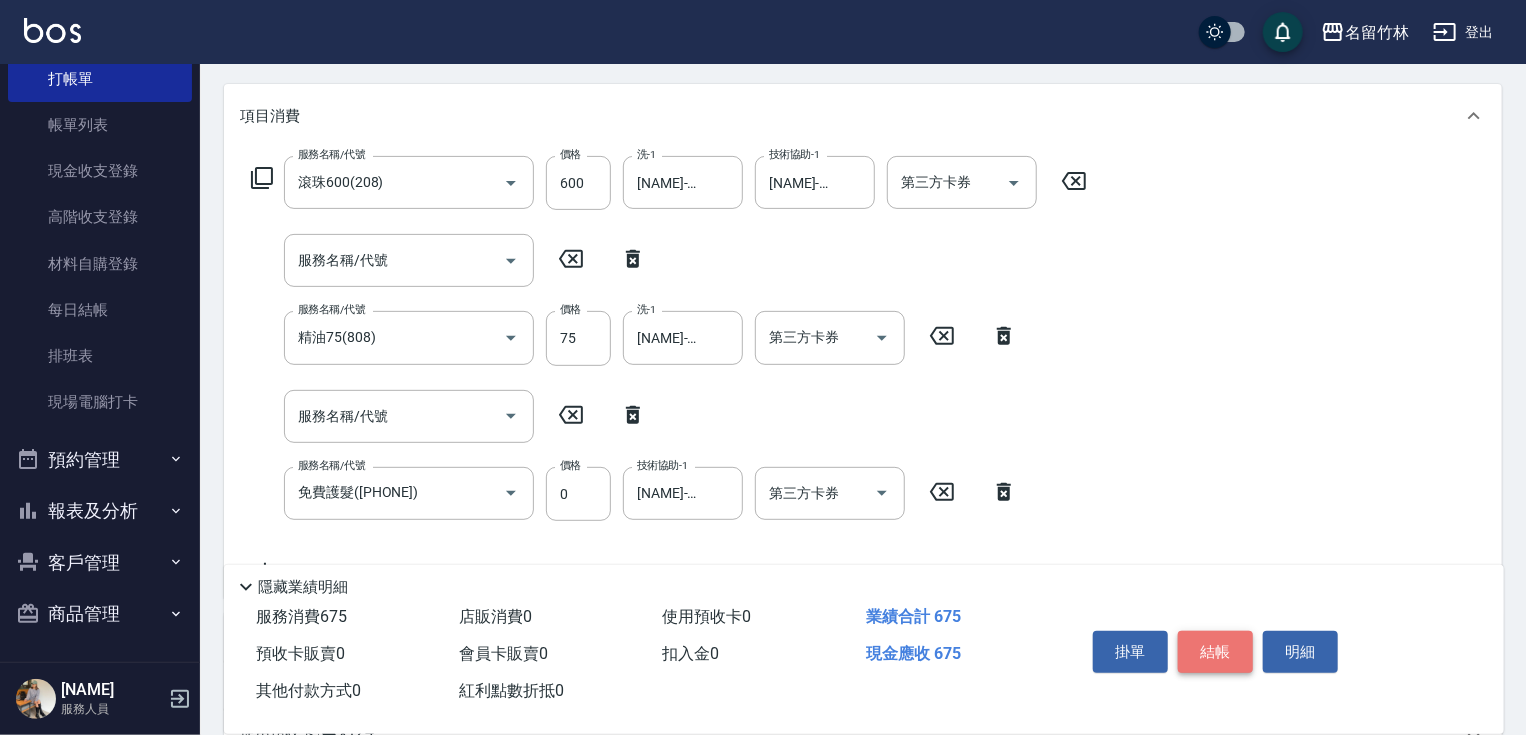 click on "結帳" at bounding box center [1215, 652] 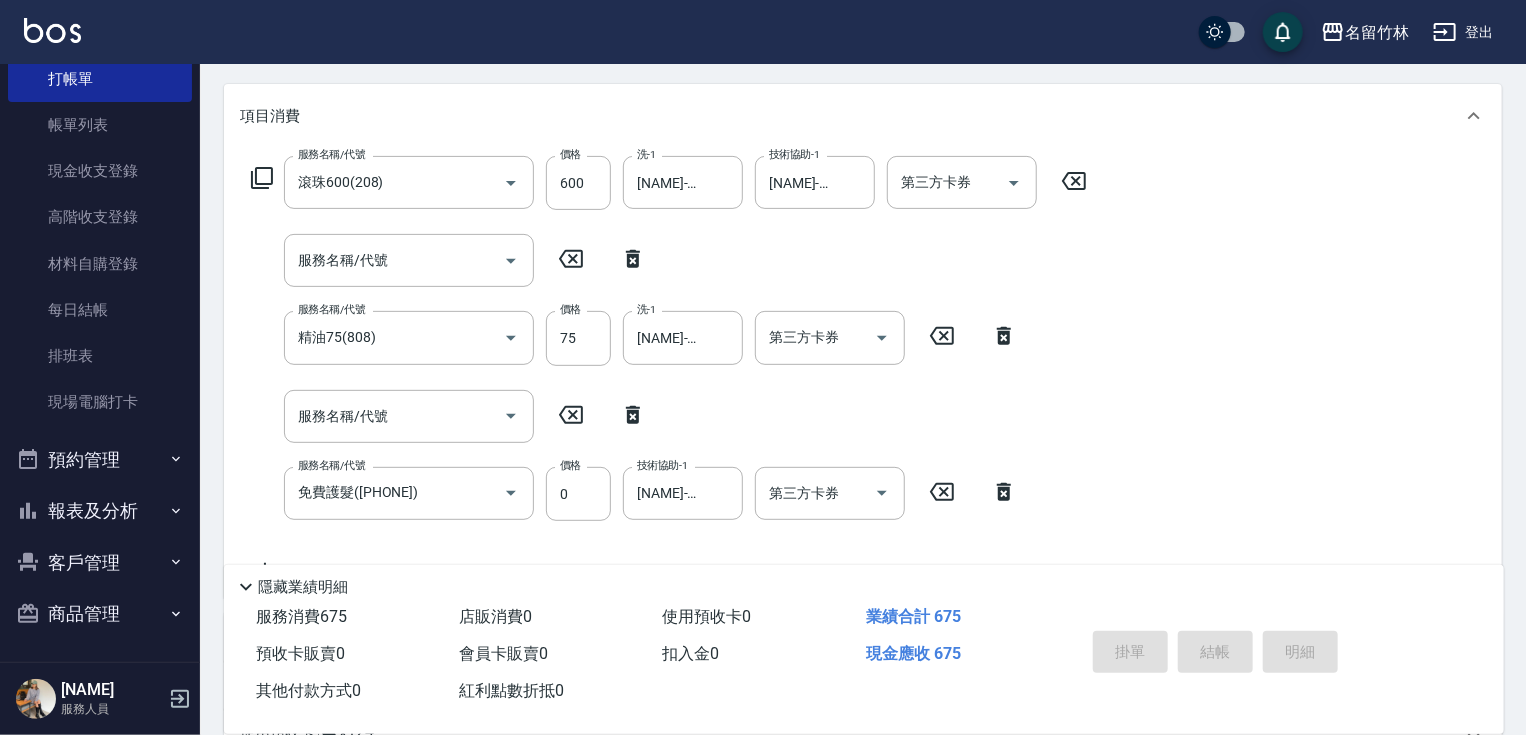 scroll, scrollTop: 0, scrollLeft: 0, axis: both 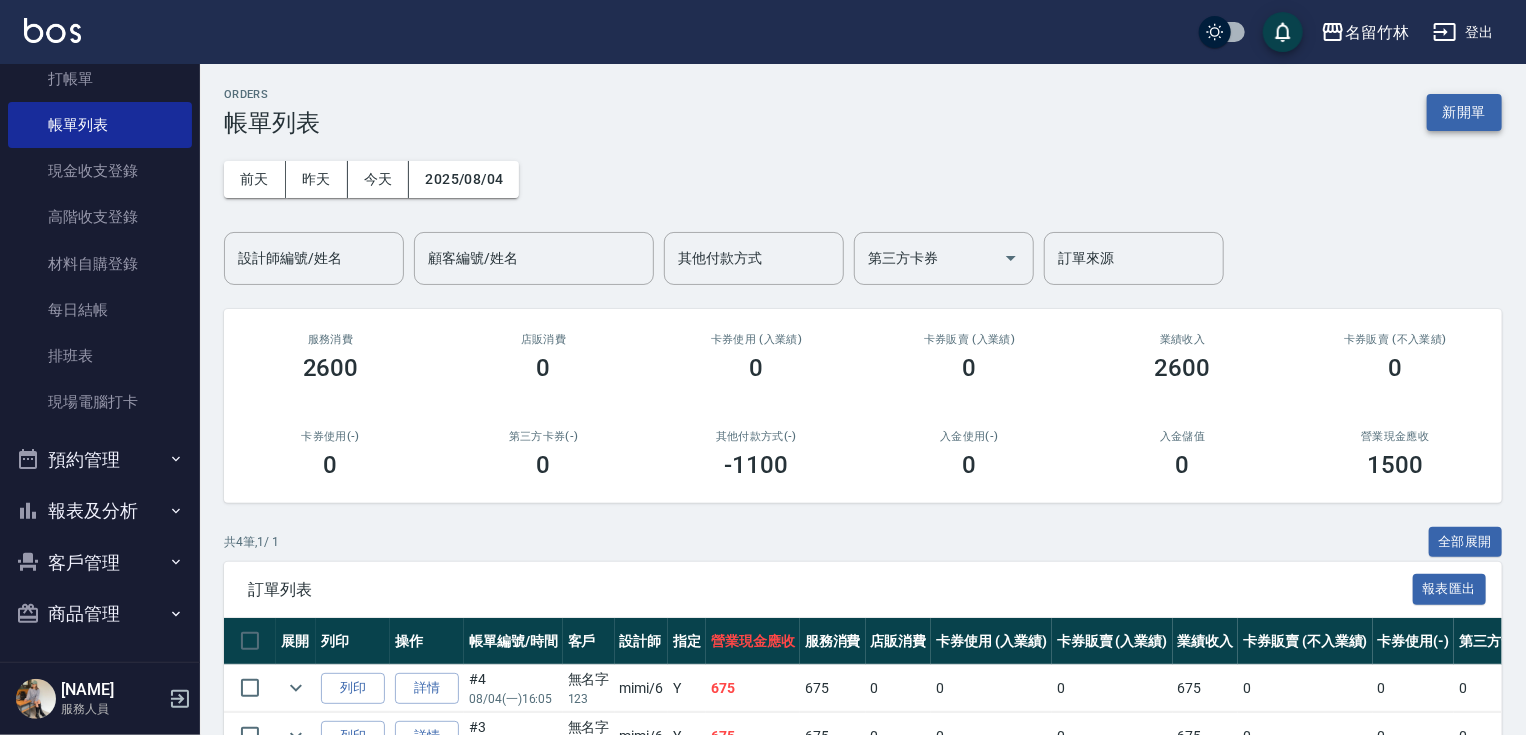 click on "新開單" at bounding box center [1464, 112] 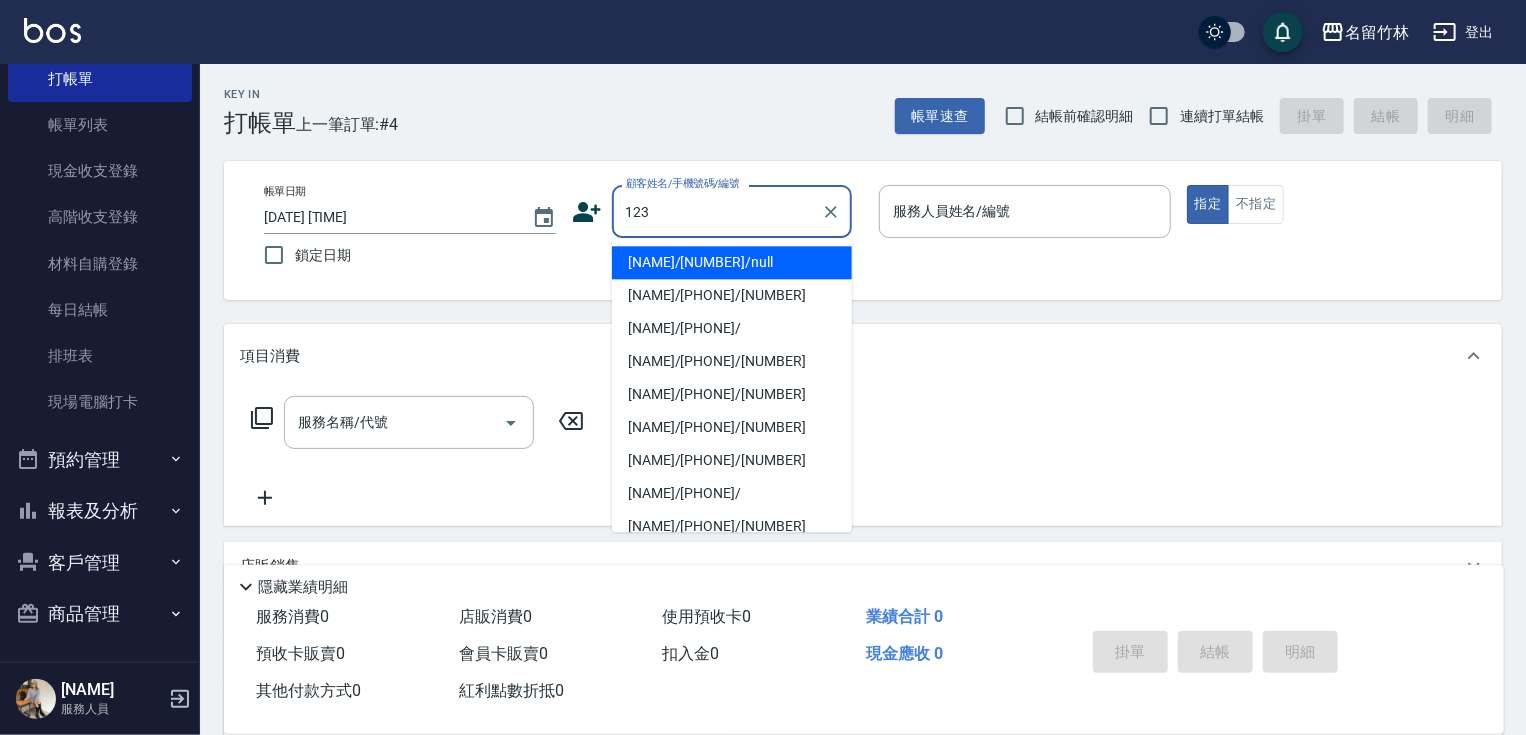 click on "[NAME]/[NUMBER]/null" at bounding box center [732, 262] 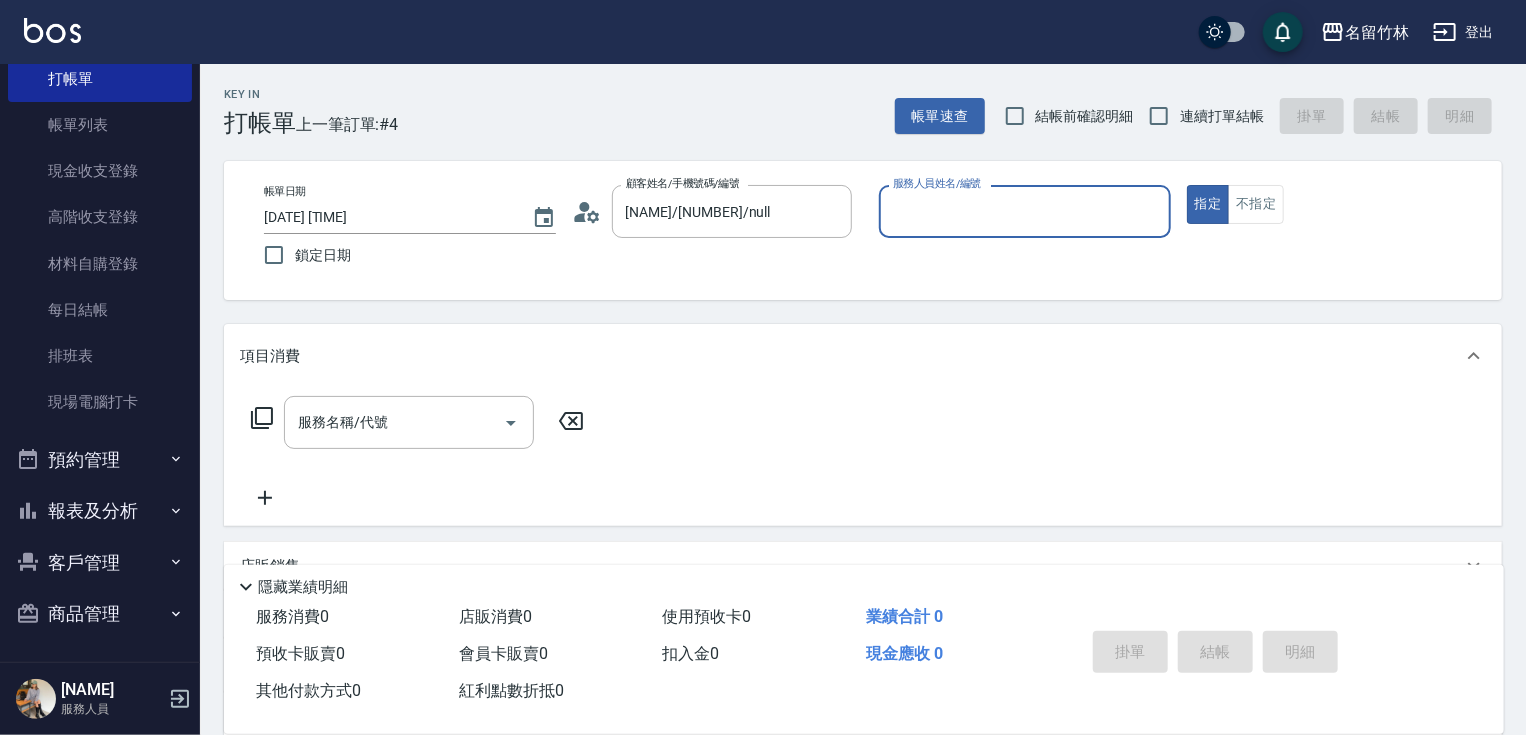 click on "服務人員姓名/編號" at bounding box center [1025, 211] 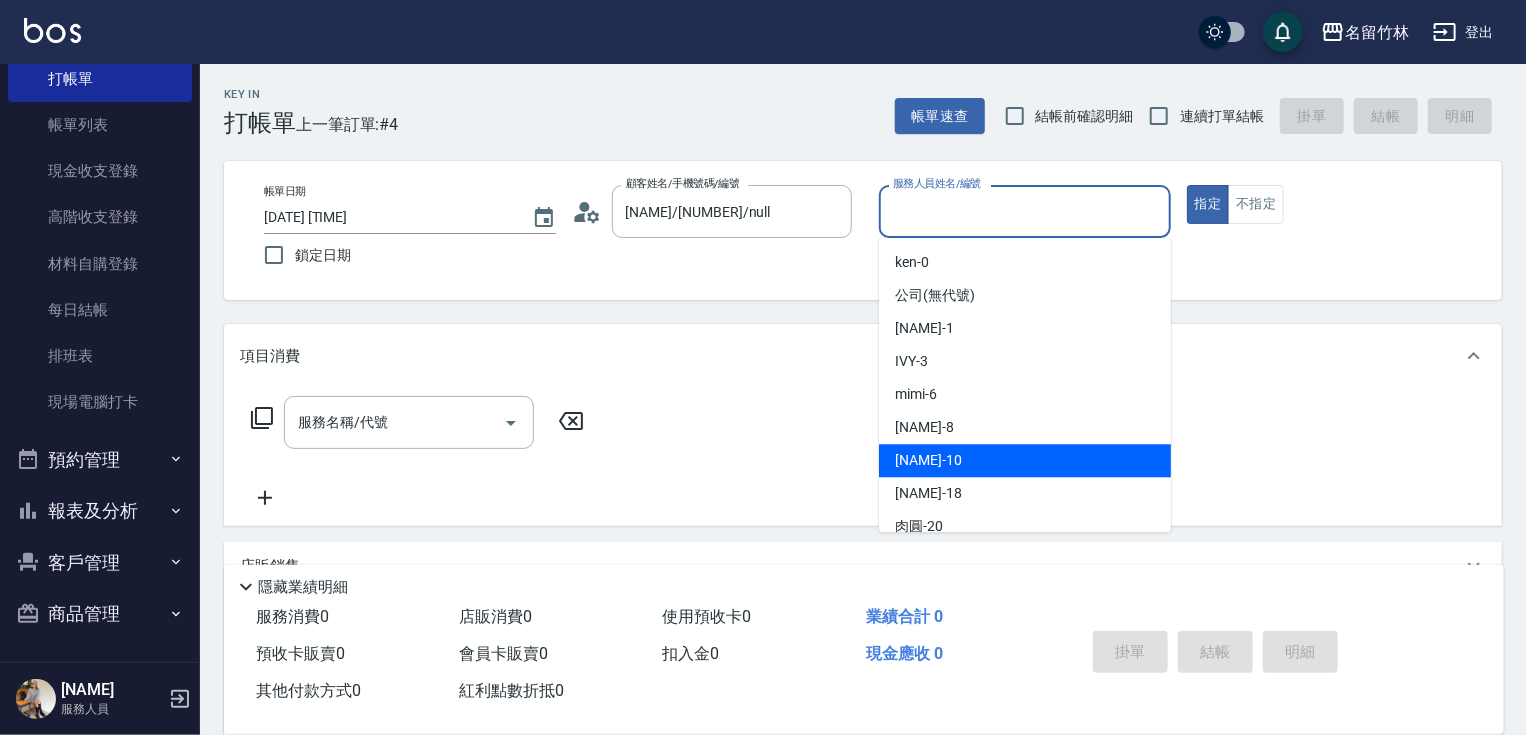 click on "[NAME] -[NUMBER]" at bounding box center (928, 460) 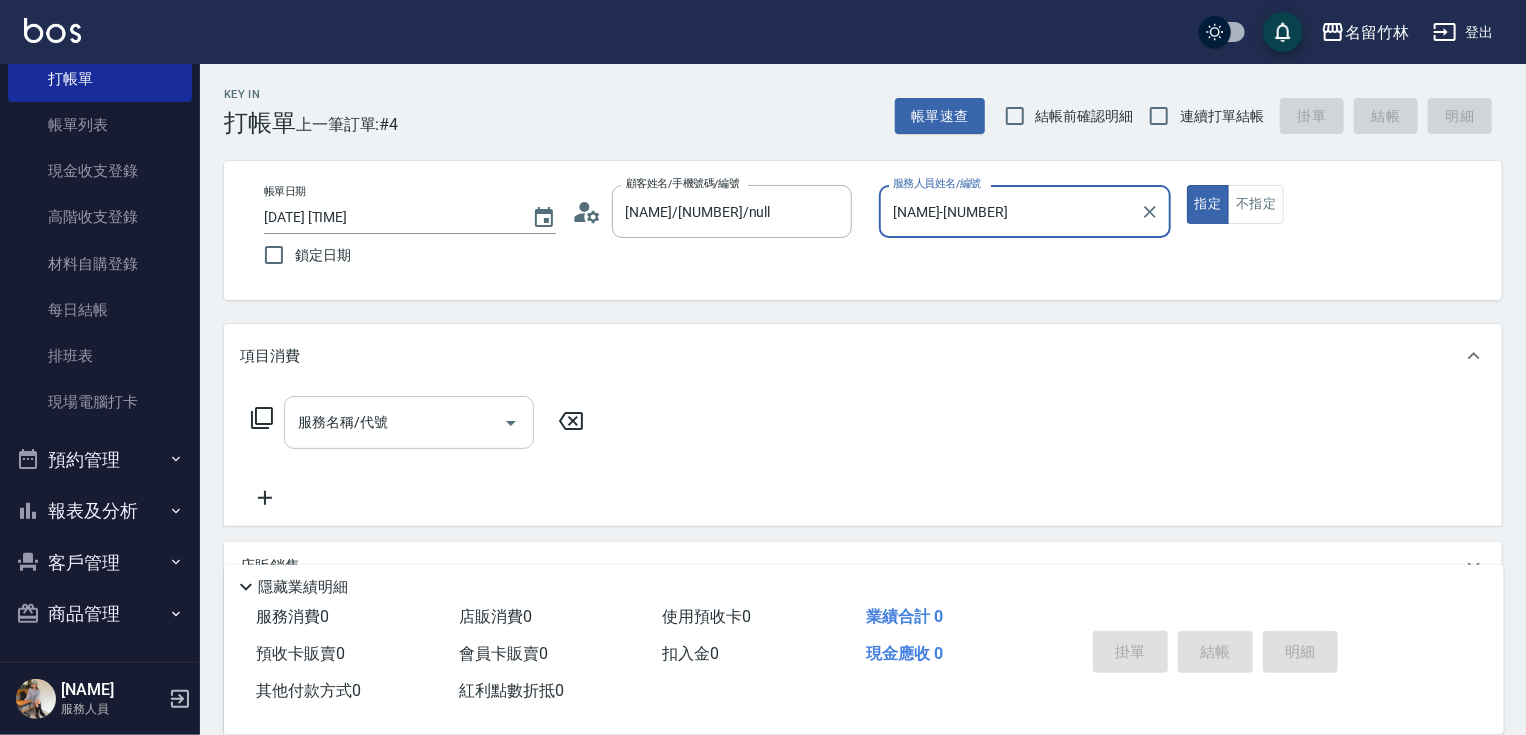 click on "服務名稱/代號" at bounding box center [394, 422] 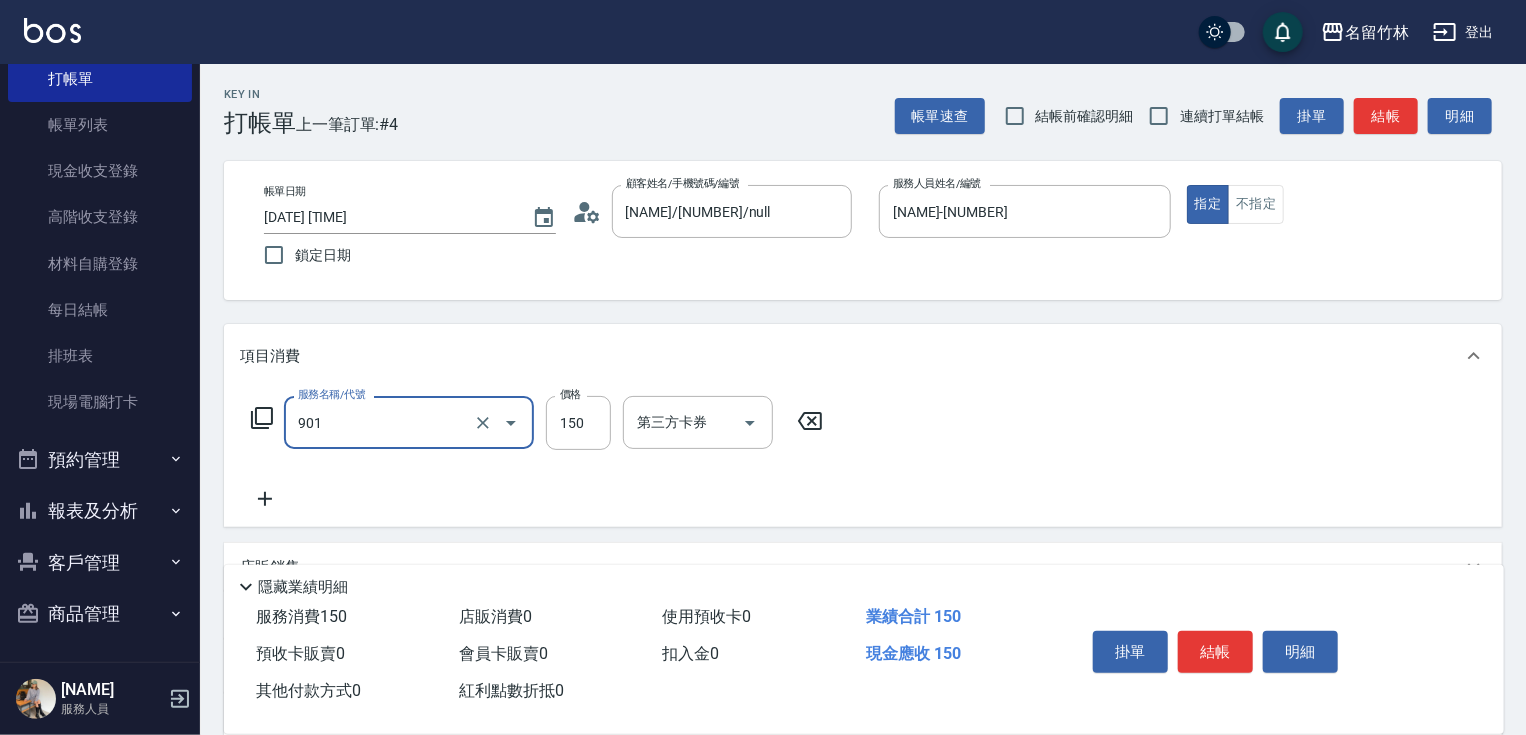 type on "修手[150](901)" 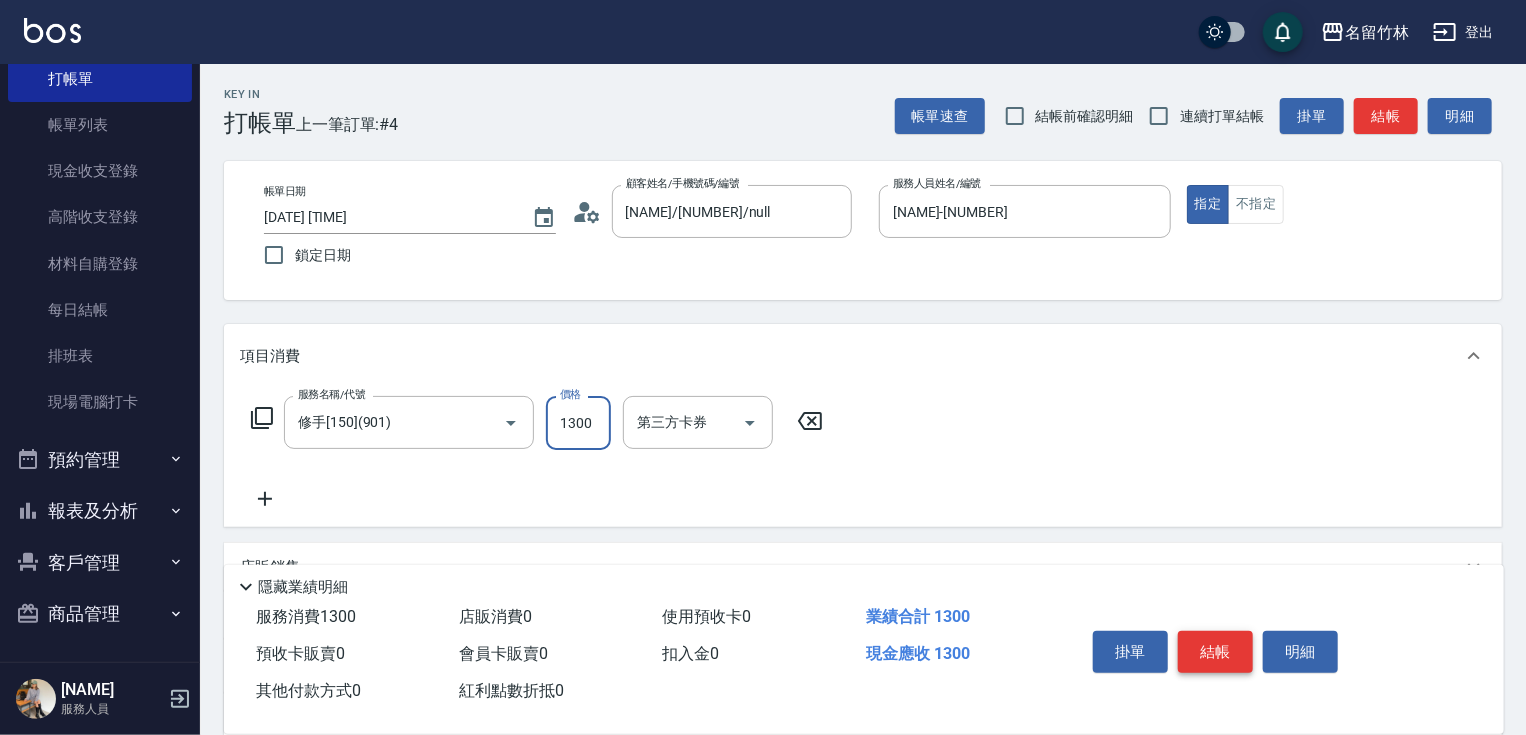 type on "1300" 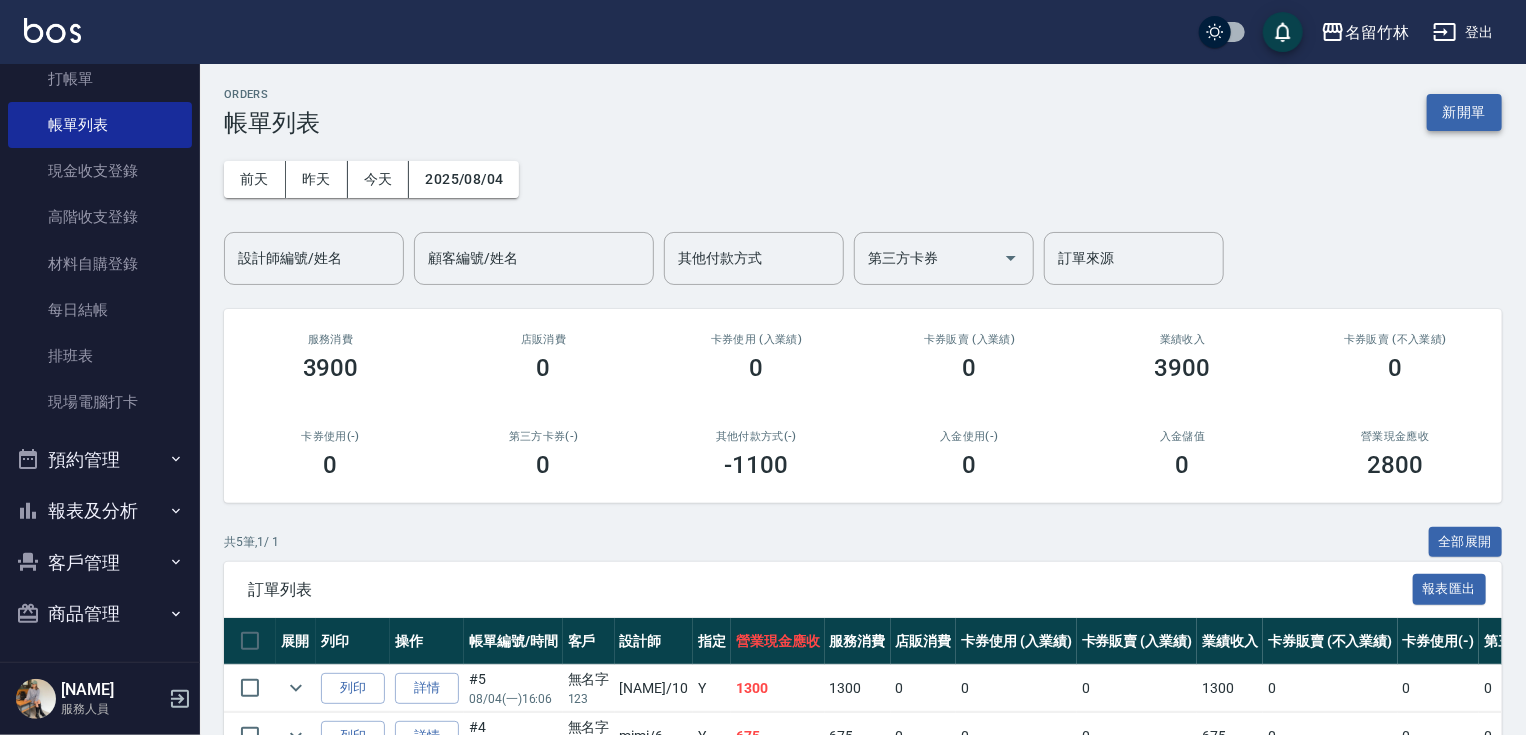 click on "新開單" at bounding box center (1464, 112) 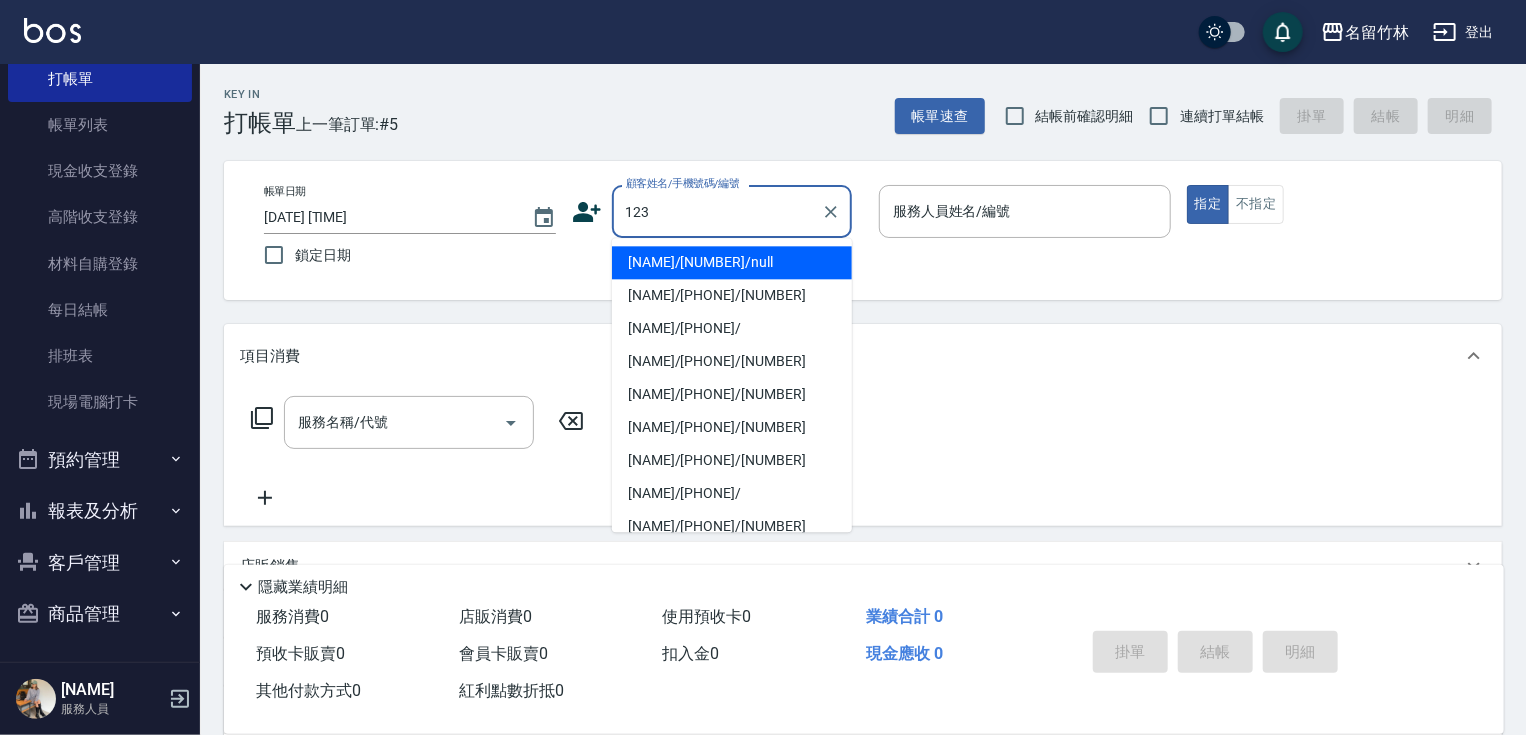 click on "[NAME]/[NUMBER]/null" at bounding box center [732, 262] 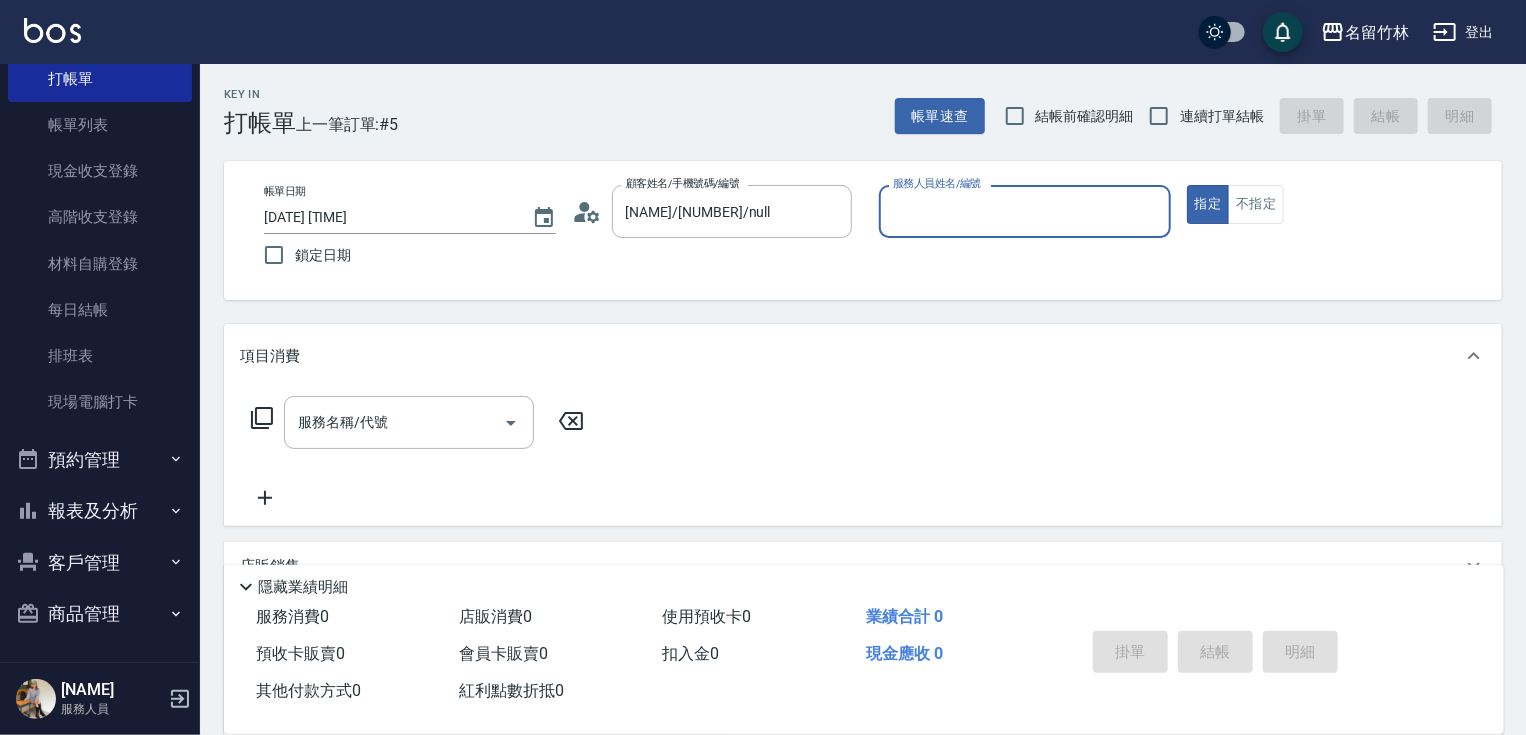 drag, startPoint x: 990, startPoint y: 212, endPoint x: 992, endPoint y: 235, distance: 23.086792 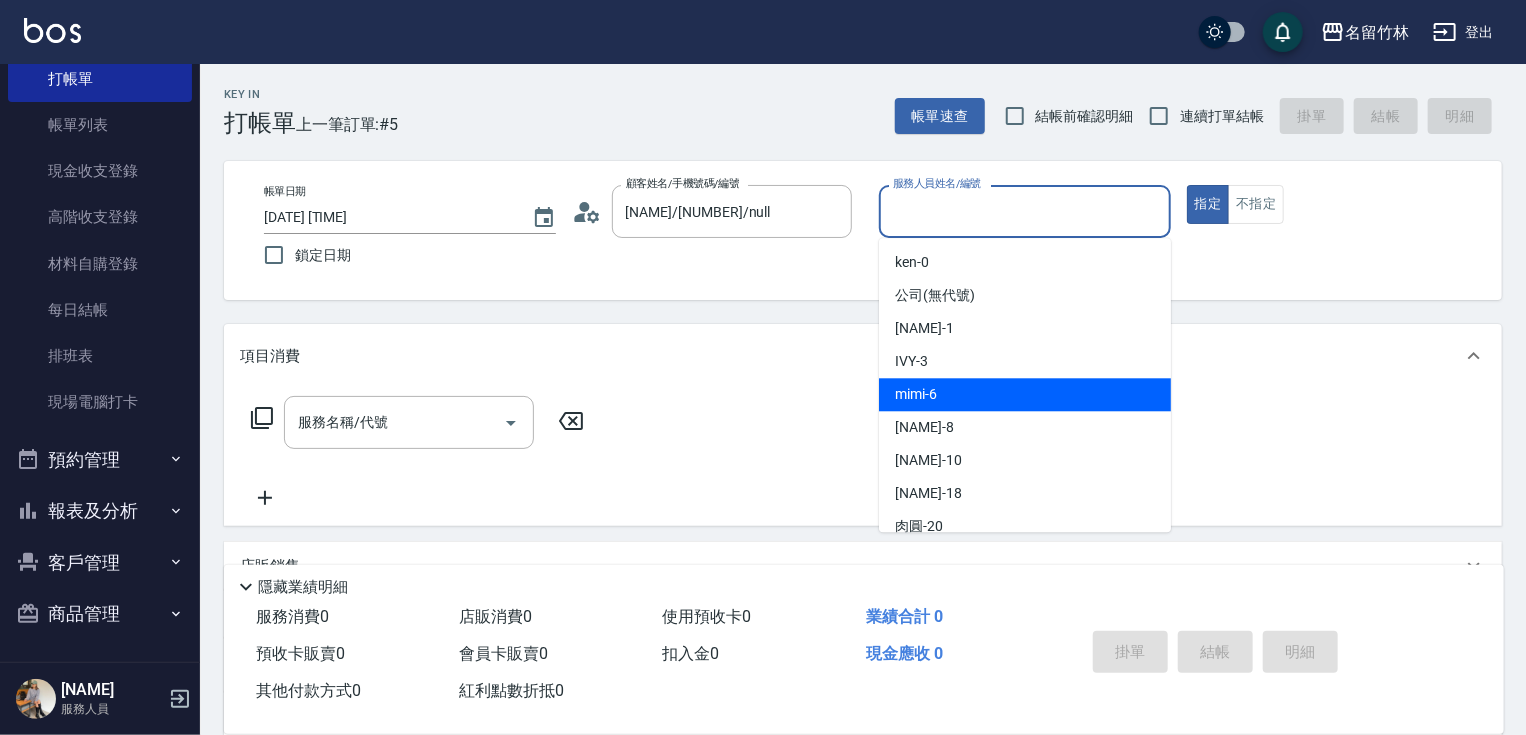 click on "mimi -6" at bounding box center (1025, 394) 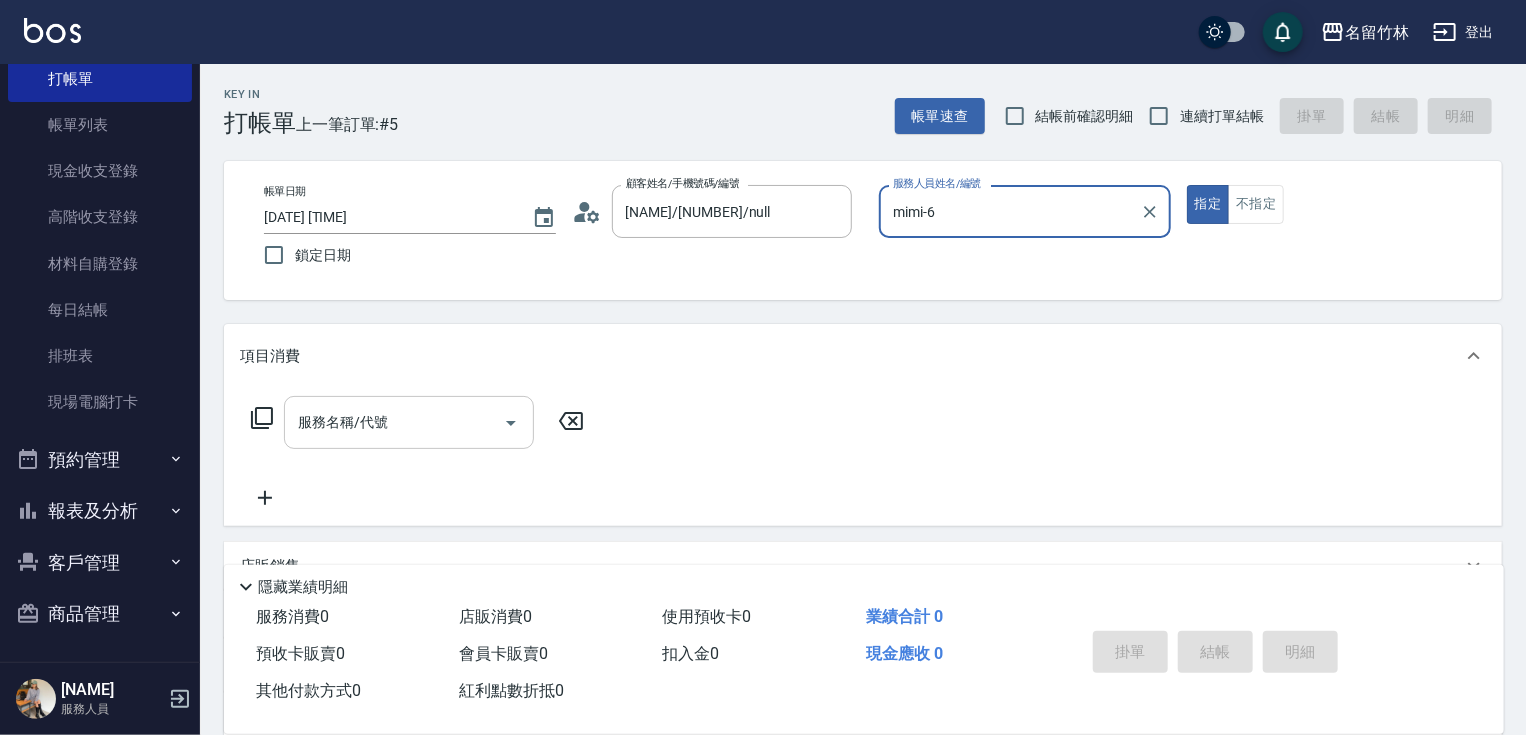 click on "服務名稱/代號" at bounding box center [394, 422] 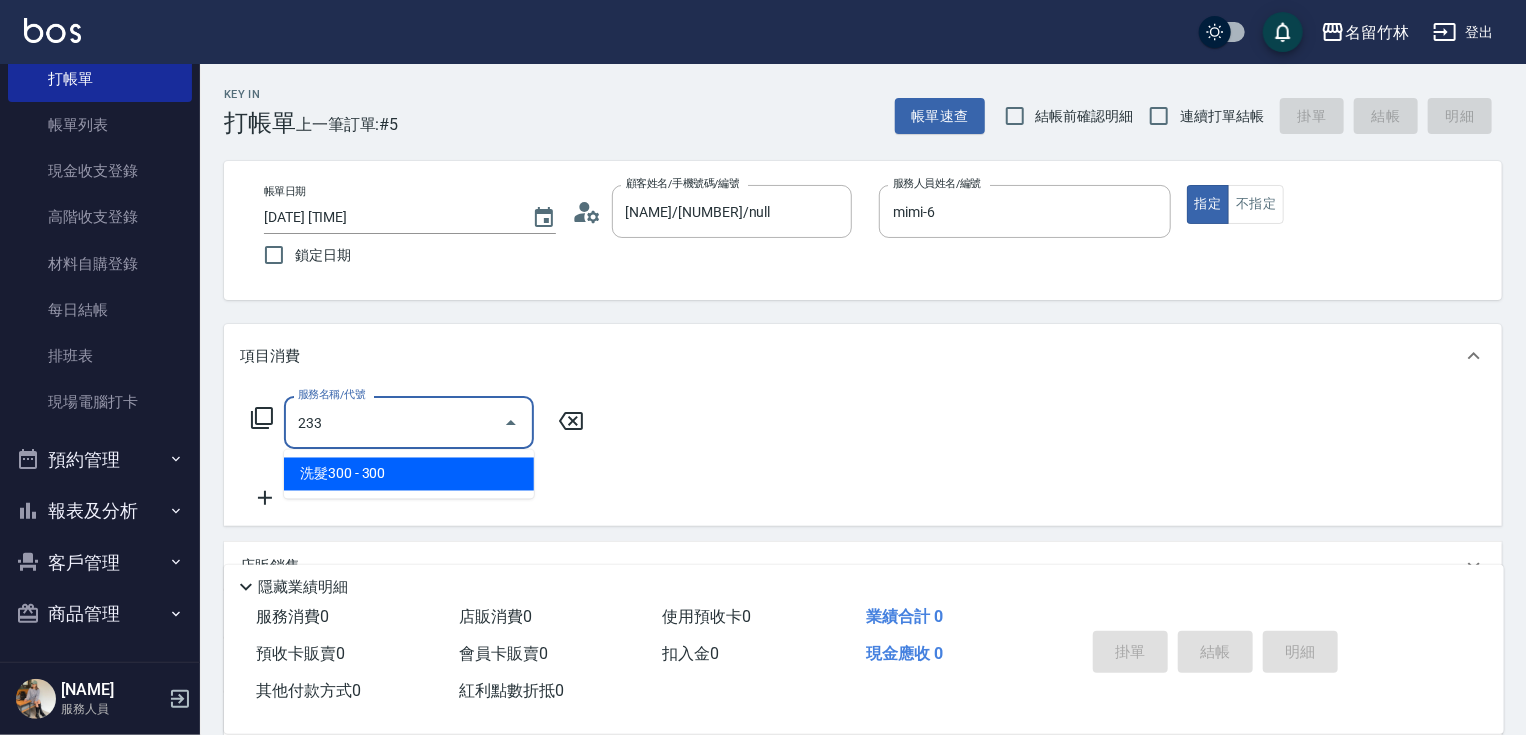 type on "洗髮300(233)" 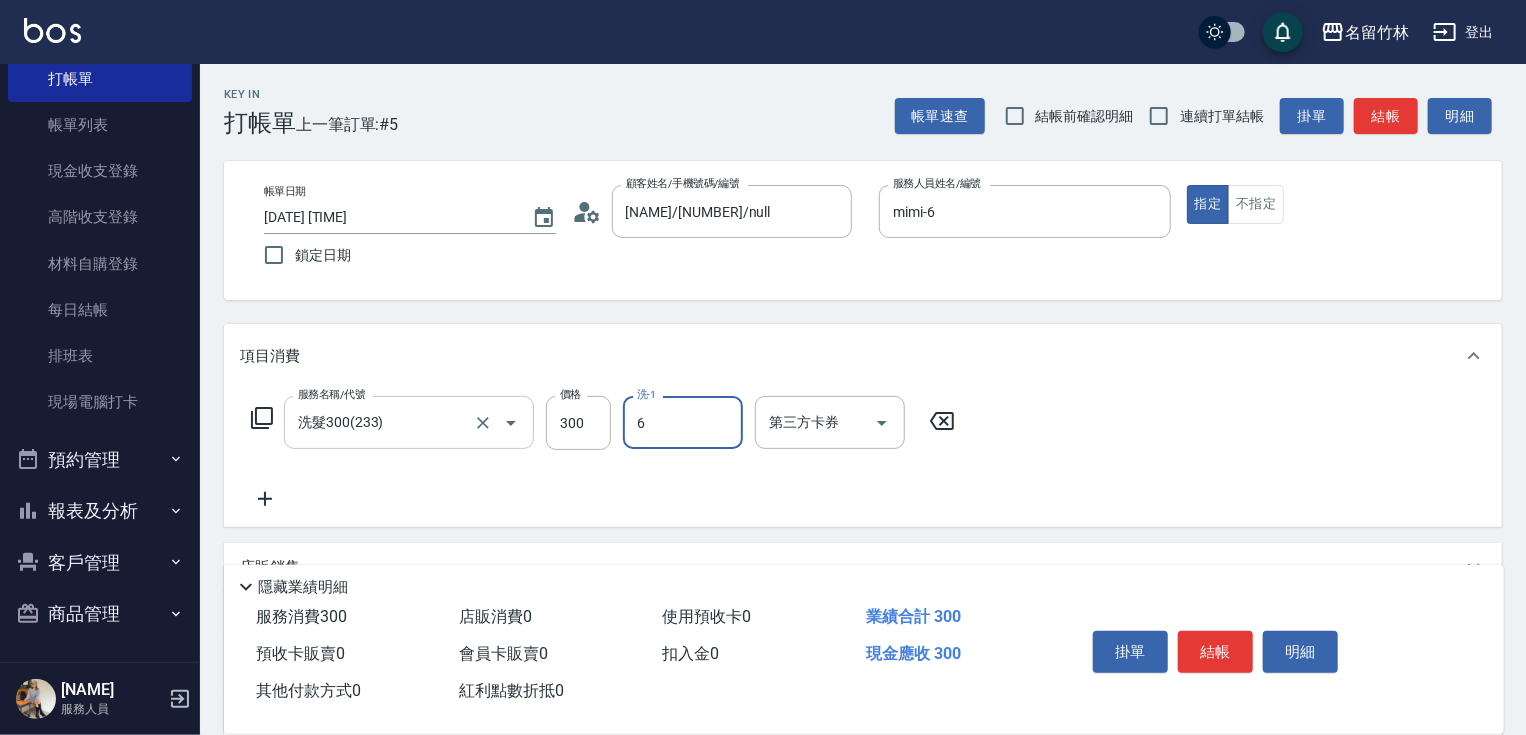 type on "mimi-6" 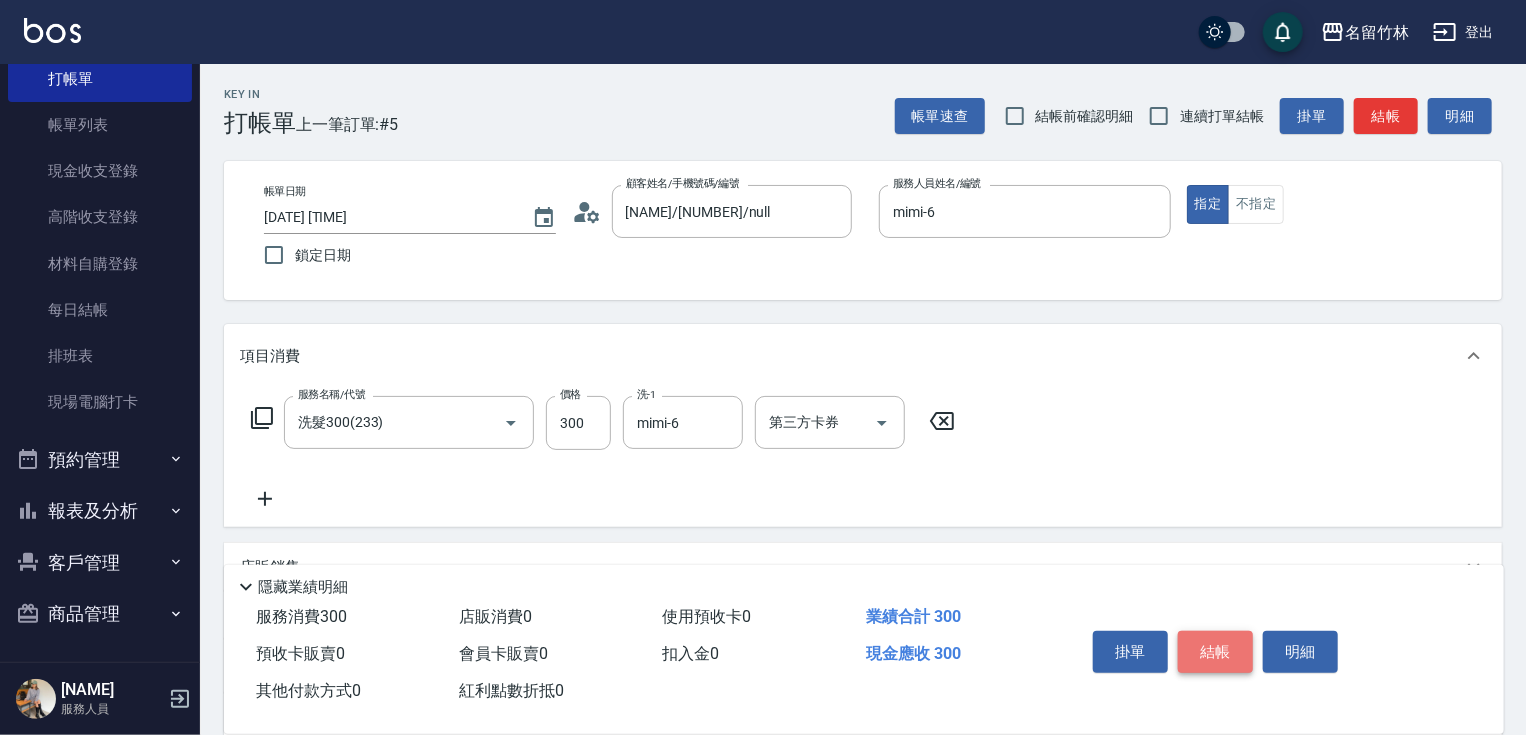 click on "結帳" at bounding box center (1215, 652) 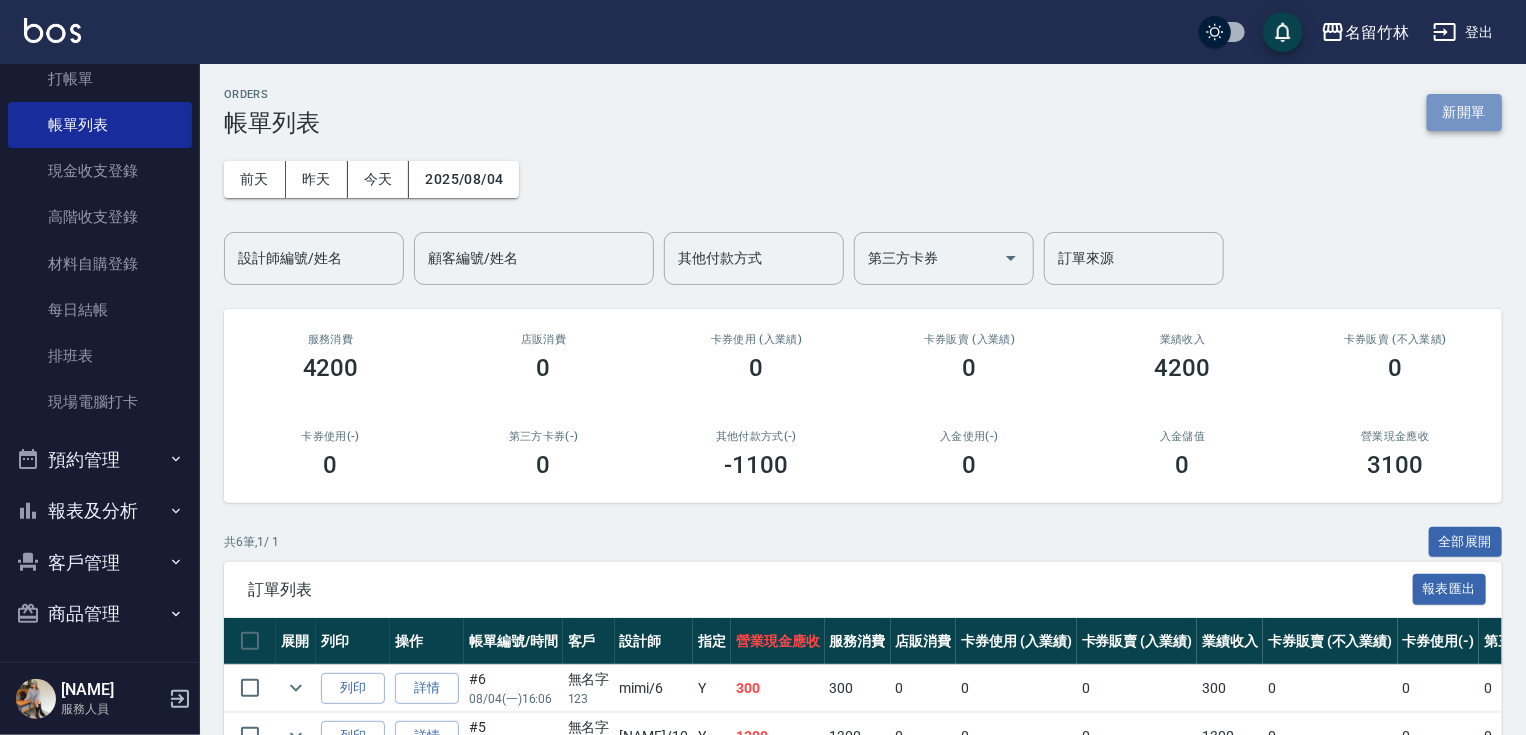 click on "新開單" at bounding box center (1464, 112) 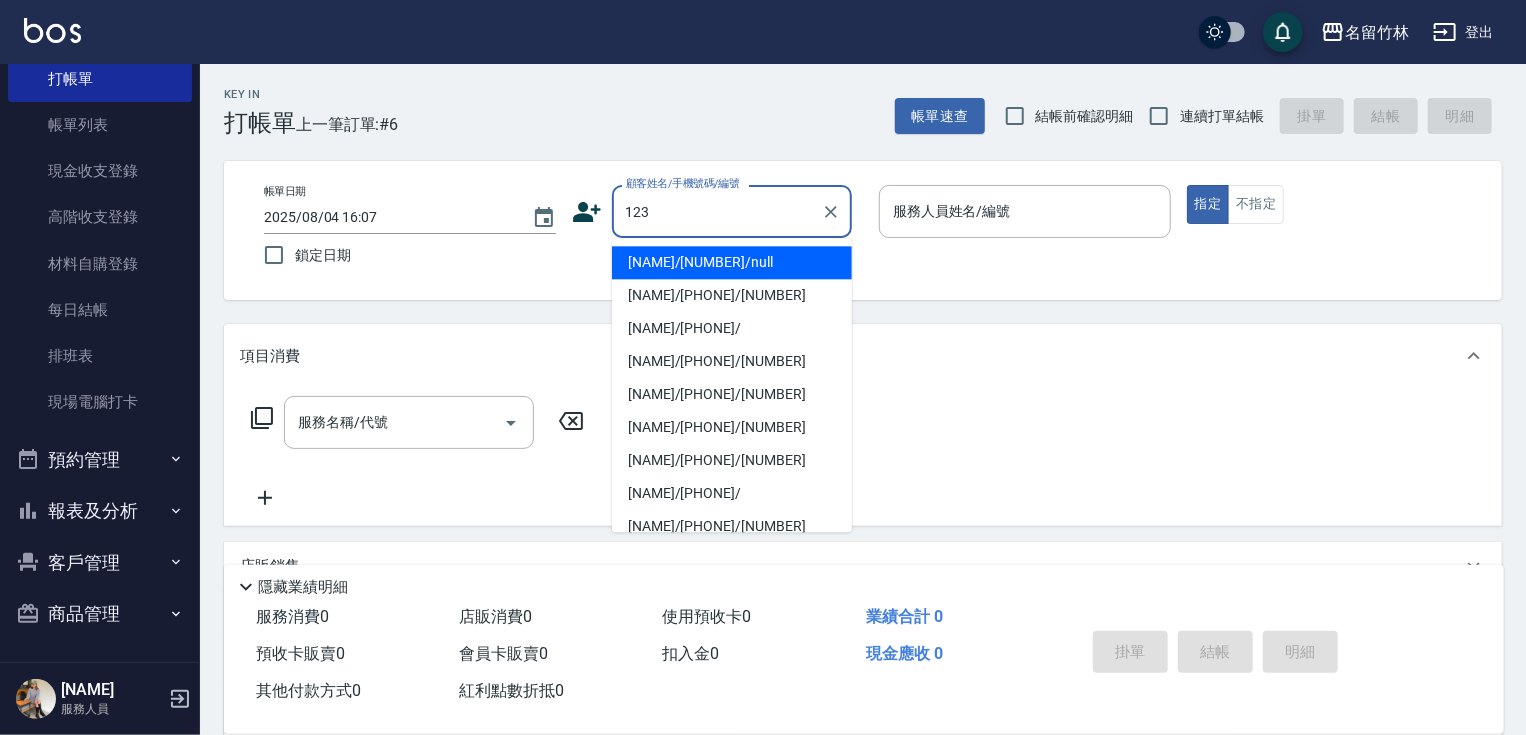 click on "[NAME]/[NUMBER]/null" at bounding box center [732, 262] 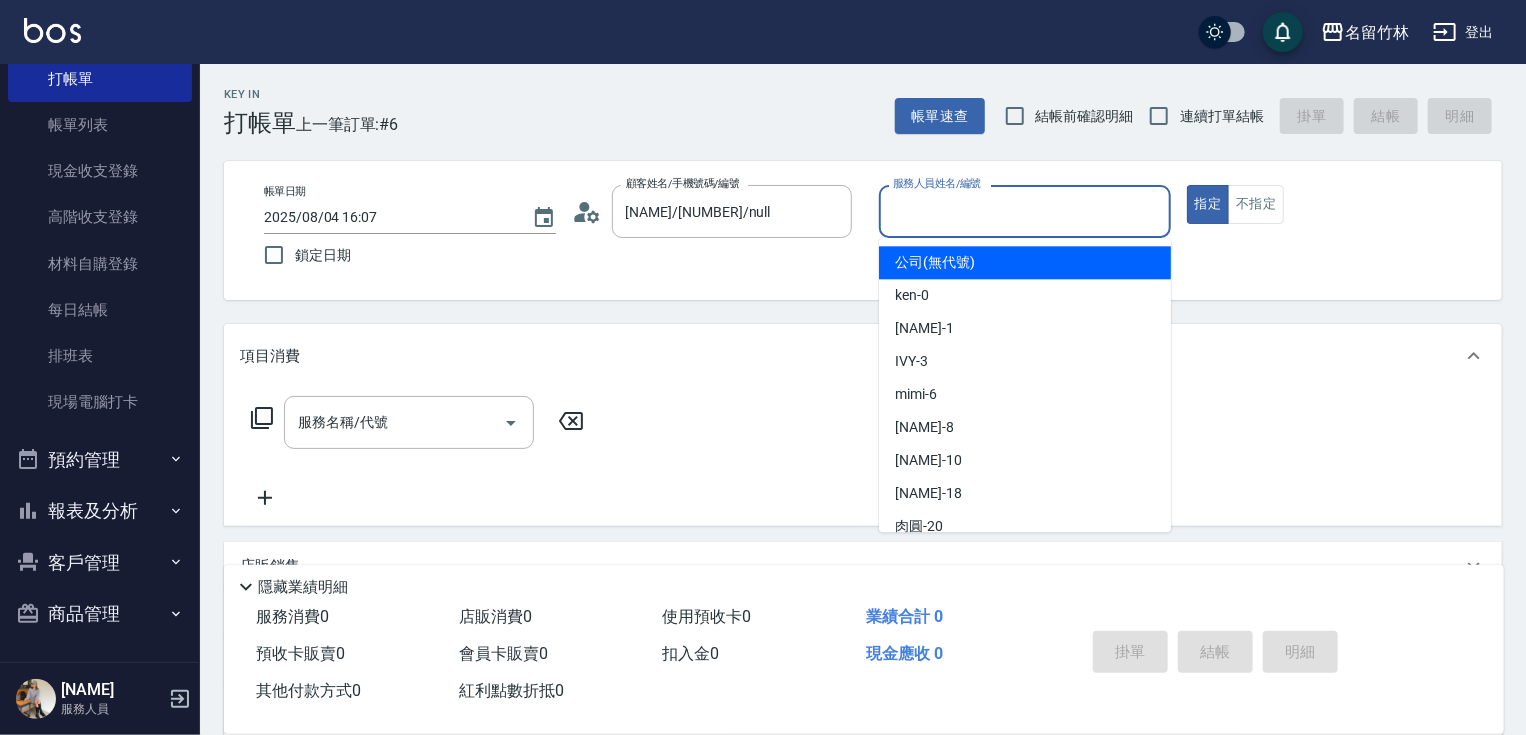 click on "服務人員姓名/編號" at bounding box center (1025, 211) 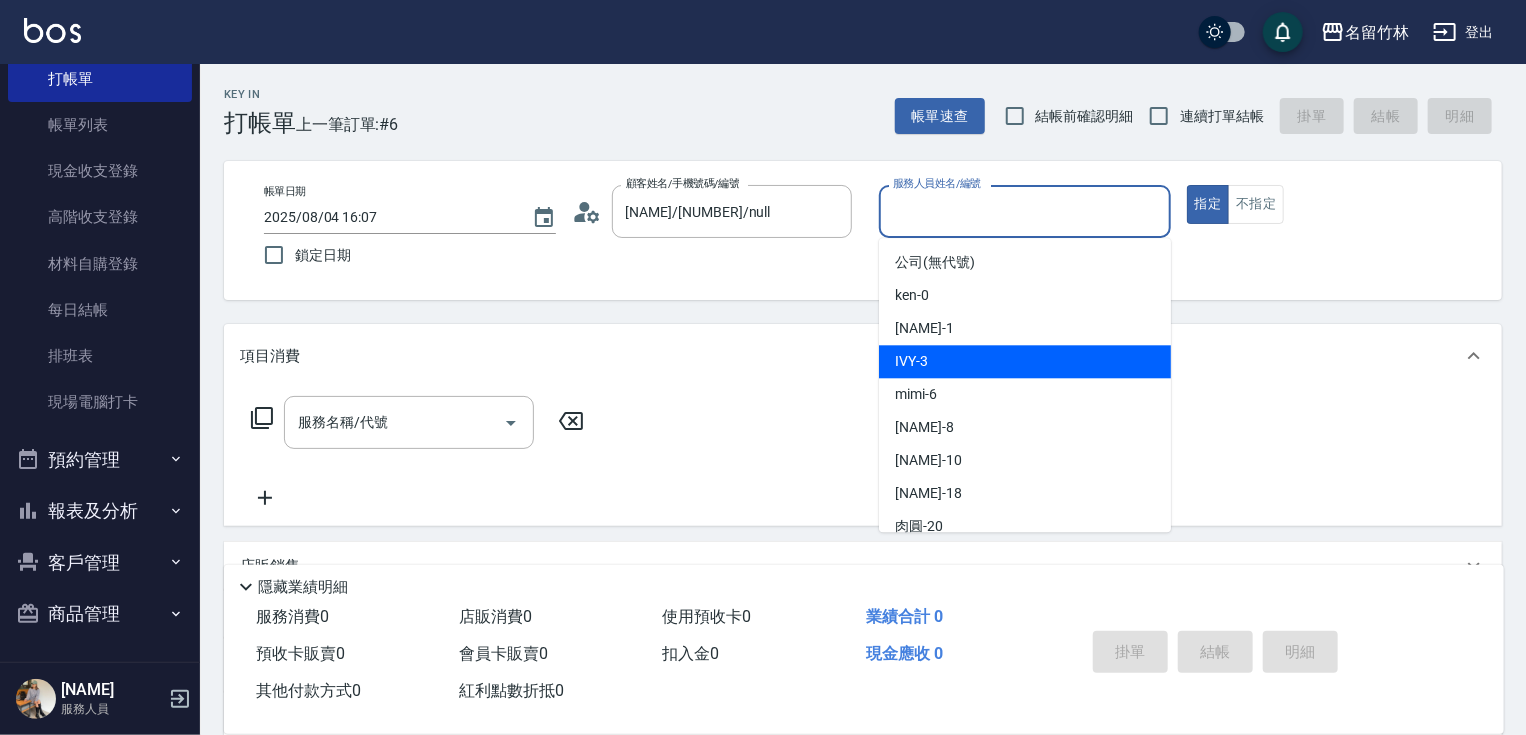 click on "IVY -3" at bounding box center [1025, 361] 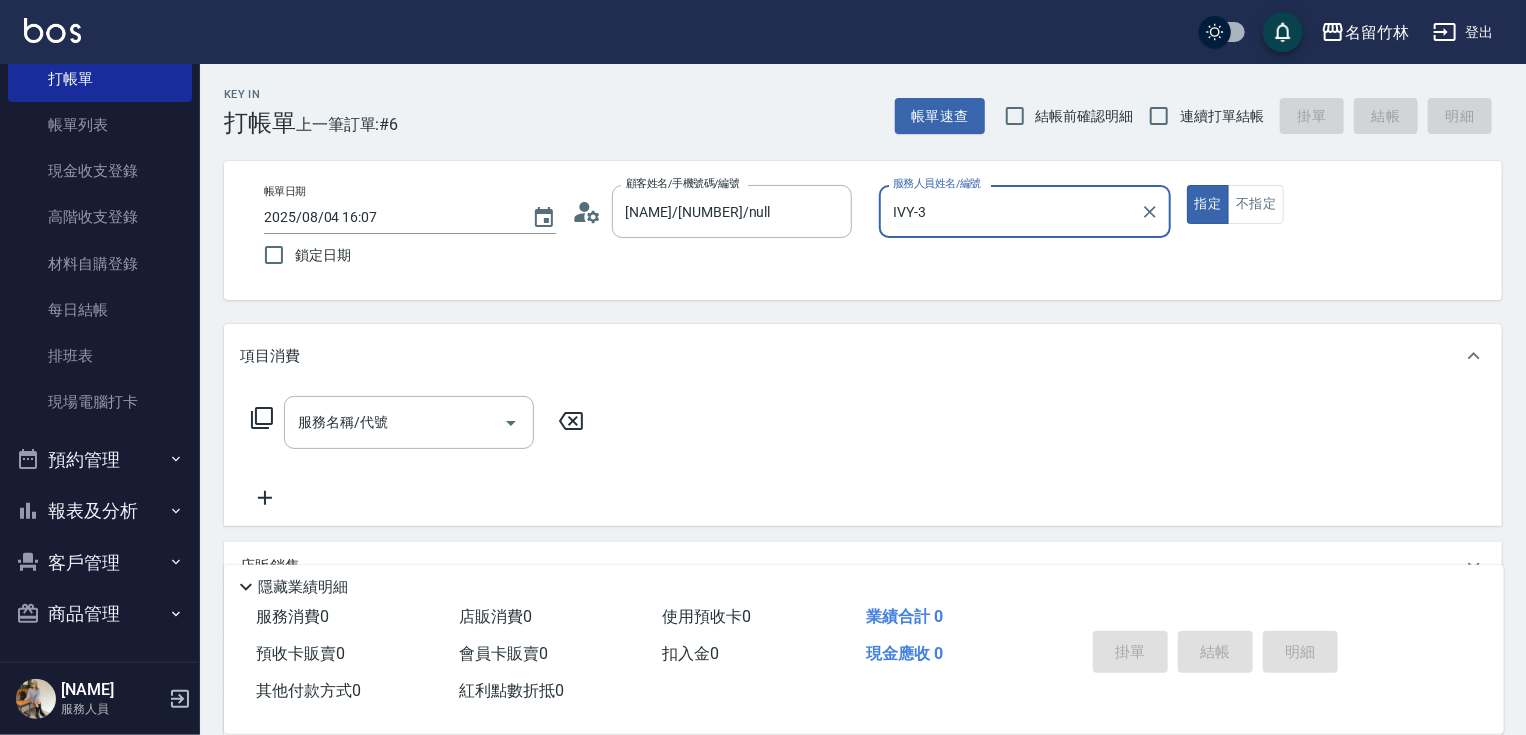 click on "指定 不指定" at bounding box center [1333, 204] 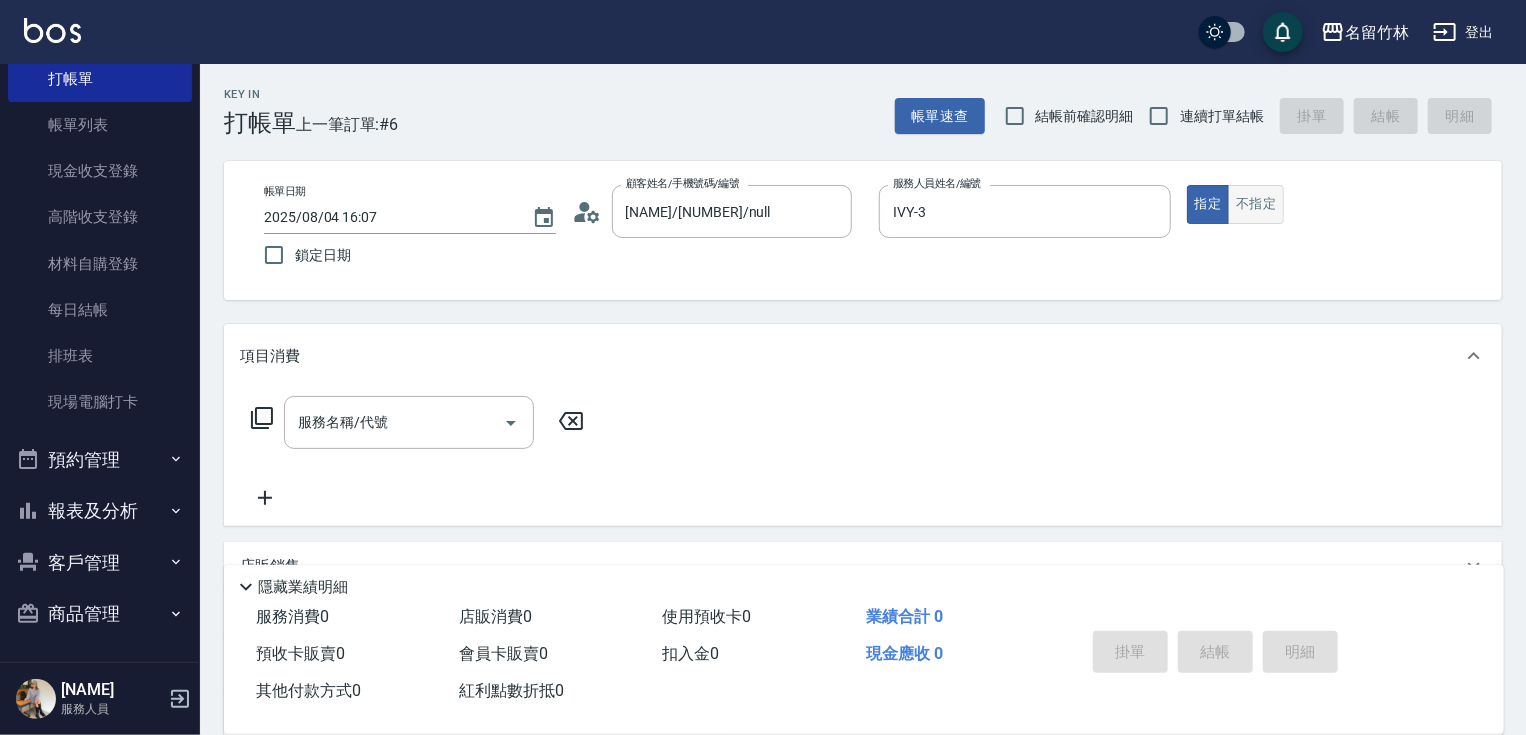 click on "不指定" at bounding box center (1256, 204) 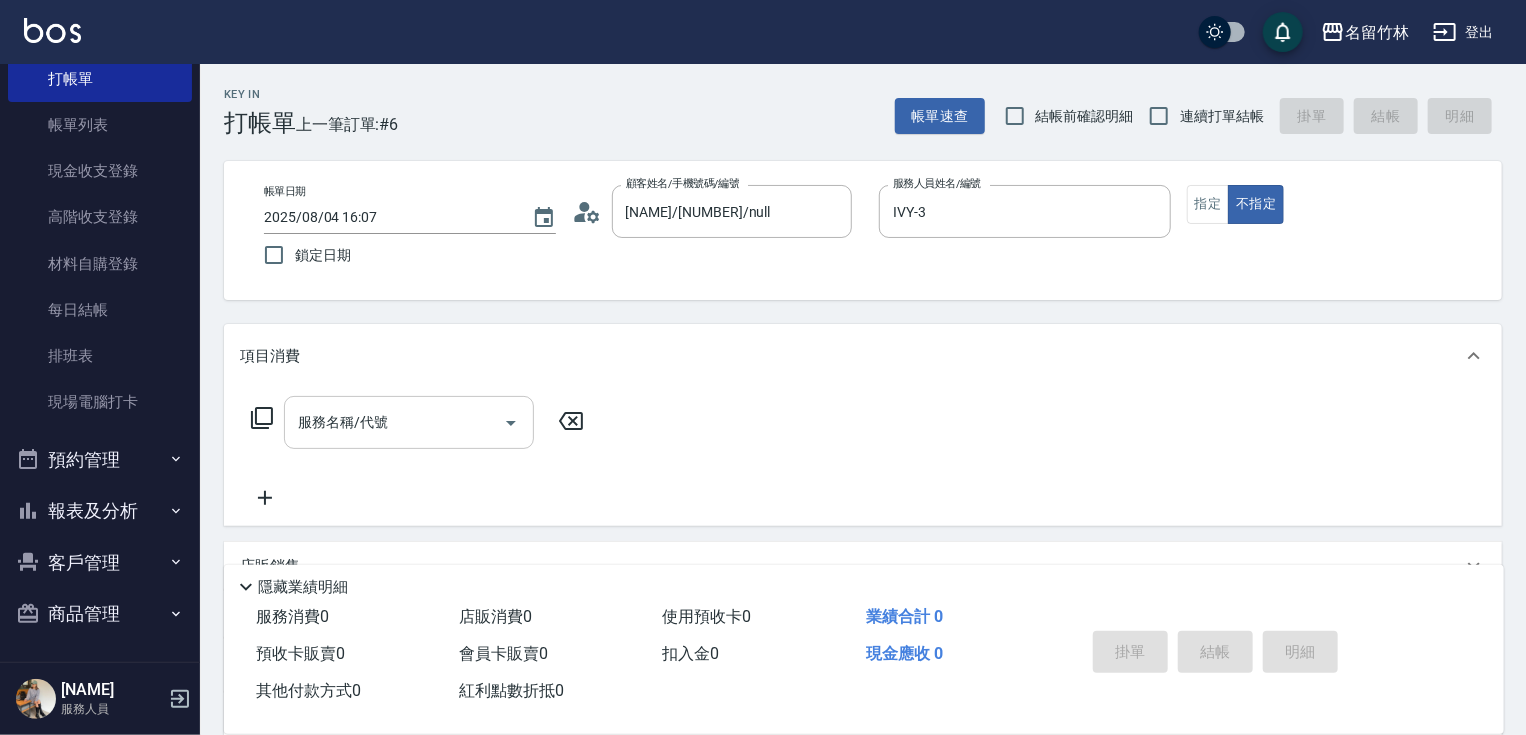 click on "服務名稱/代號" at bounding box center (394, 422) 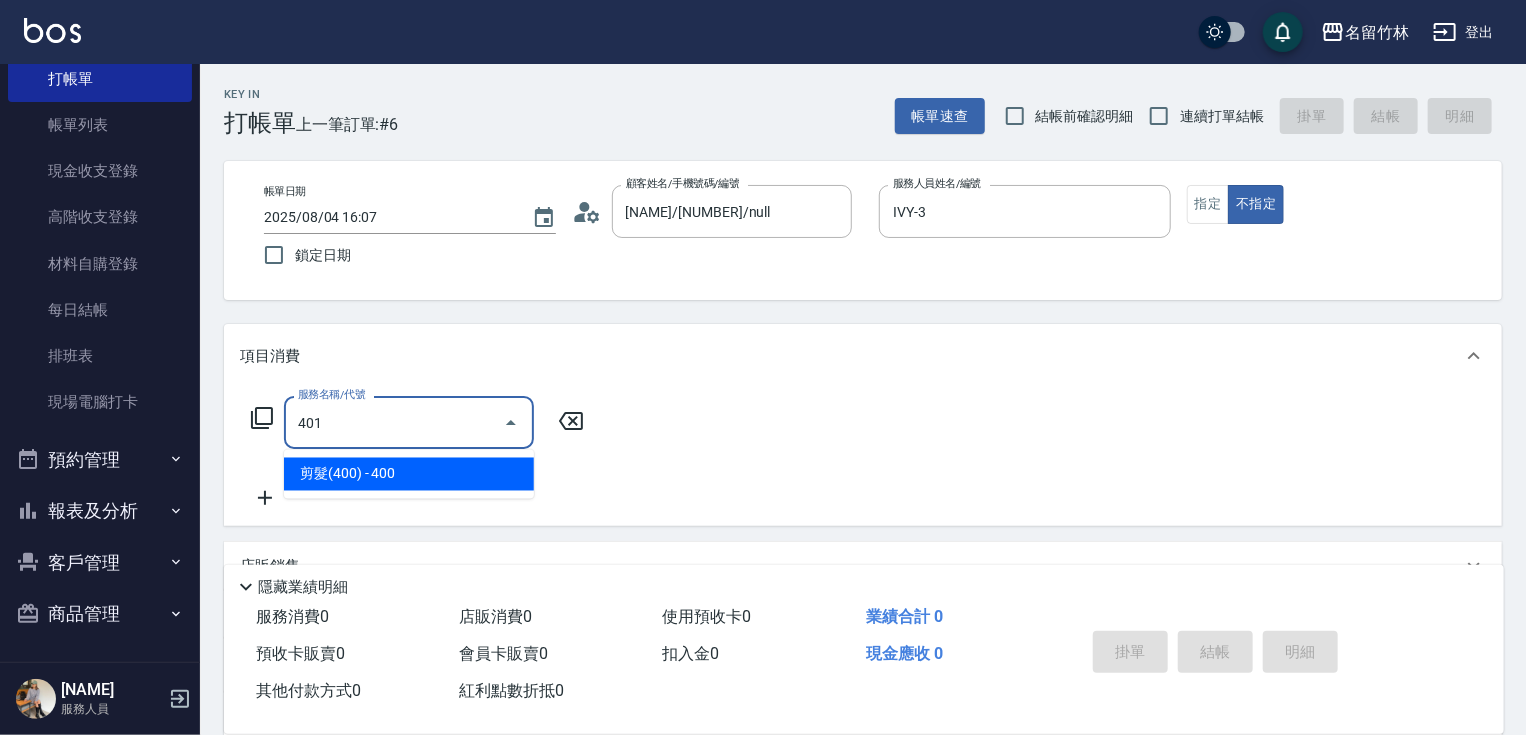 type on "剪髮(400)(401)" 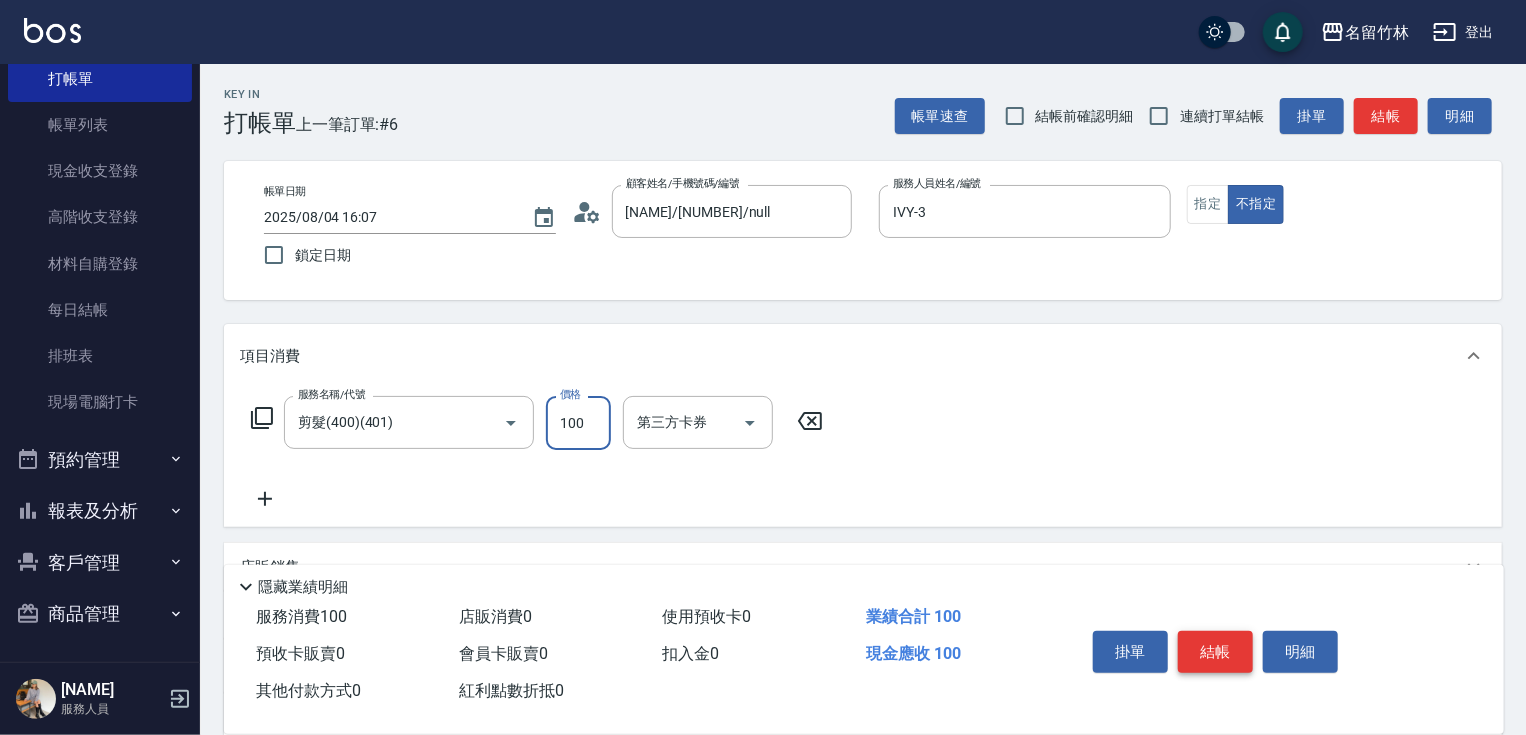 type on "100" 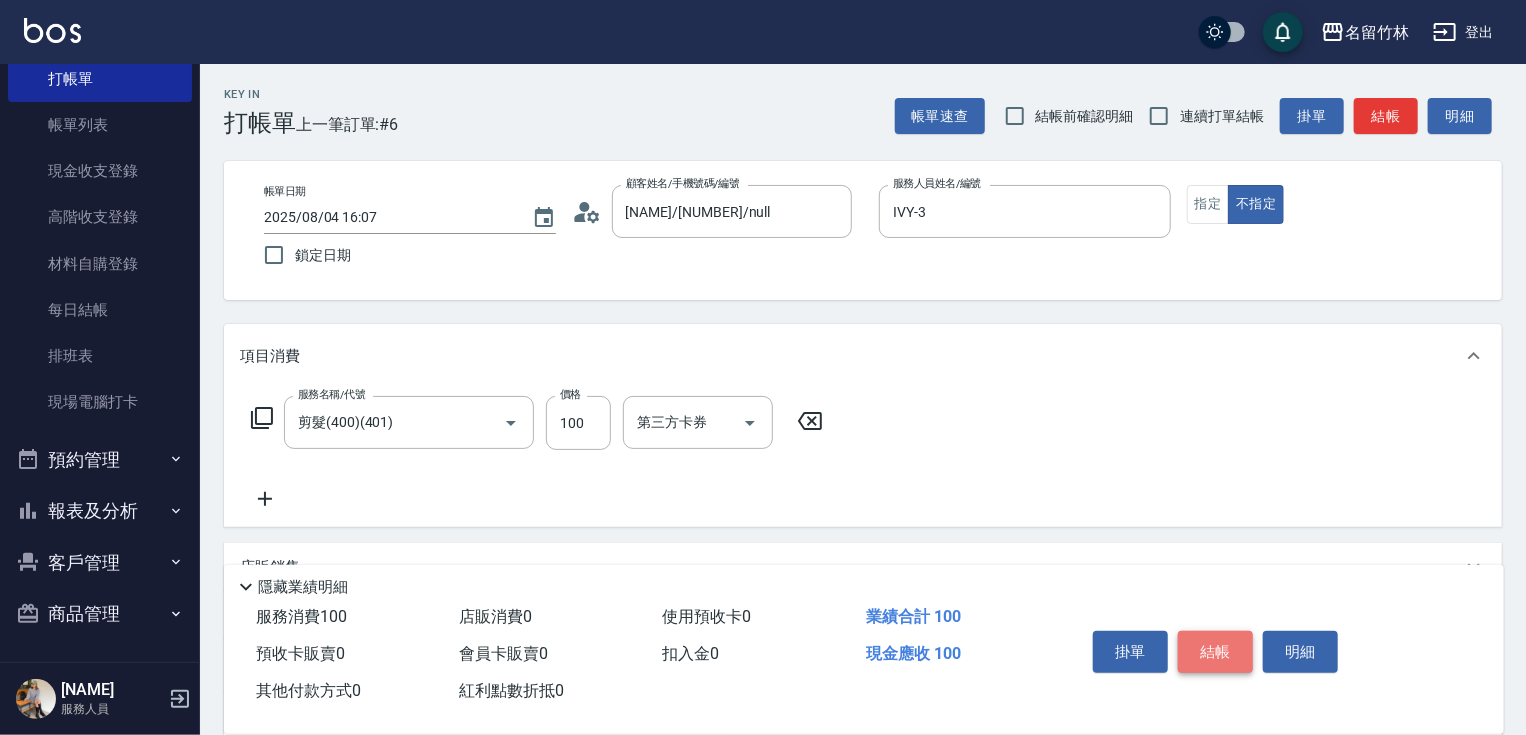 click on "結帳" at bounding box center [1215, 652] 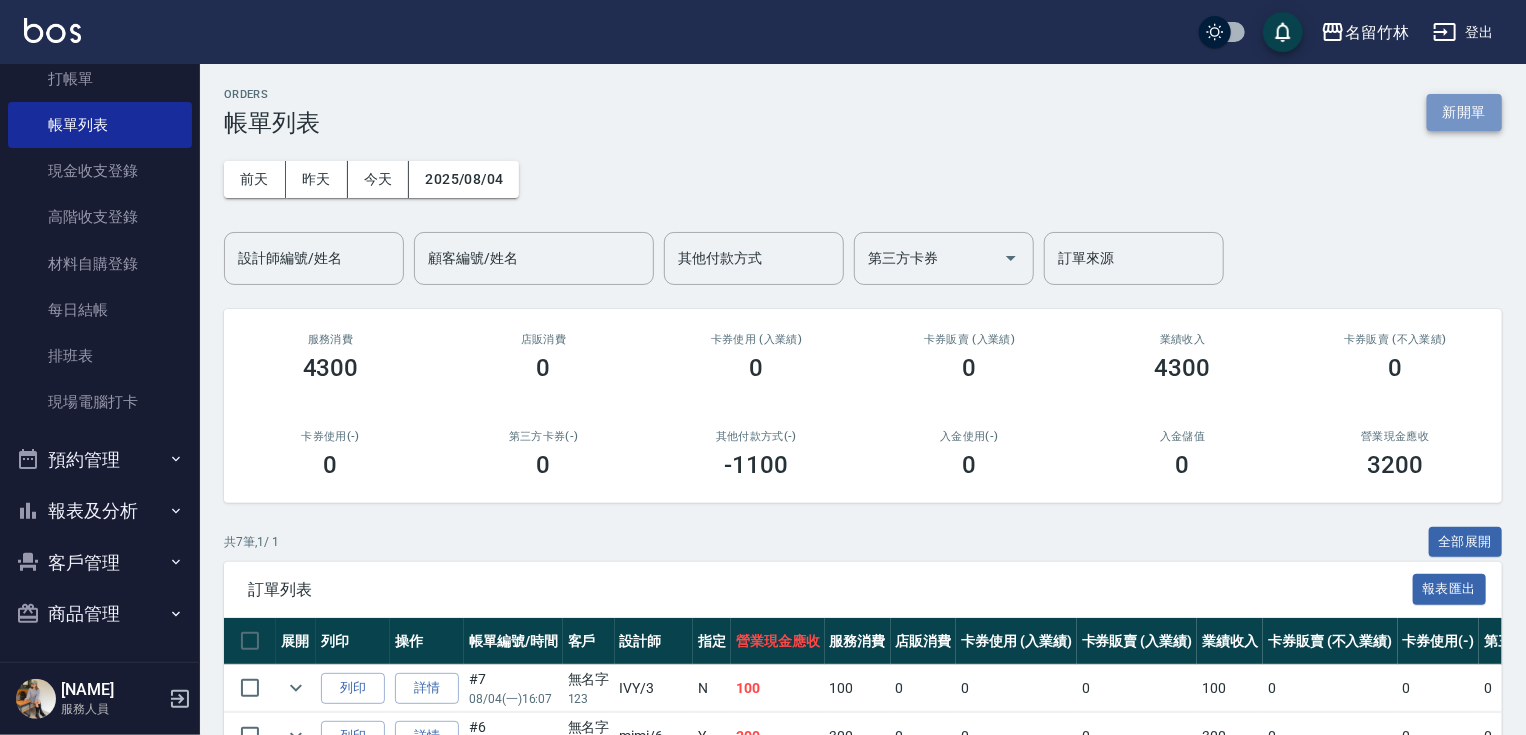 click on "新開單" at bounding box center (1464, 112) 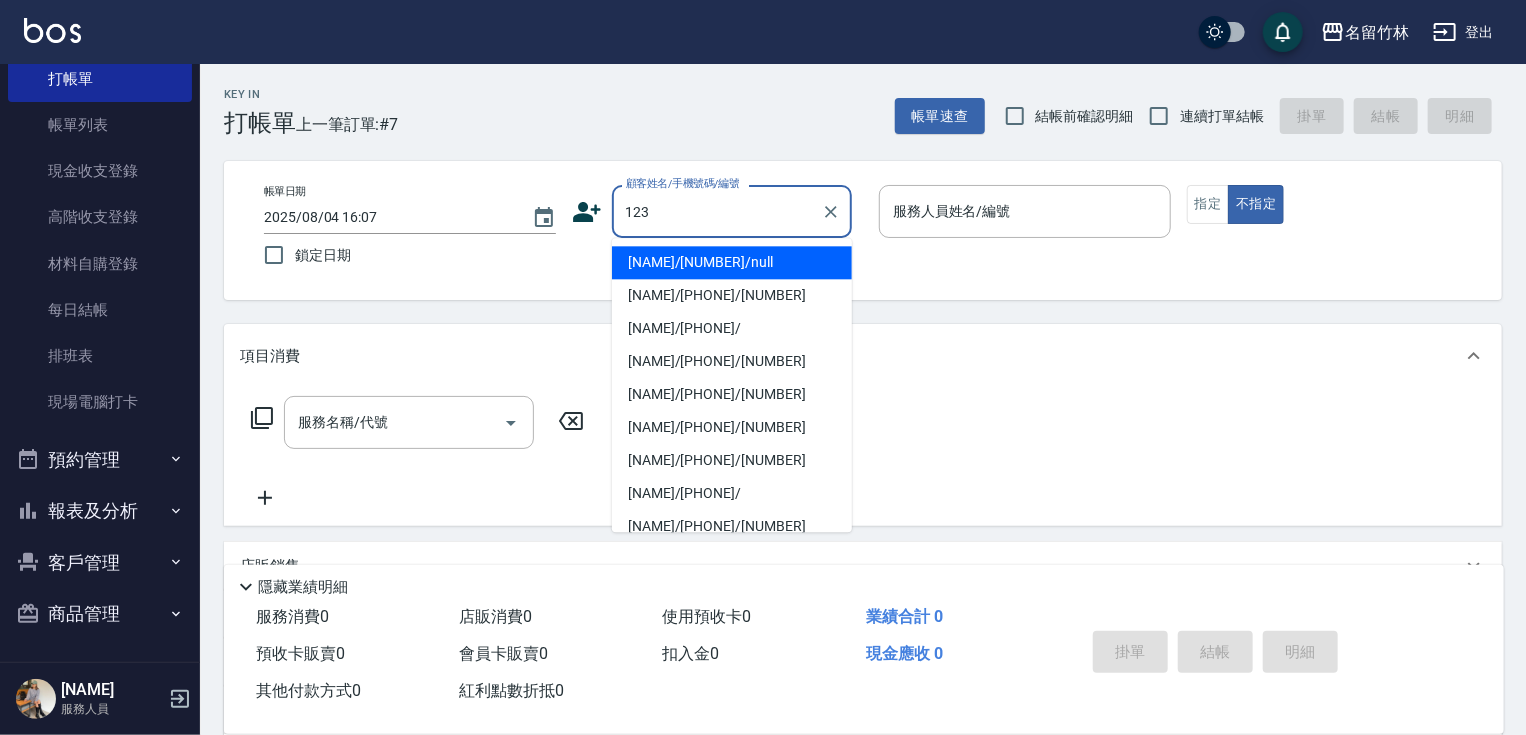 click on "[NAME]/[NUMBER]/null" at bounding box center (732, 262) 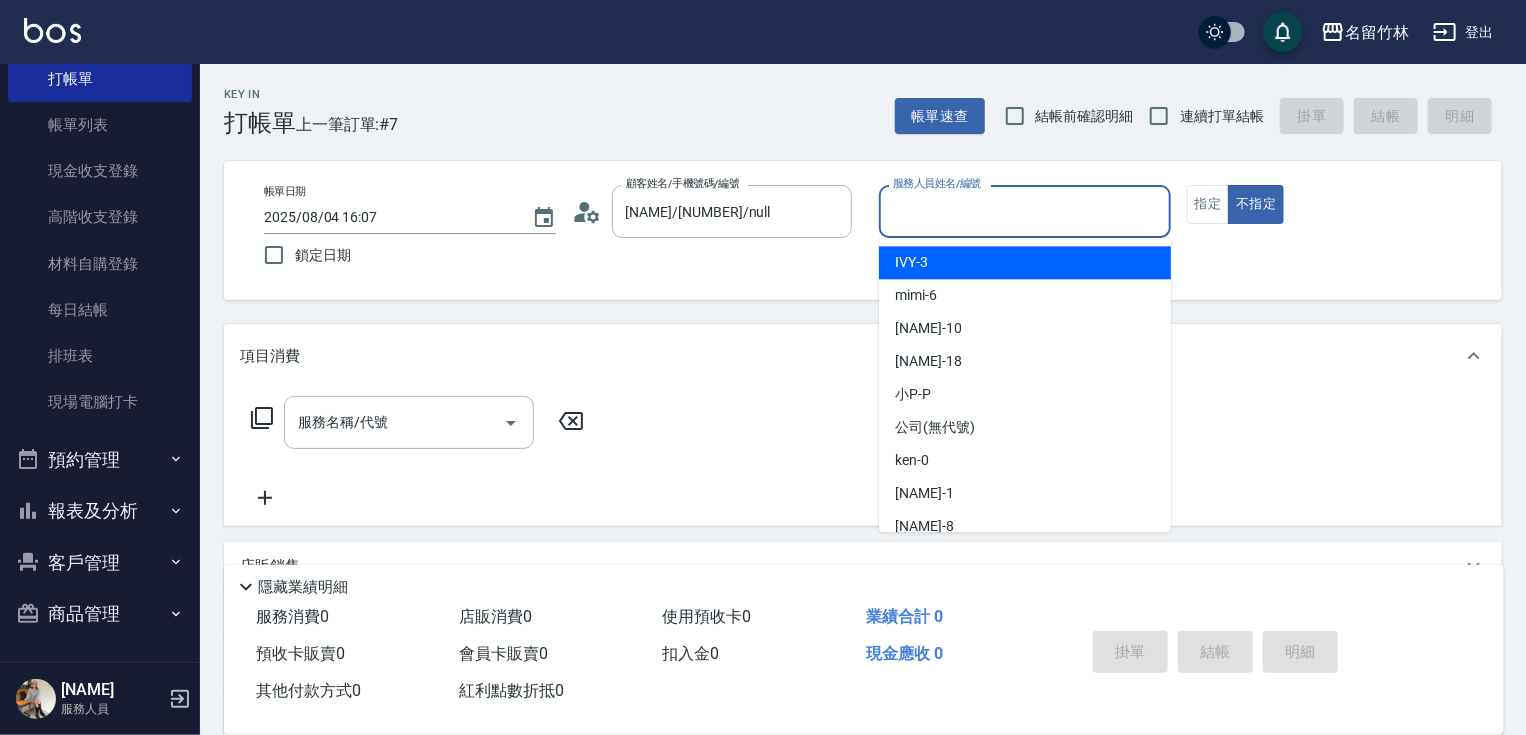 drag, startPoint x: 940, startPoint y: 202, endPoint x: 934, endPoint y: 276, distance: 74.24284 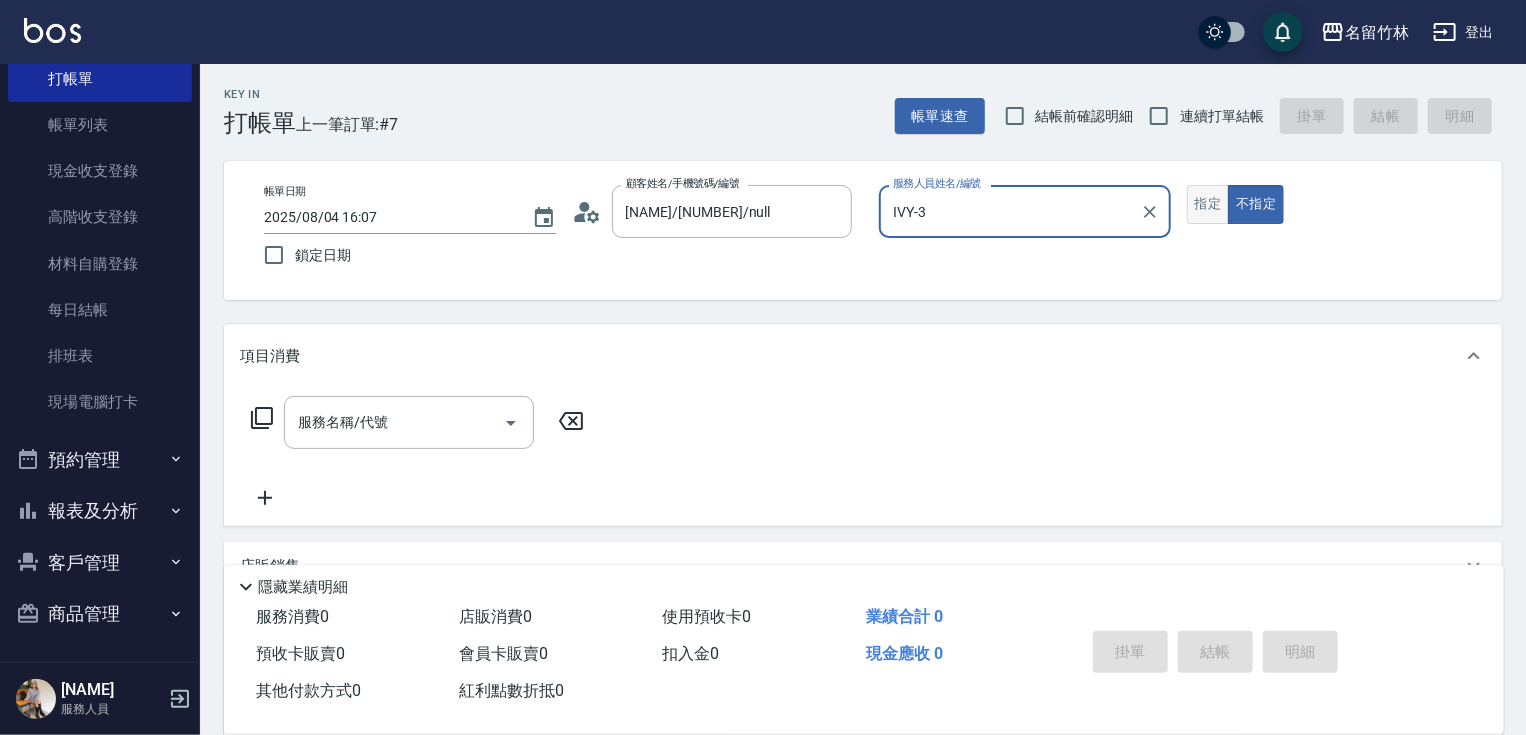 click on "指定" at bounding box center [1208, 204] 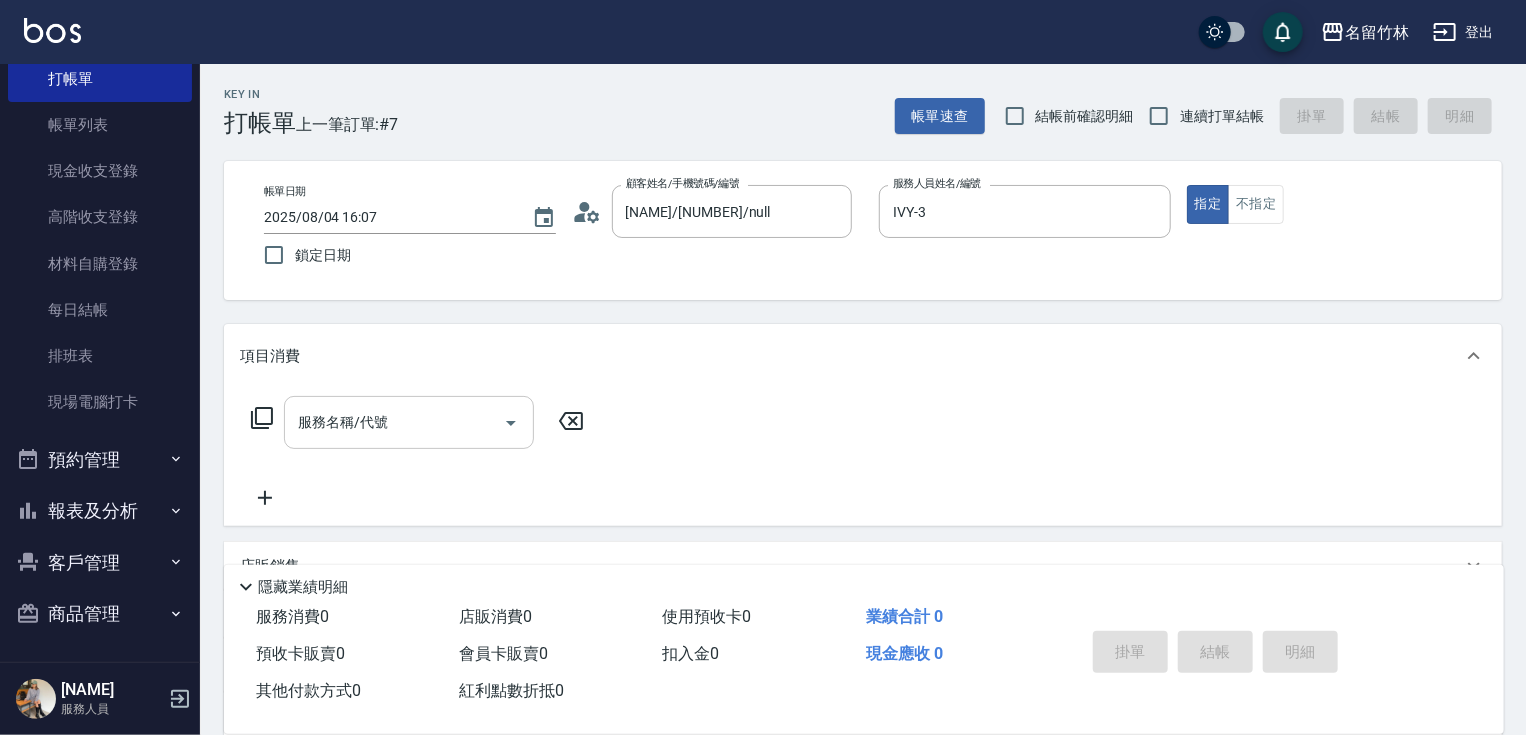 click on "服務名稱/代號" at bounding box center [394, 422] 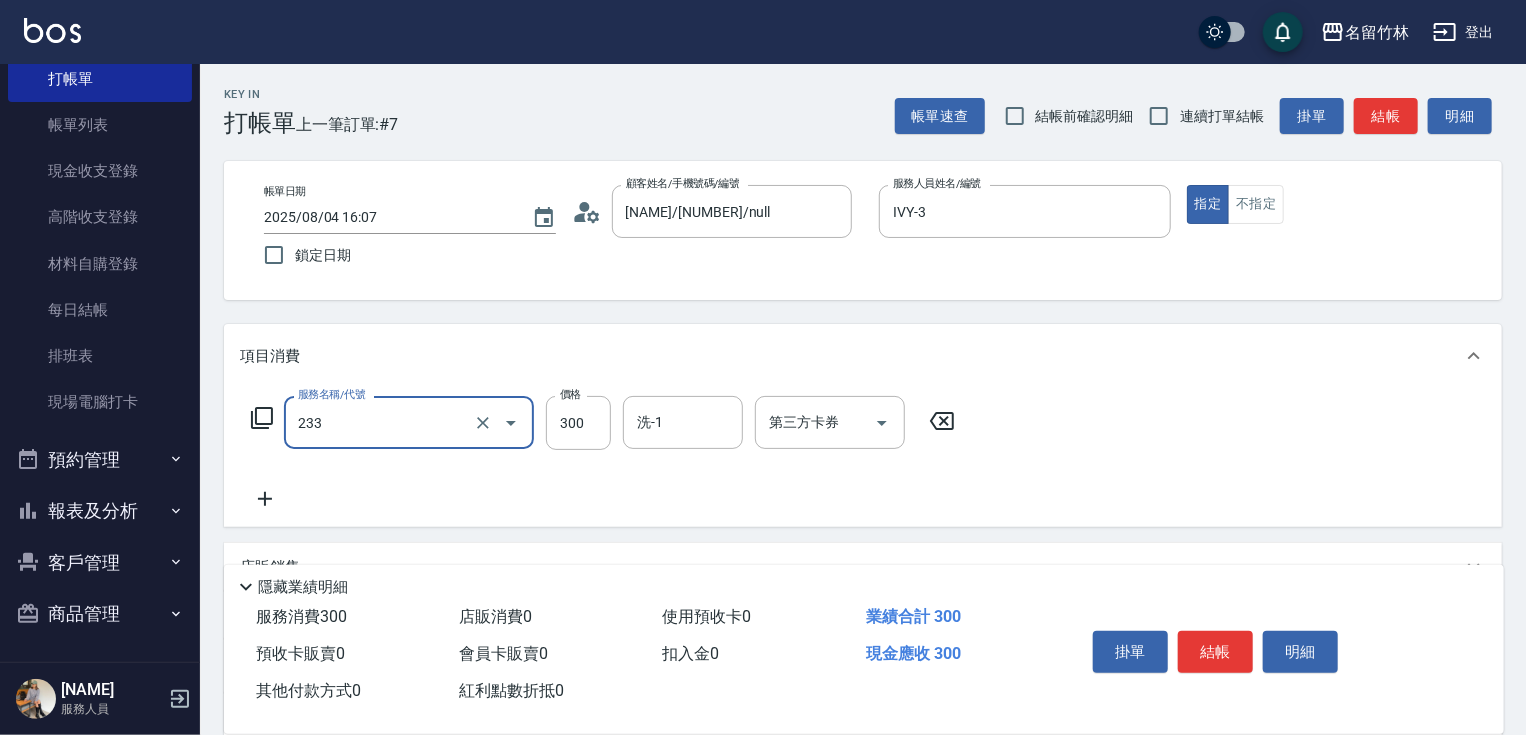 type on "洗髮300(233)" 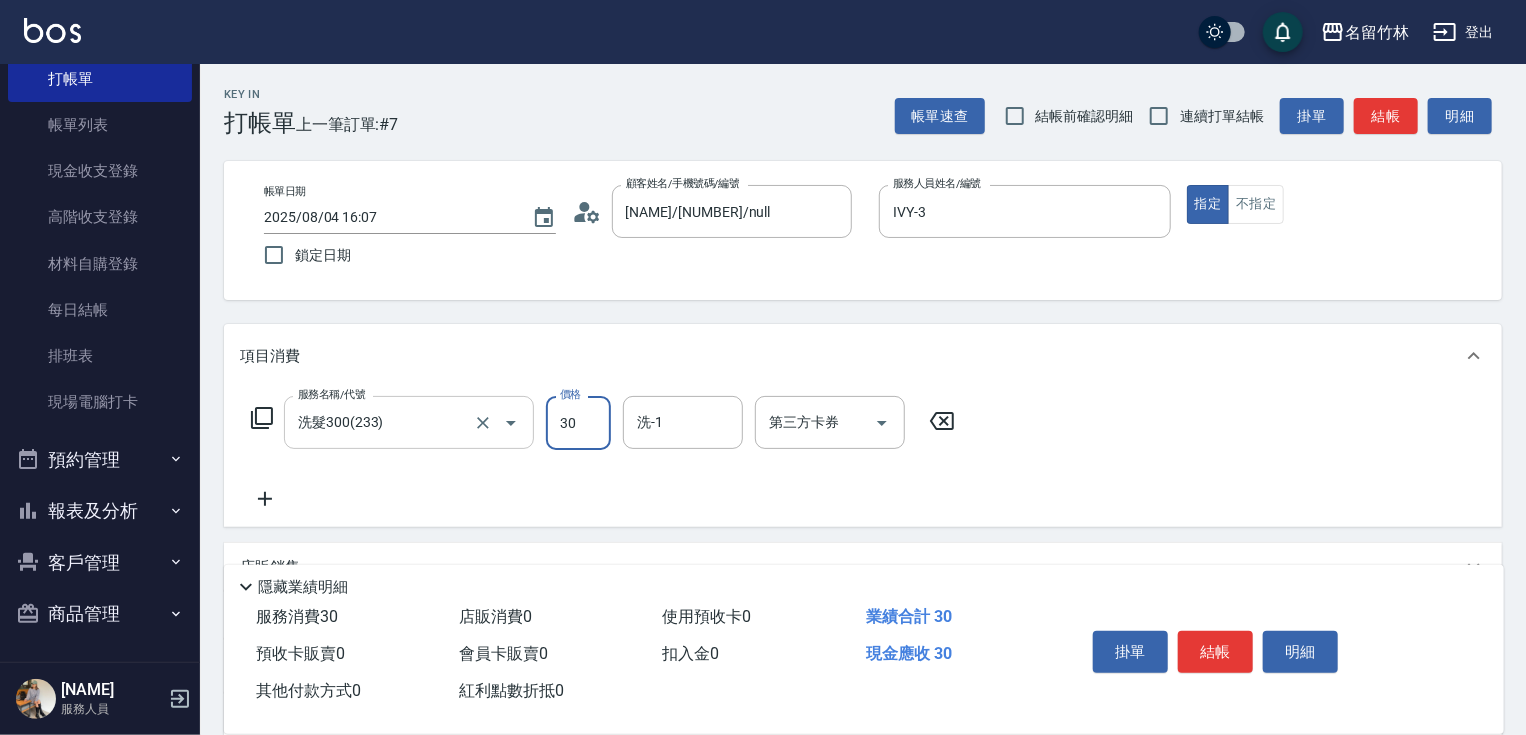 type on "300" 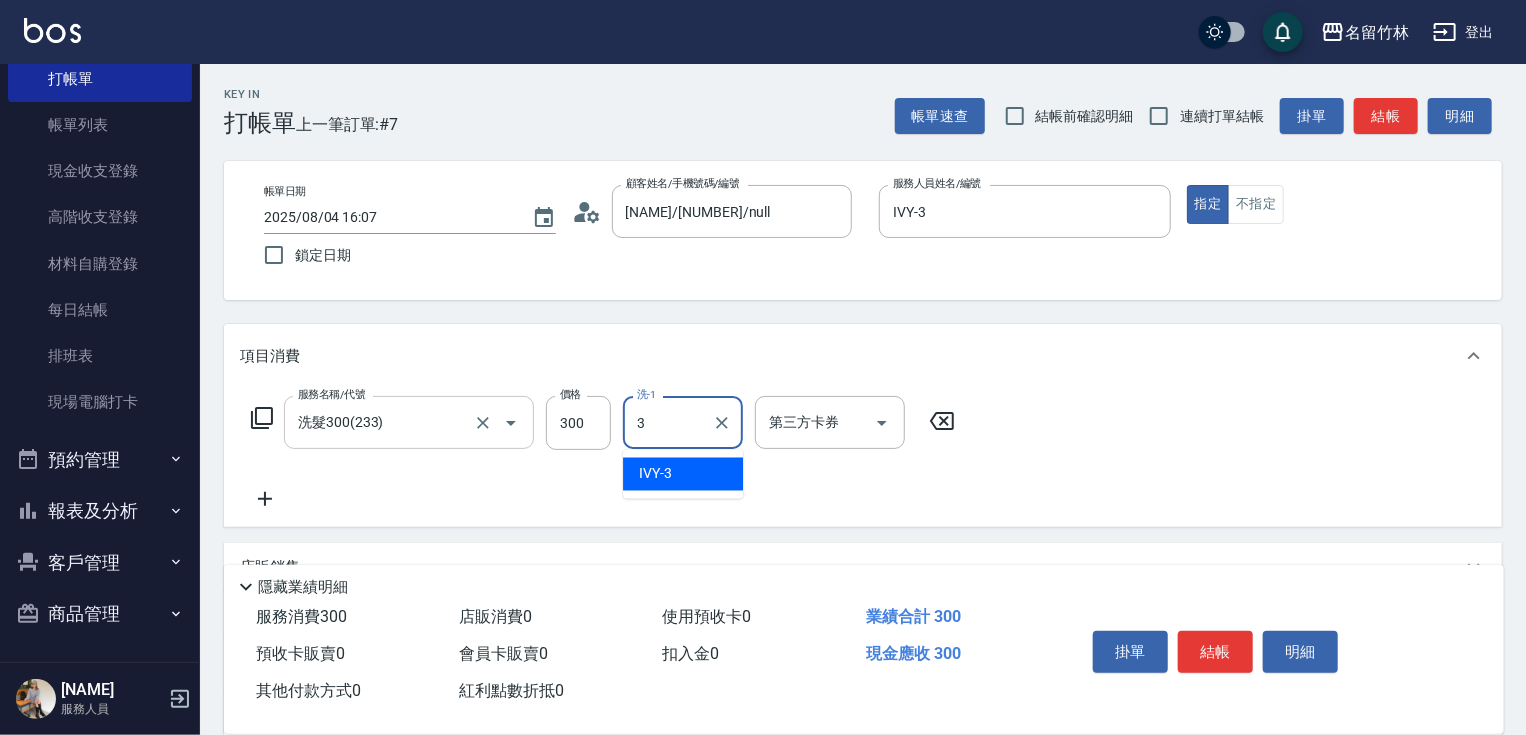 type on "IVY-3" 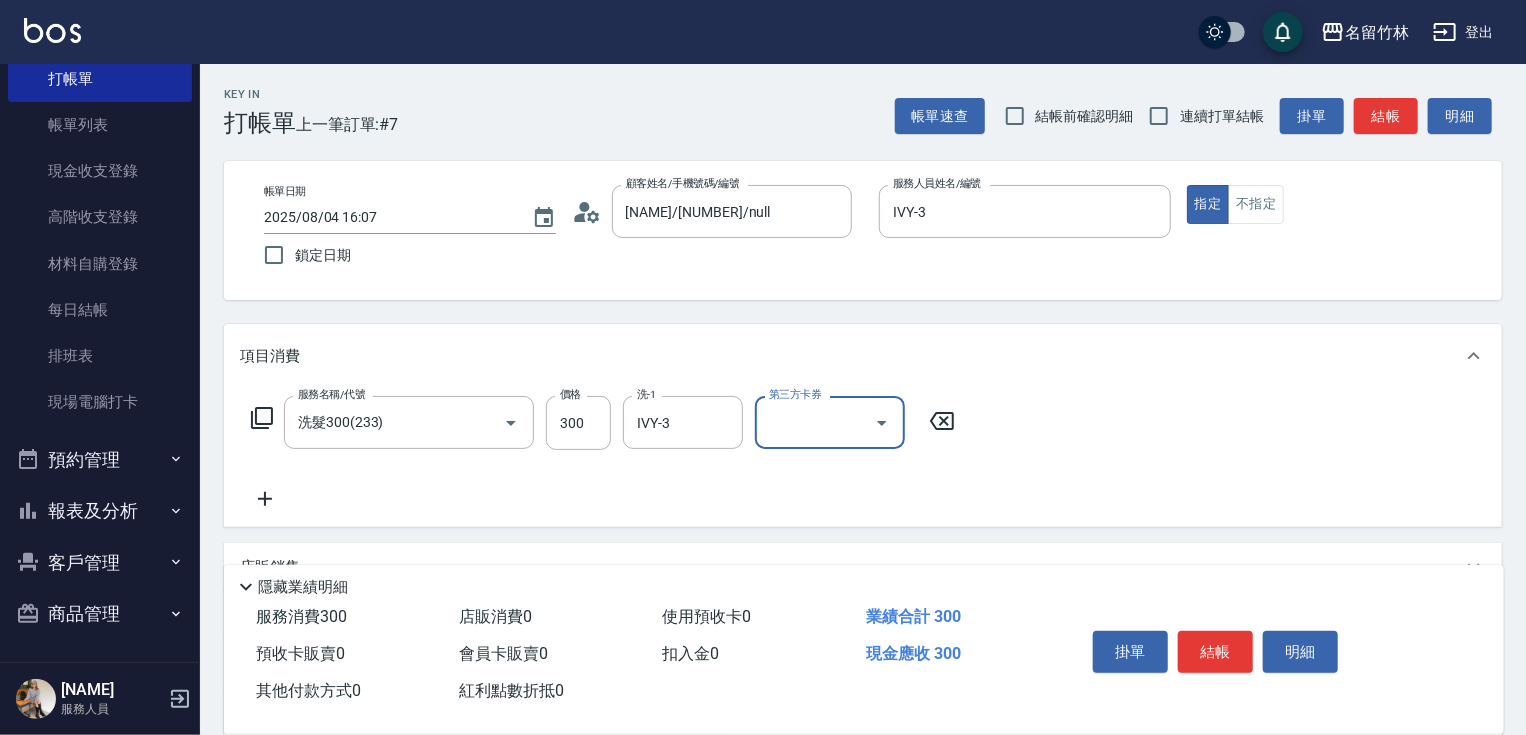 click on "結帳" at bounding box center (1215, 652) 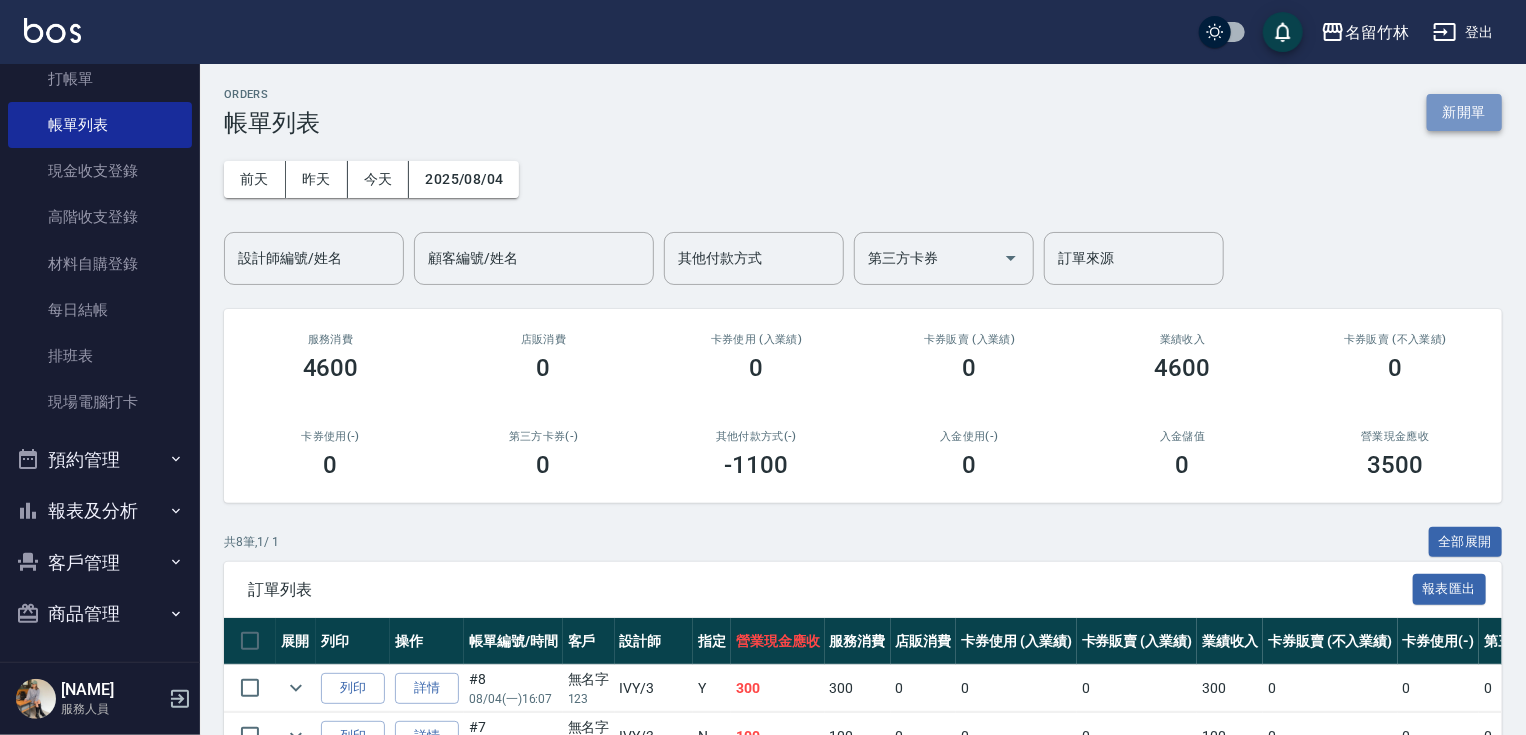 click on "新開單" at bounding box center (1464, 112) 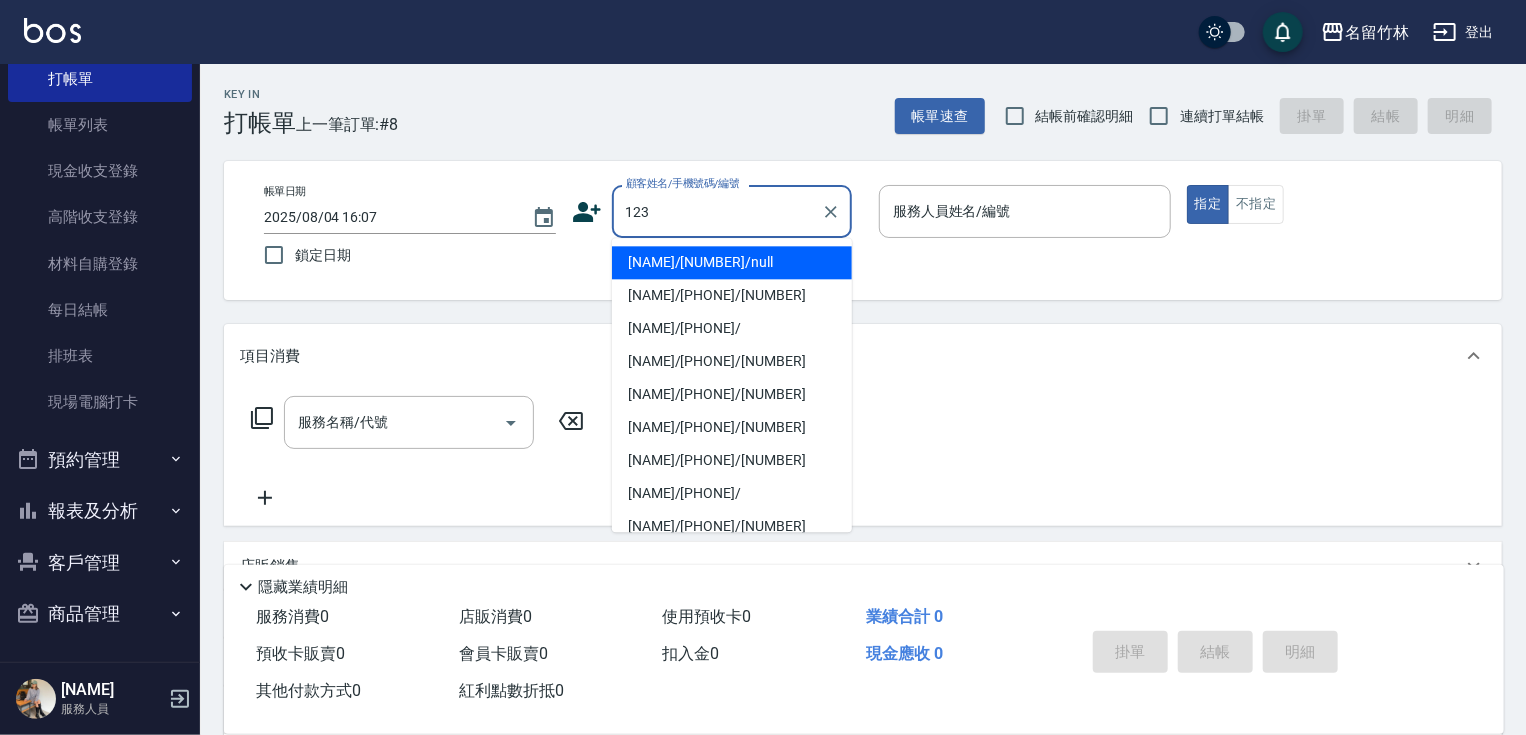 click on "[NAME]/[NUMBER]/null" at bounding box center [732, 262] 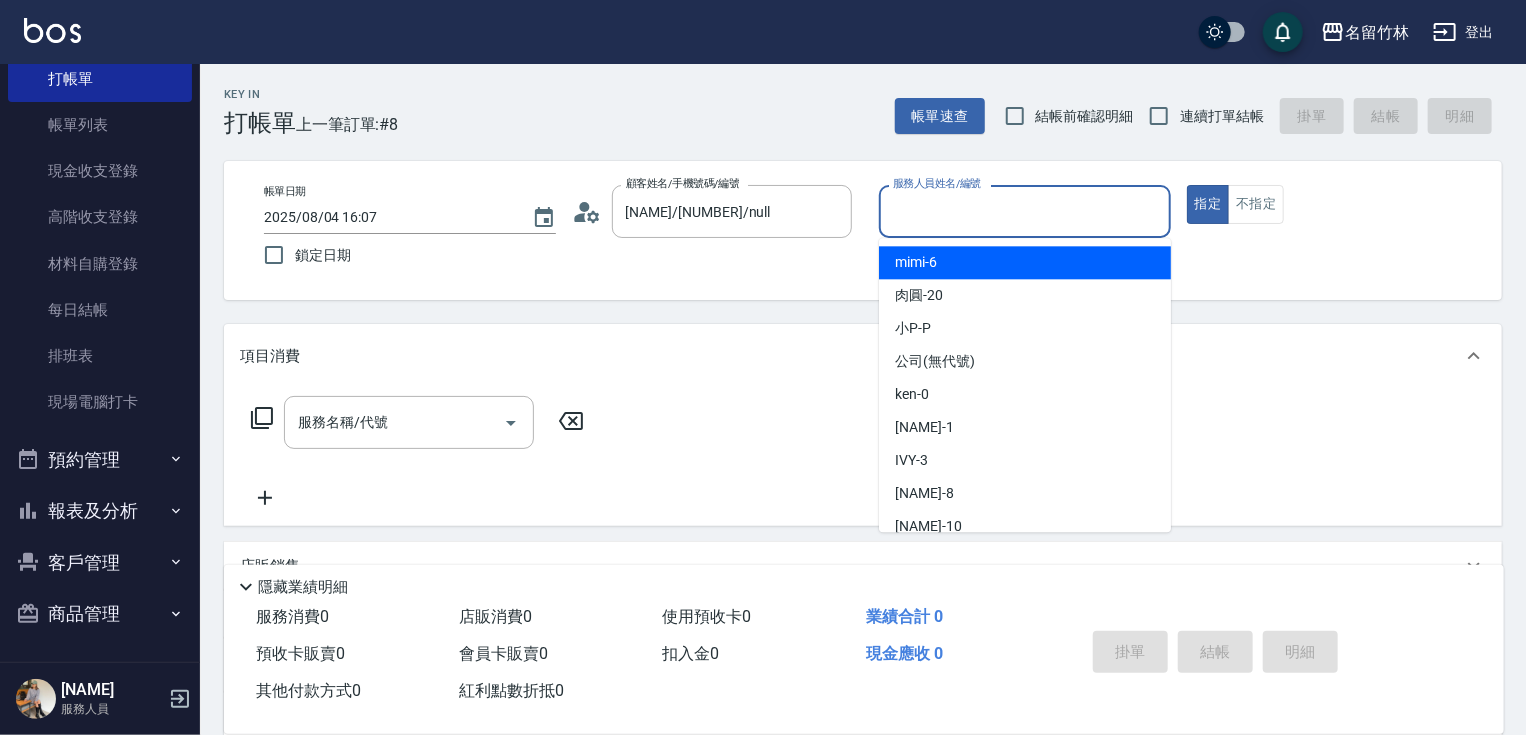 click on "服務人員姓名/編號" at bounding box center [1025, 211] 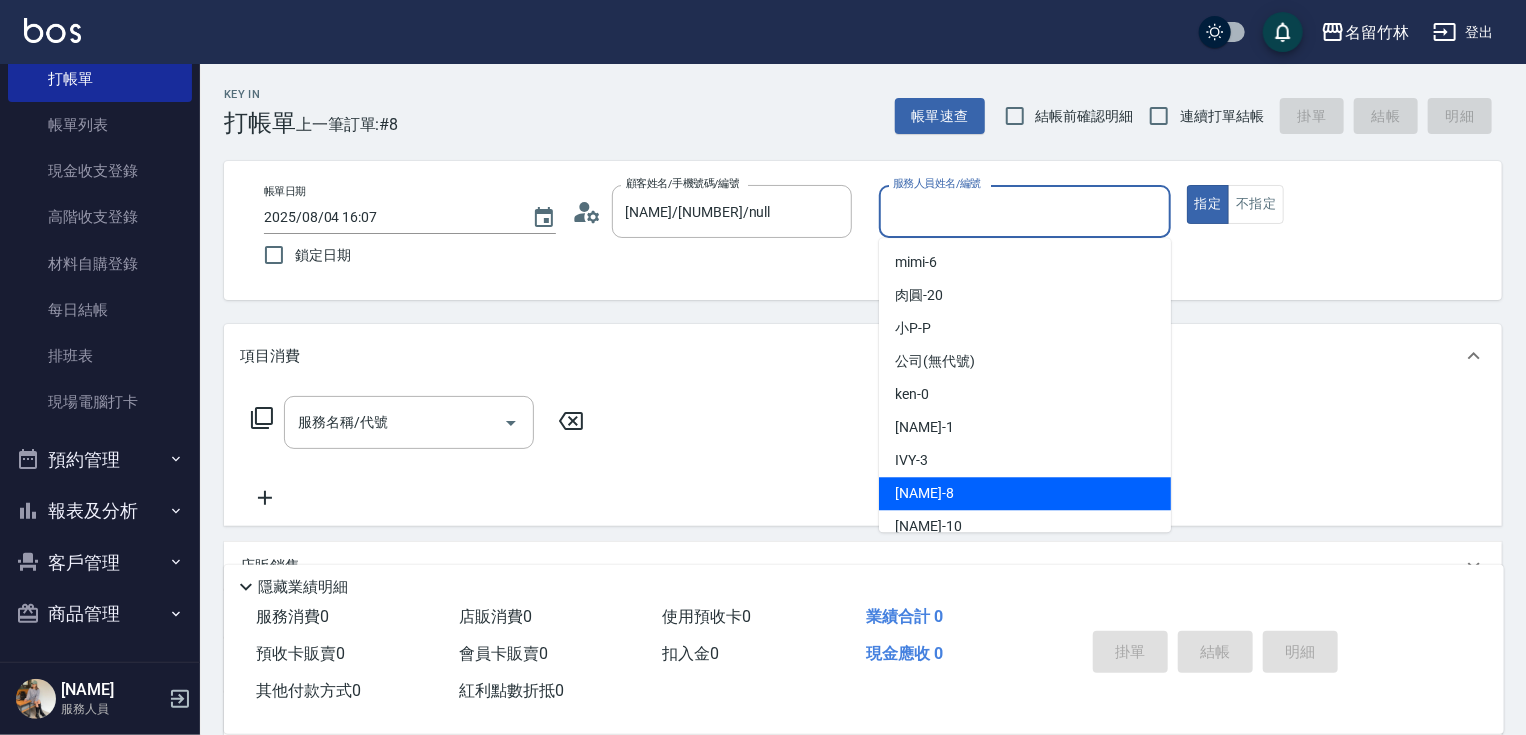 drag, startPoint x: 960, startPoint y: 490, endPoint x: 1036, endPoint y: 381, distance: 132.87964 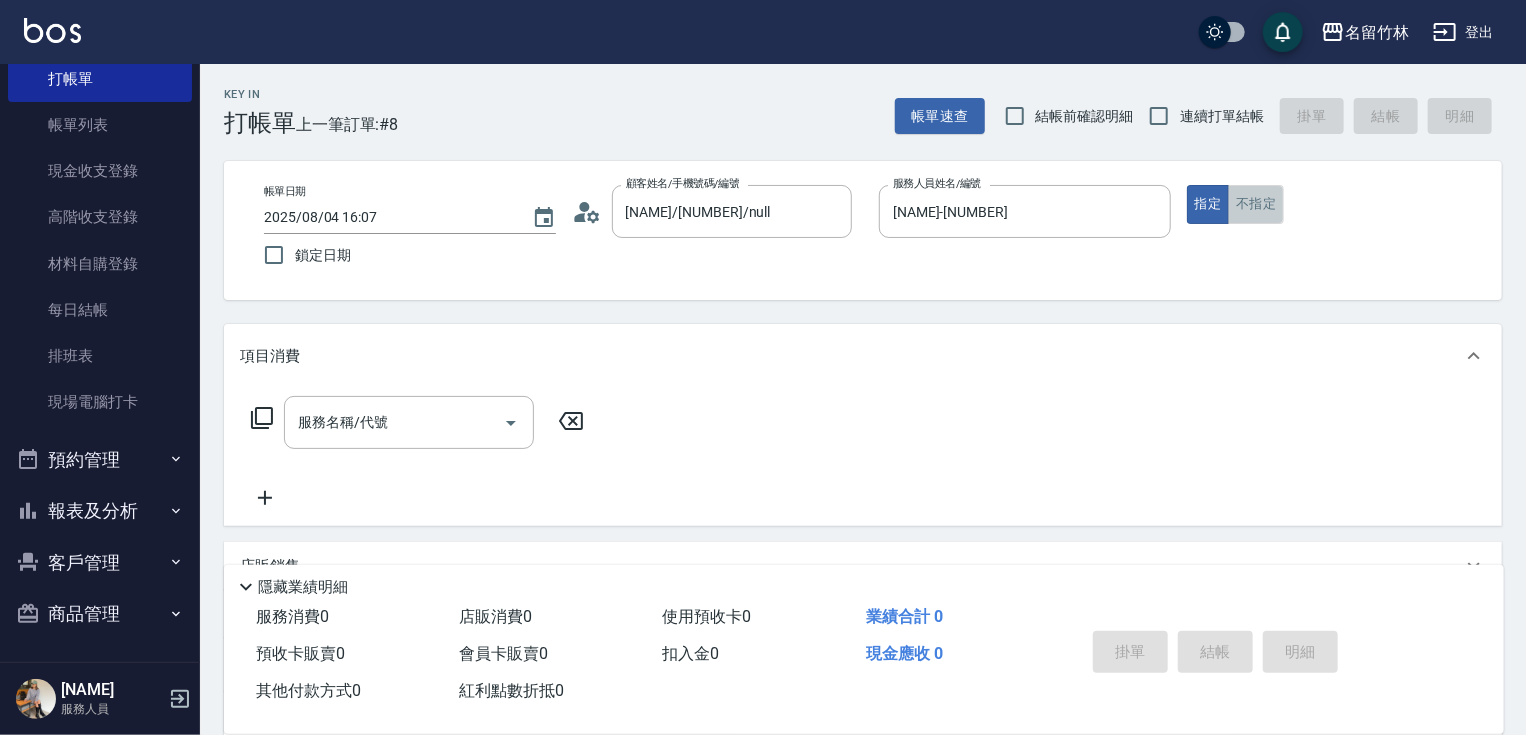 click on "不指定" at bounding box center [1256, 204] 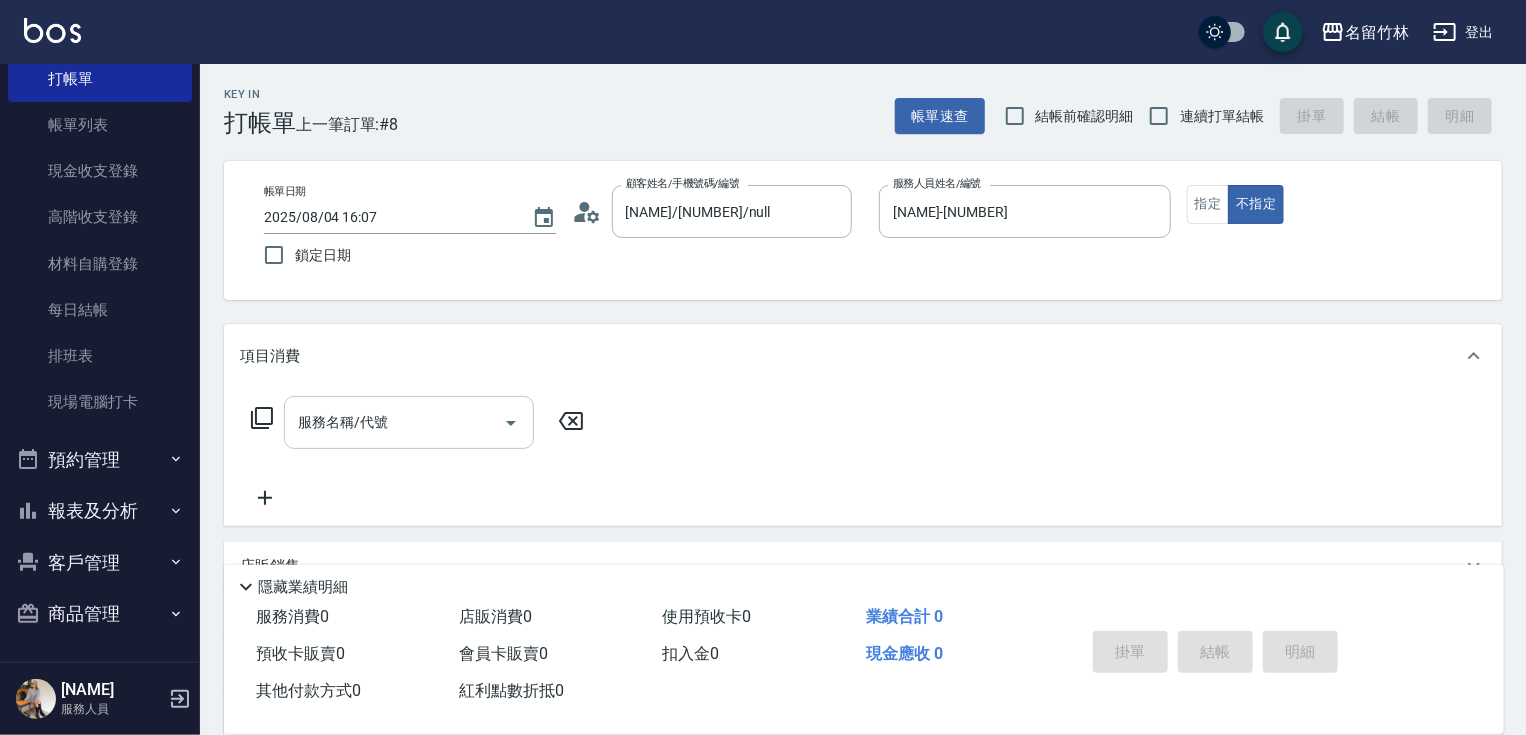 click on "服務名稱/代號" at bounding box center [394, 422] 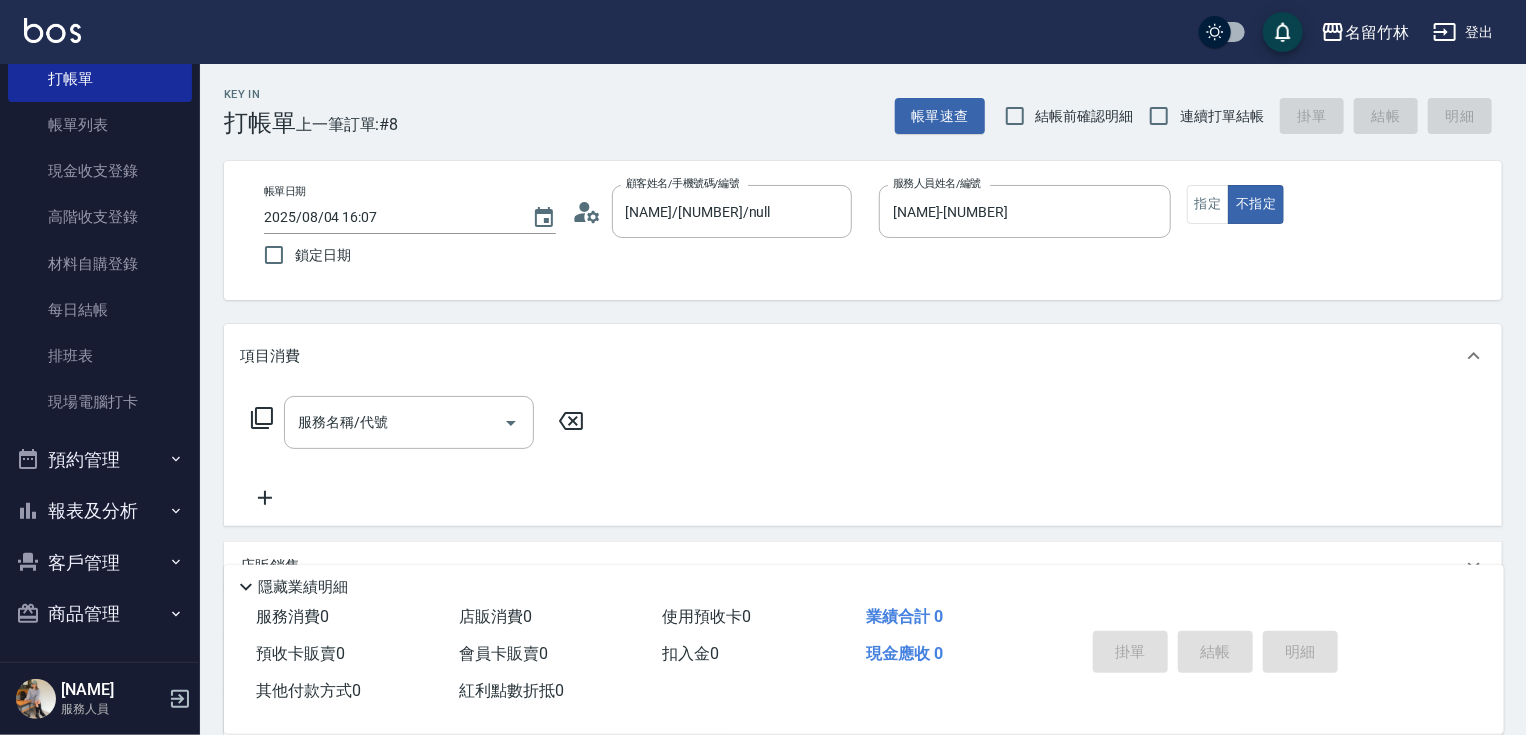 click 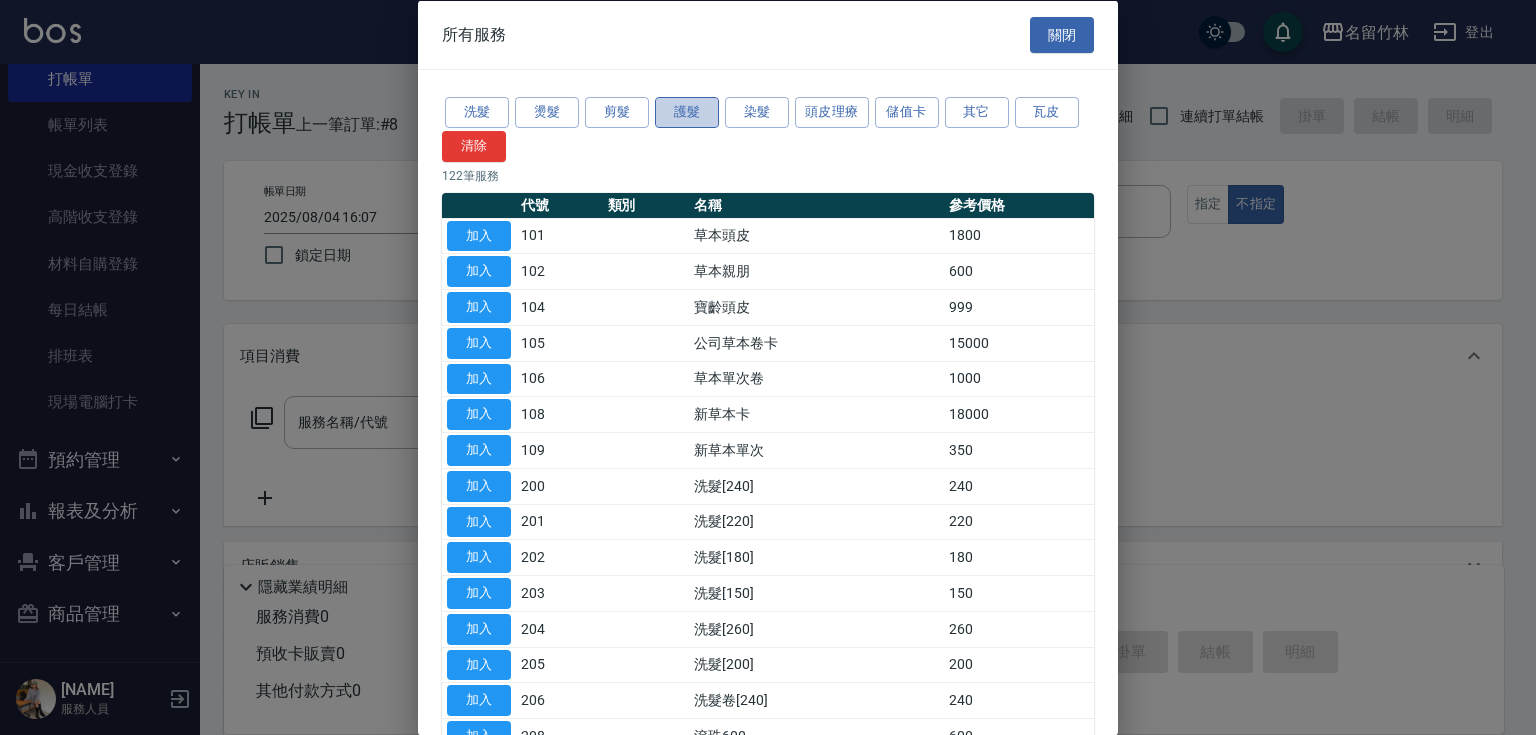 click on "護髮" at bounding box center [687, 112] 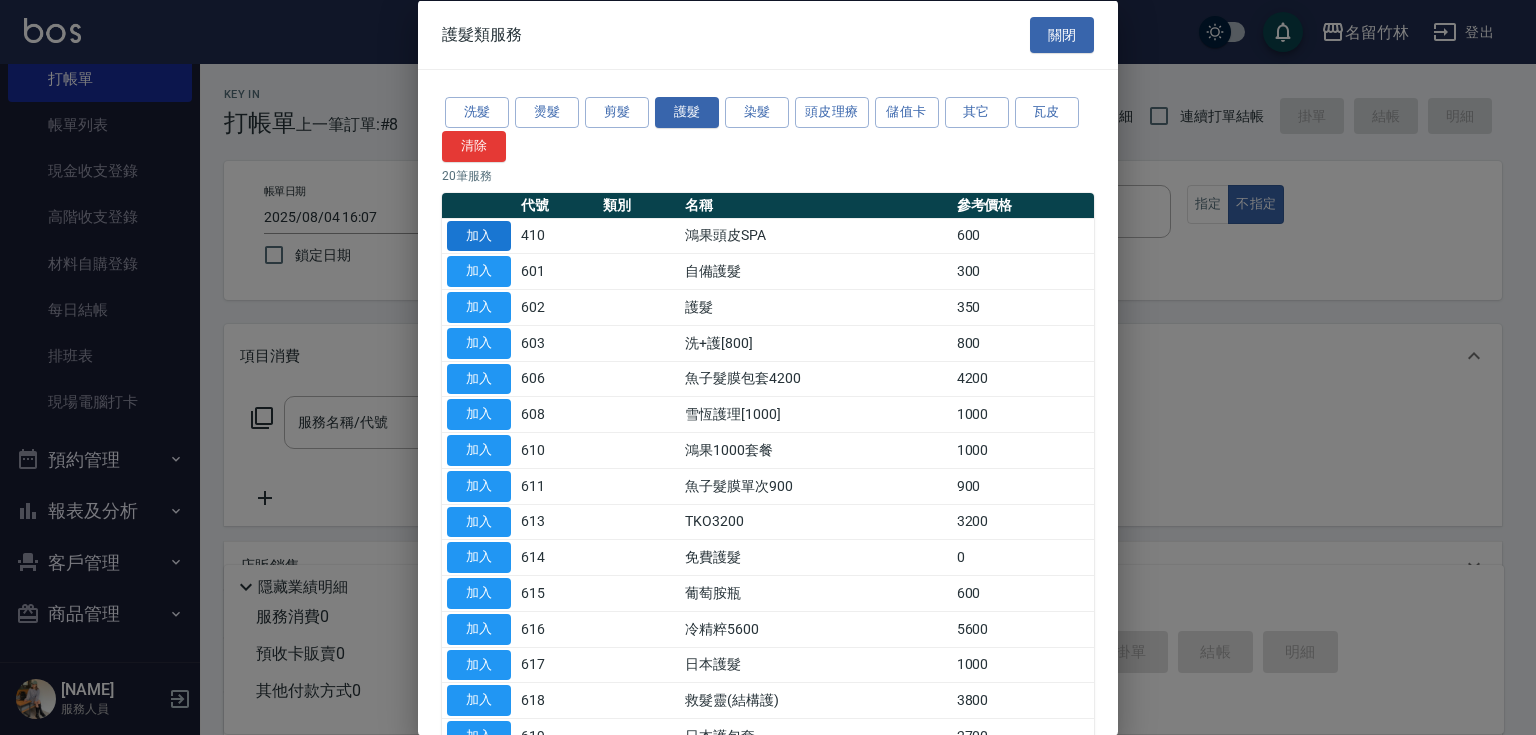 click on "加入" at bounding box center [479, 235] 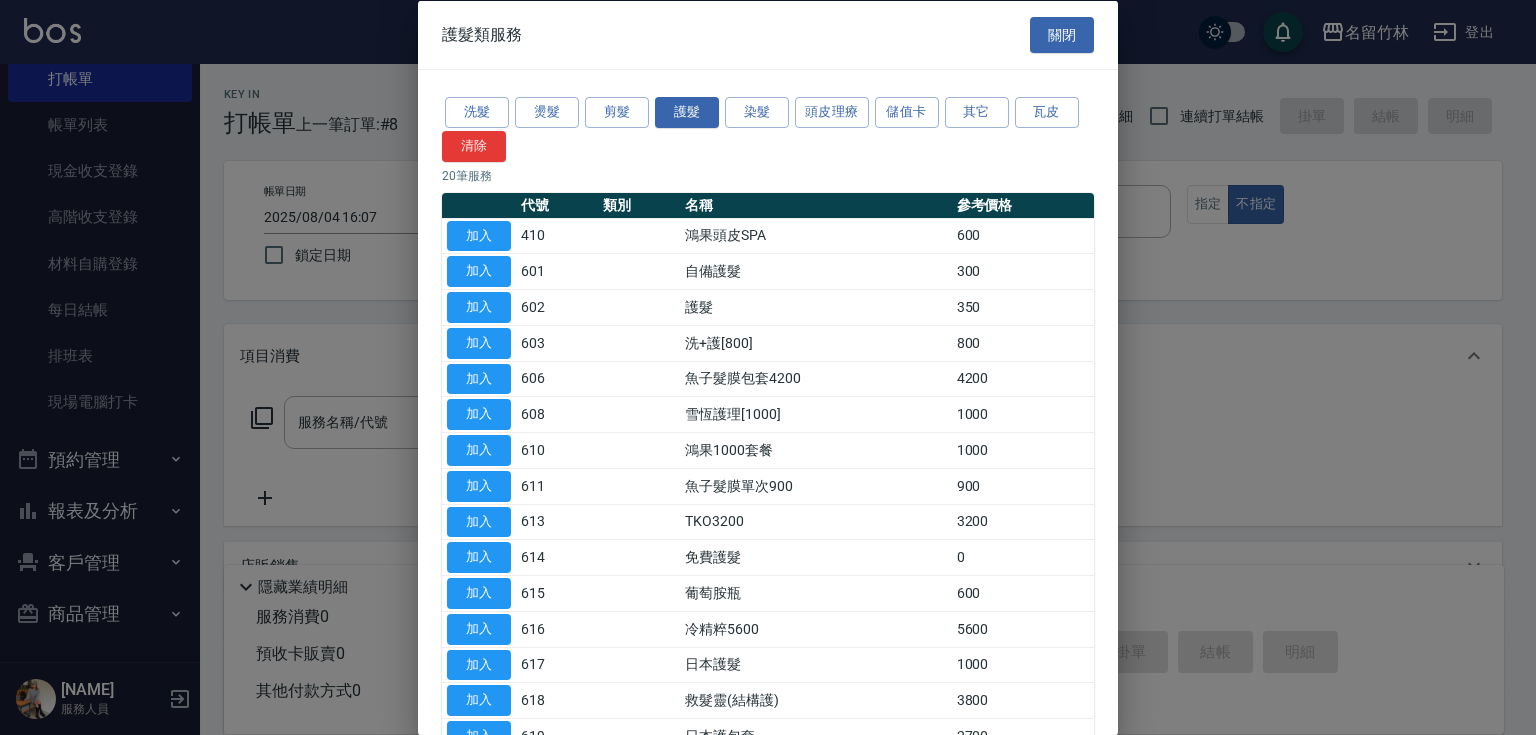 type on "鴻果頭皮SPA(410)" 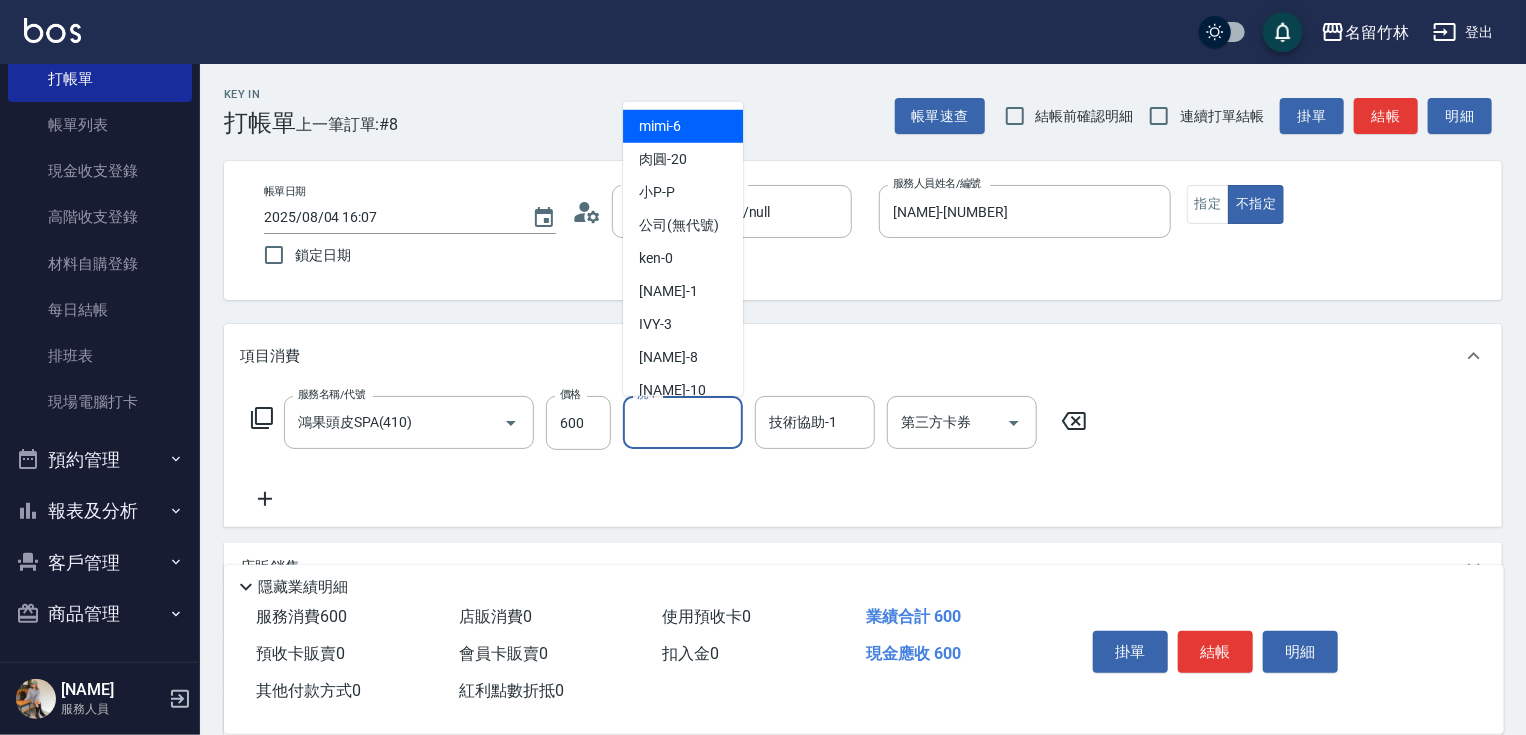 click on "洗-1" at bounding box center (683, 422) 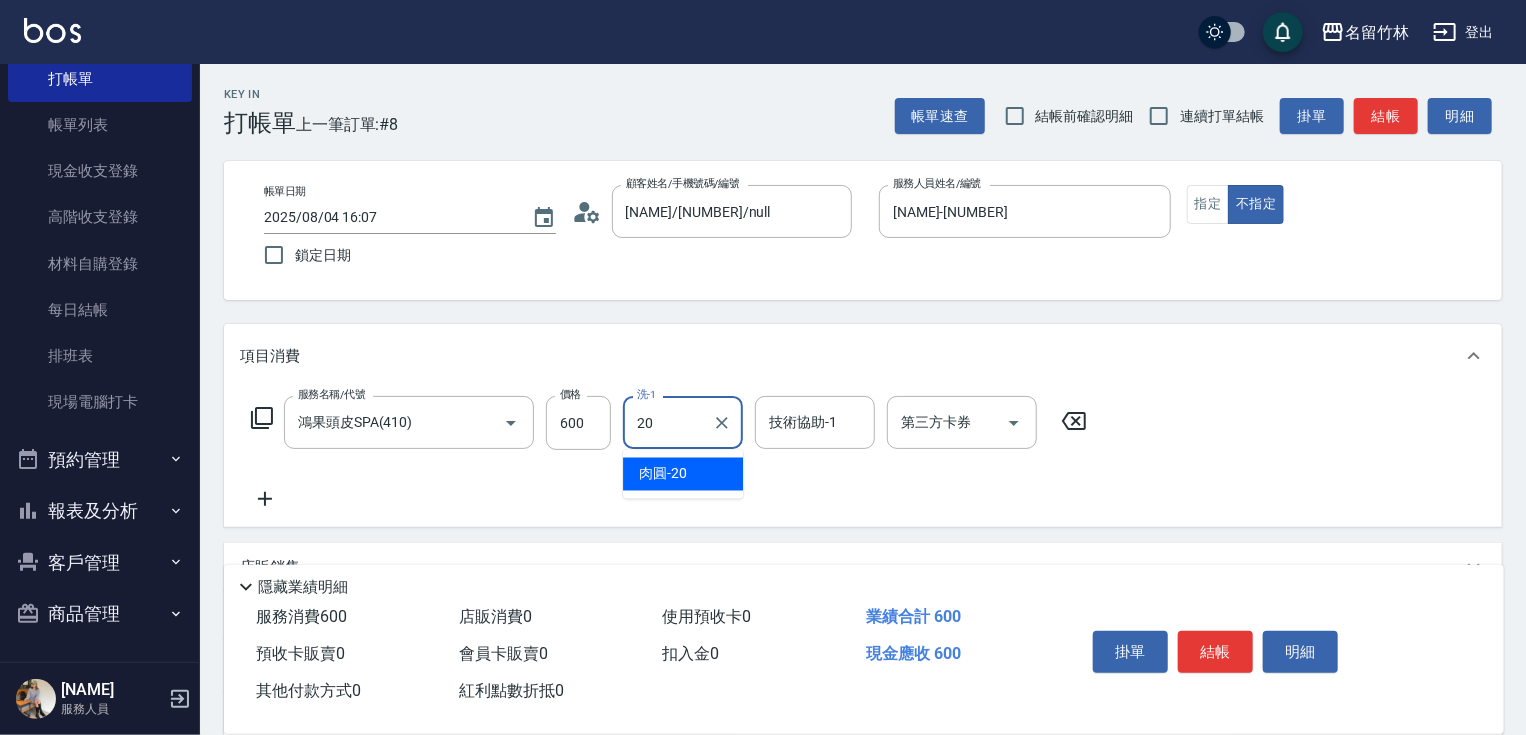 type on "肉圓-20" 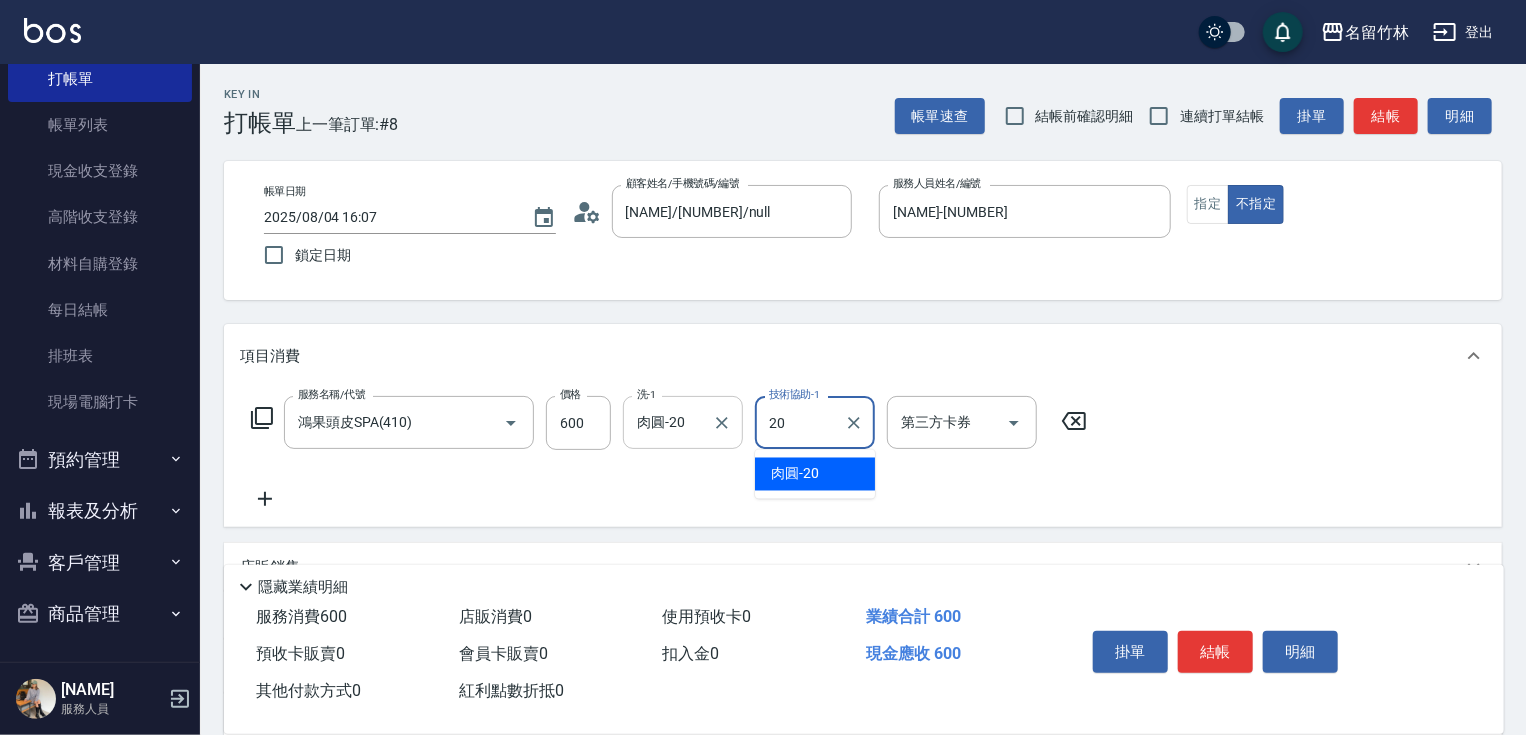 type on "肉圓-20" 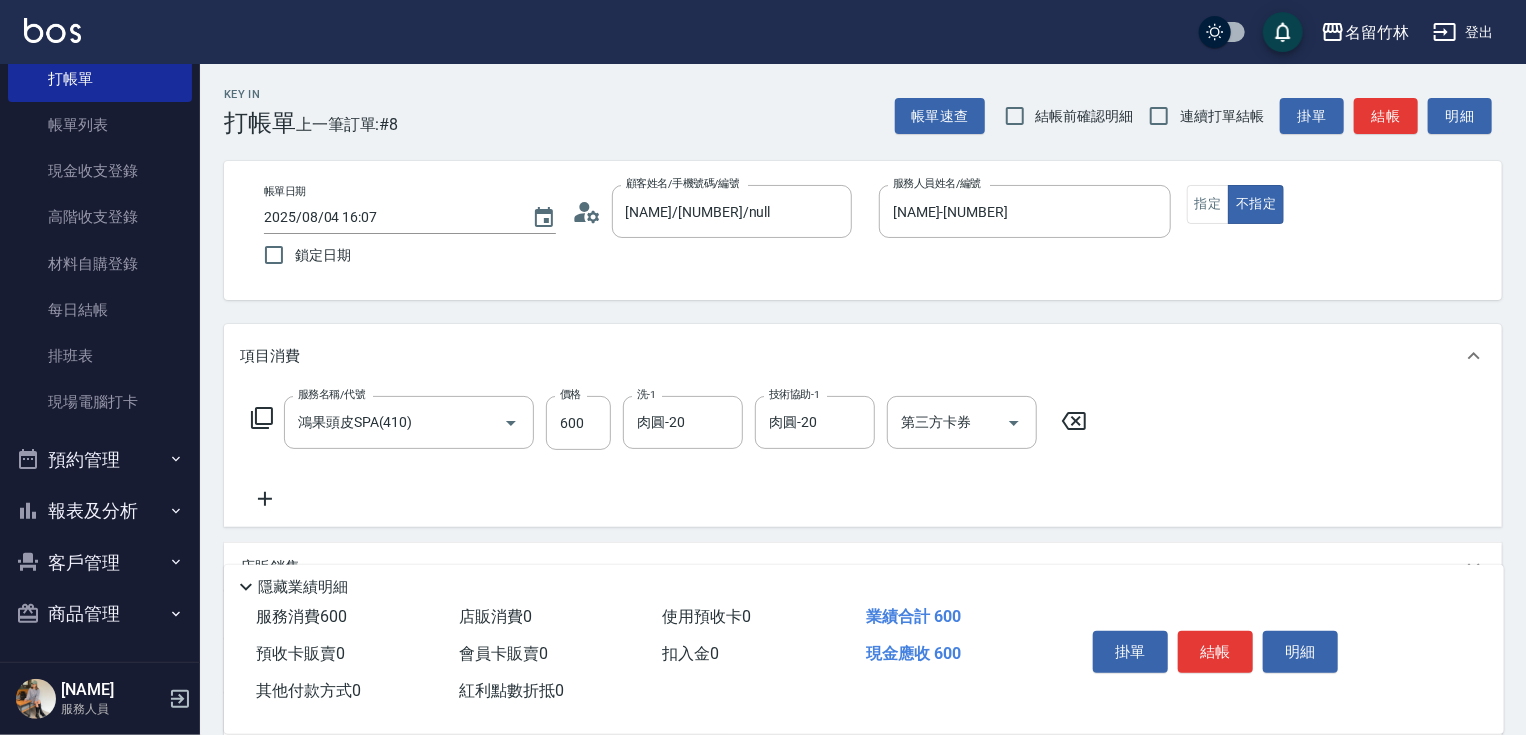 click 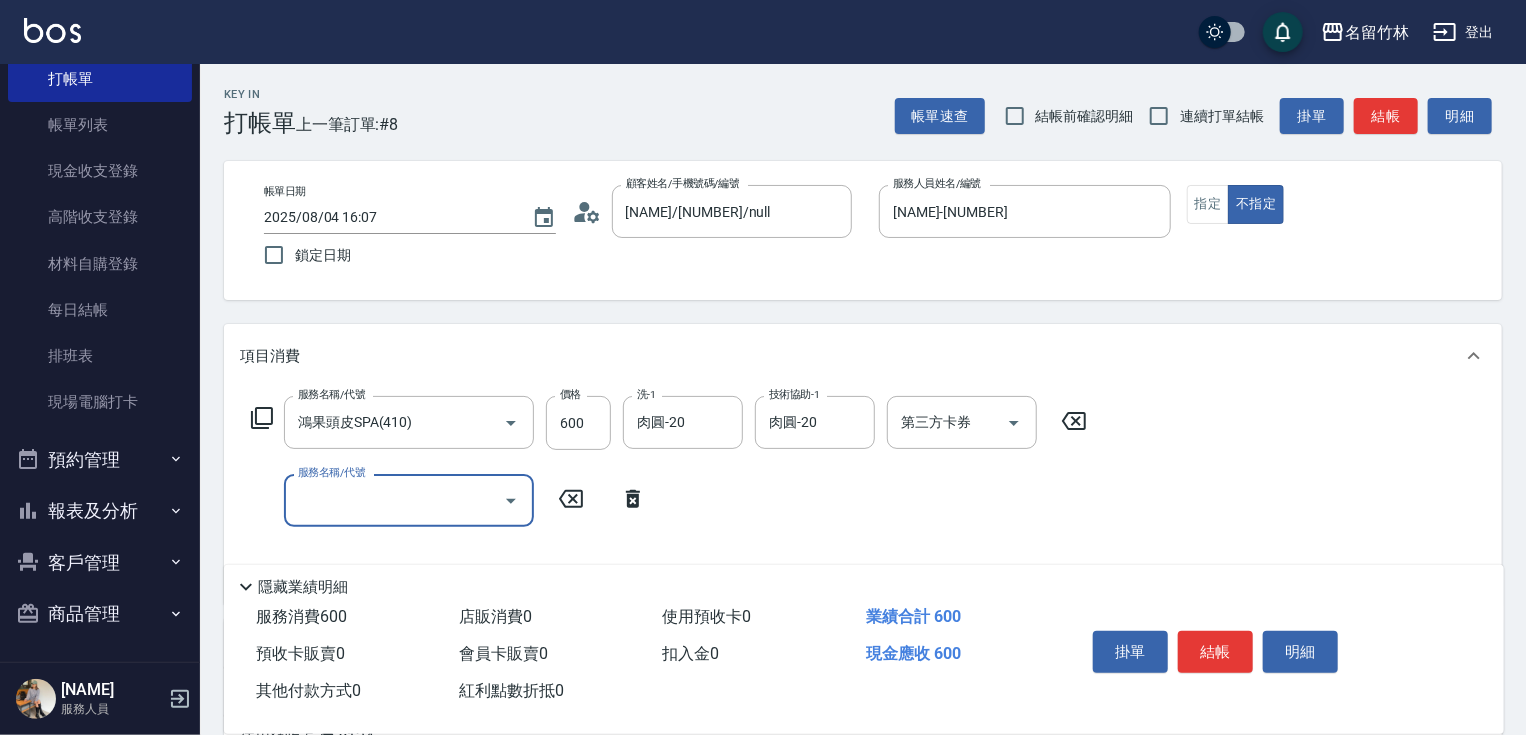 click 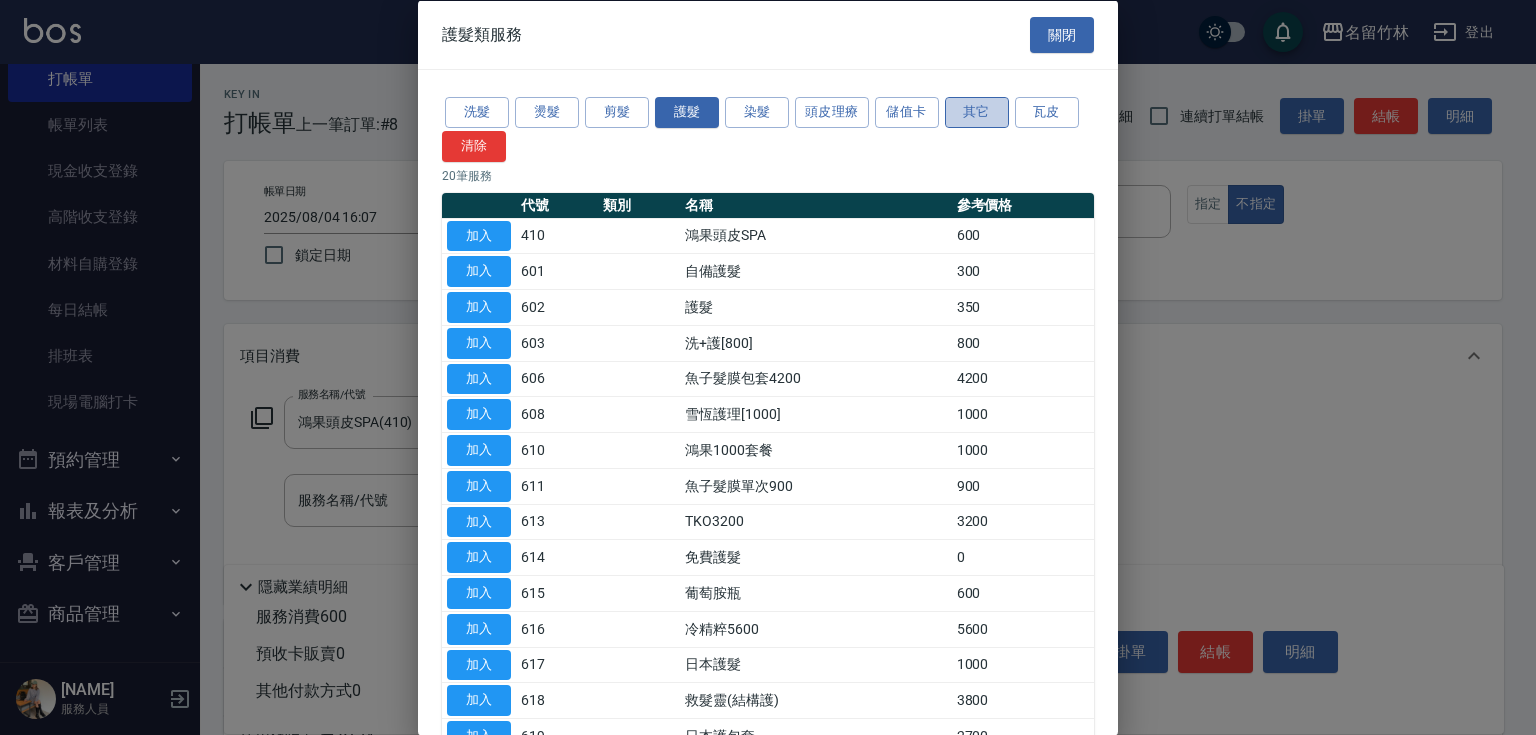 click on "其它" at bounding box center [977, 112] 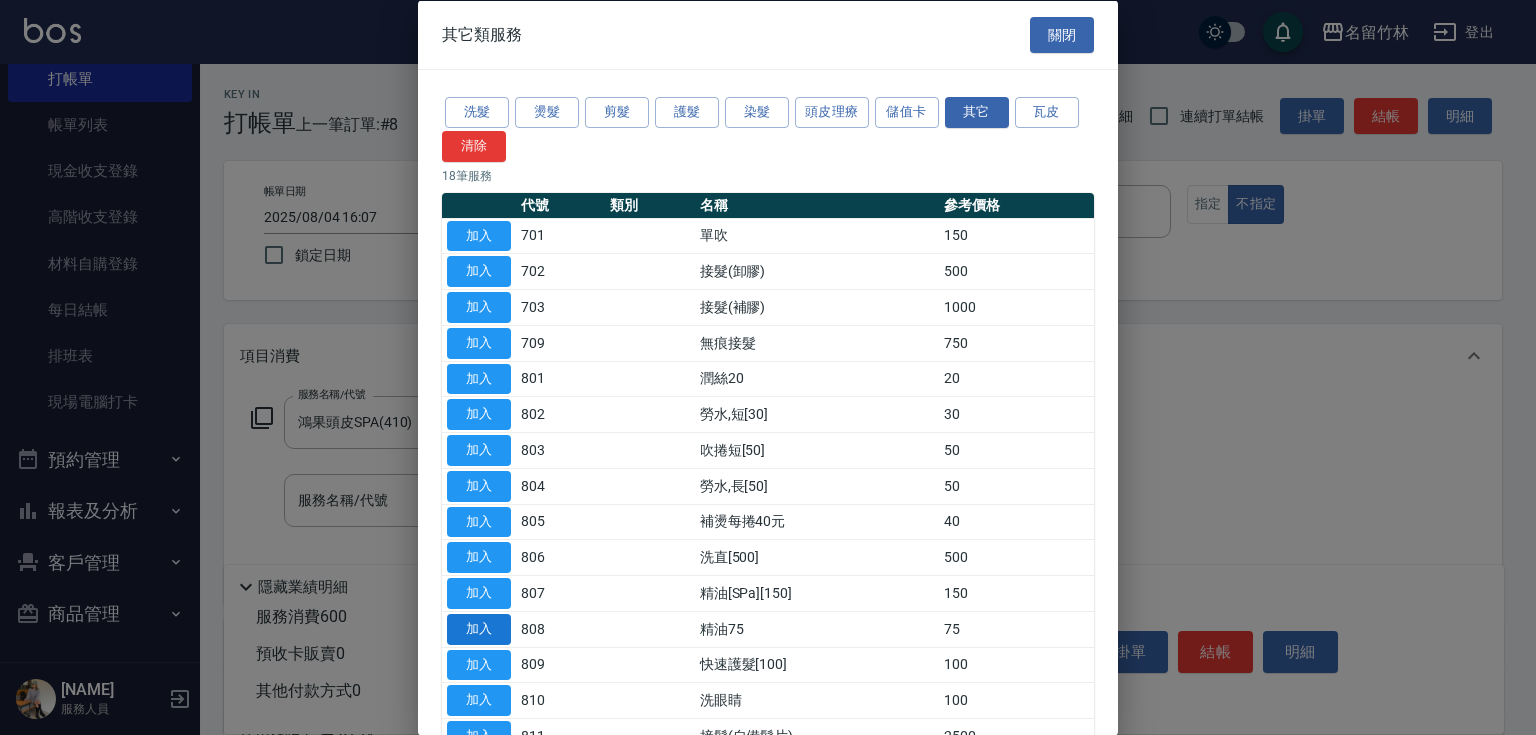 click on "加入" at bounding box center [479, 628] 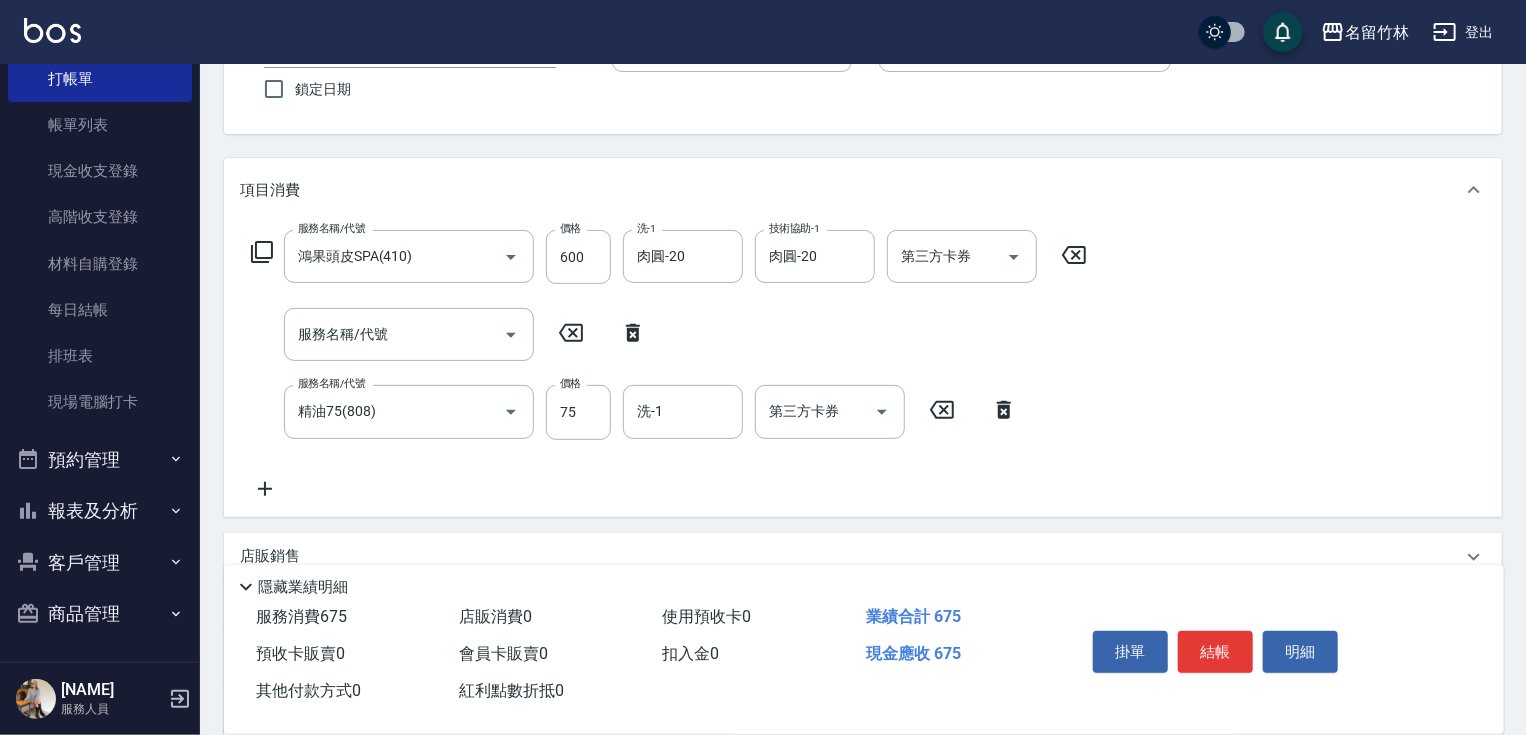 scroll, scrollTop: 224, scrollLeft: 0, axis: vertical 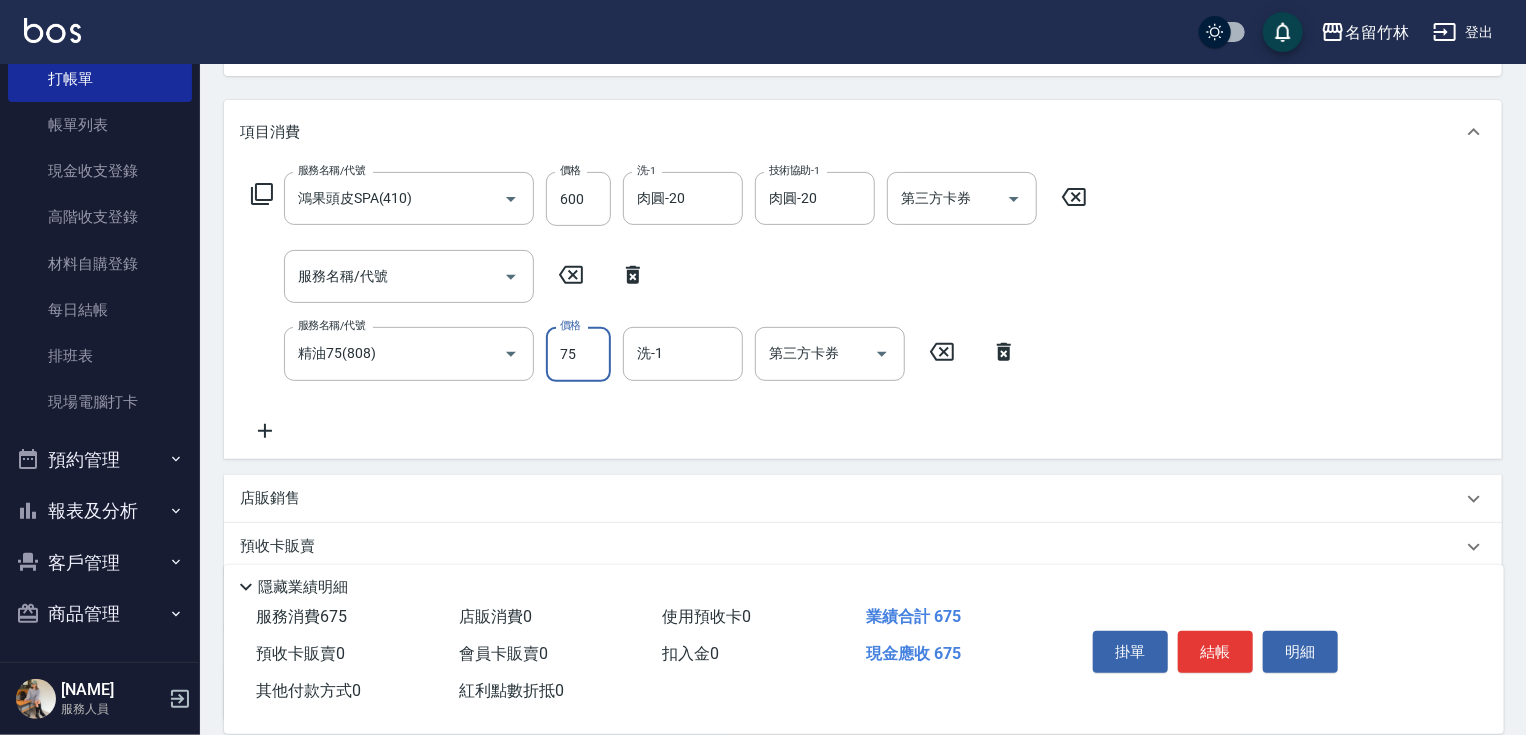 click on "75" at bounding box center (578, 354) 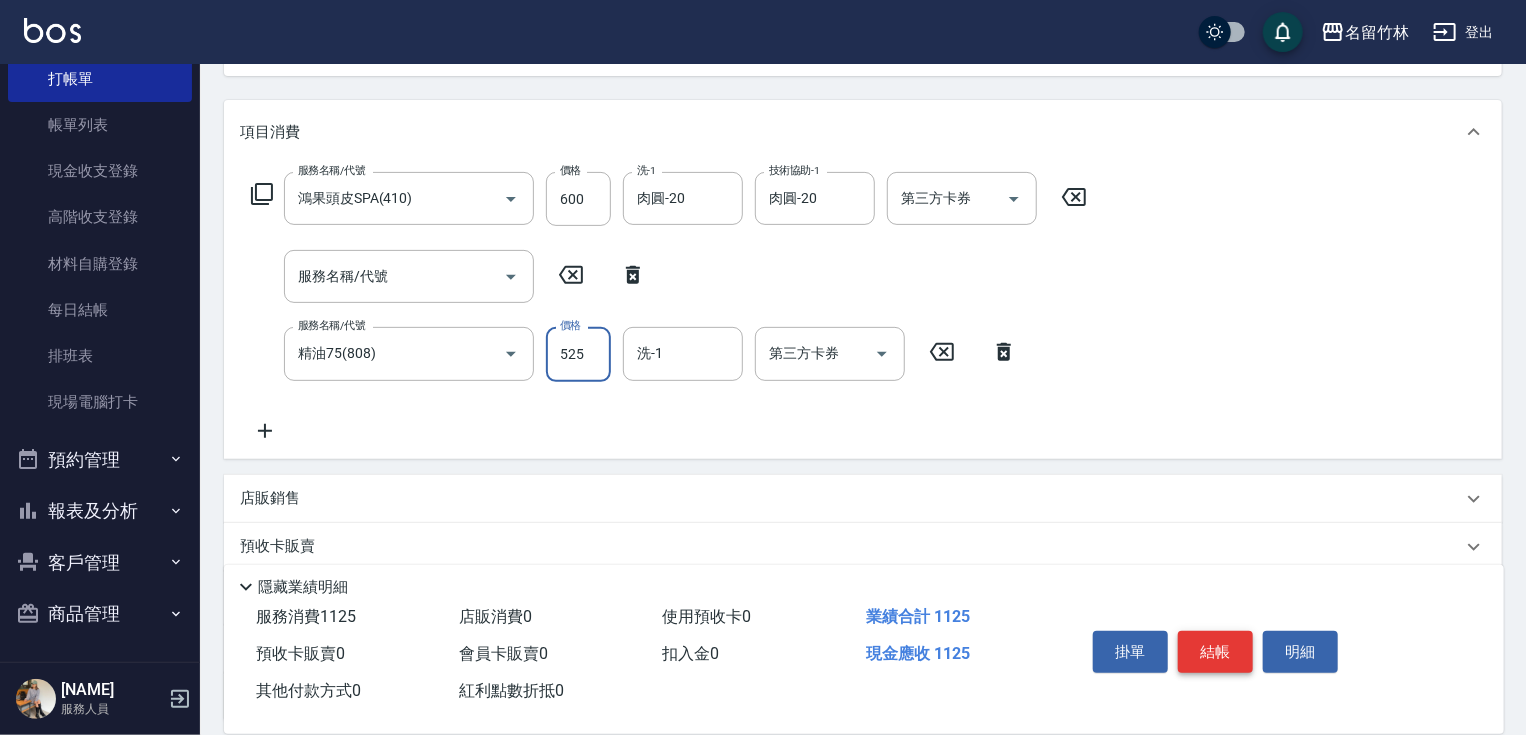 type on "525" 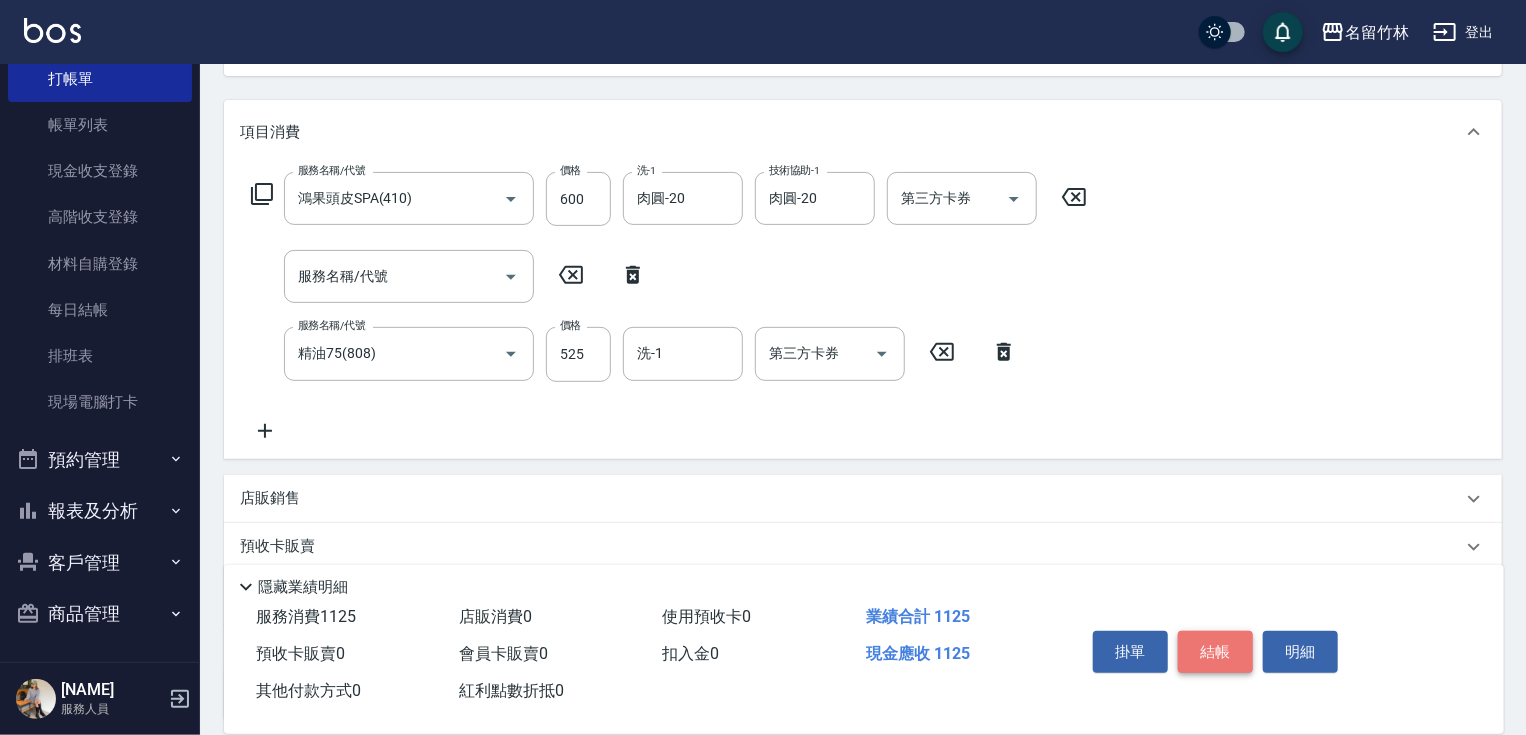 click on "結帳" at bounding box center [1215, 652] 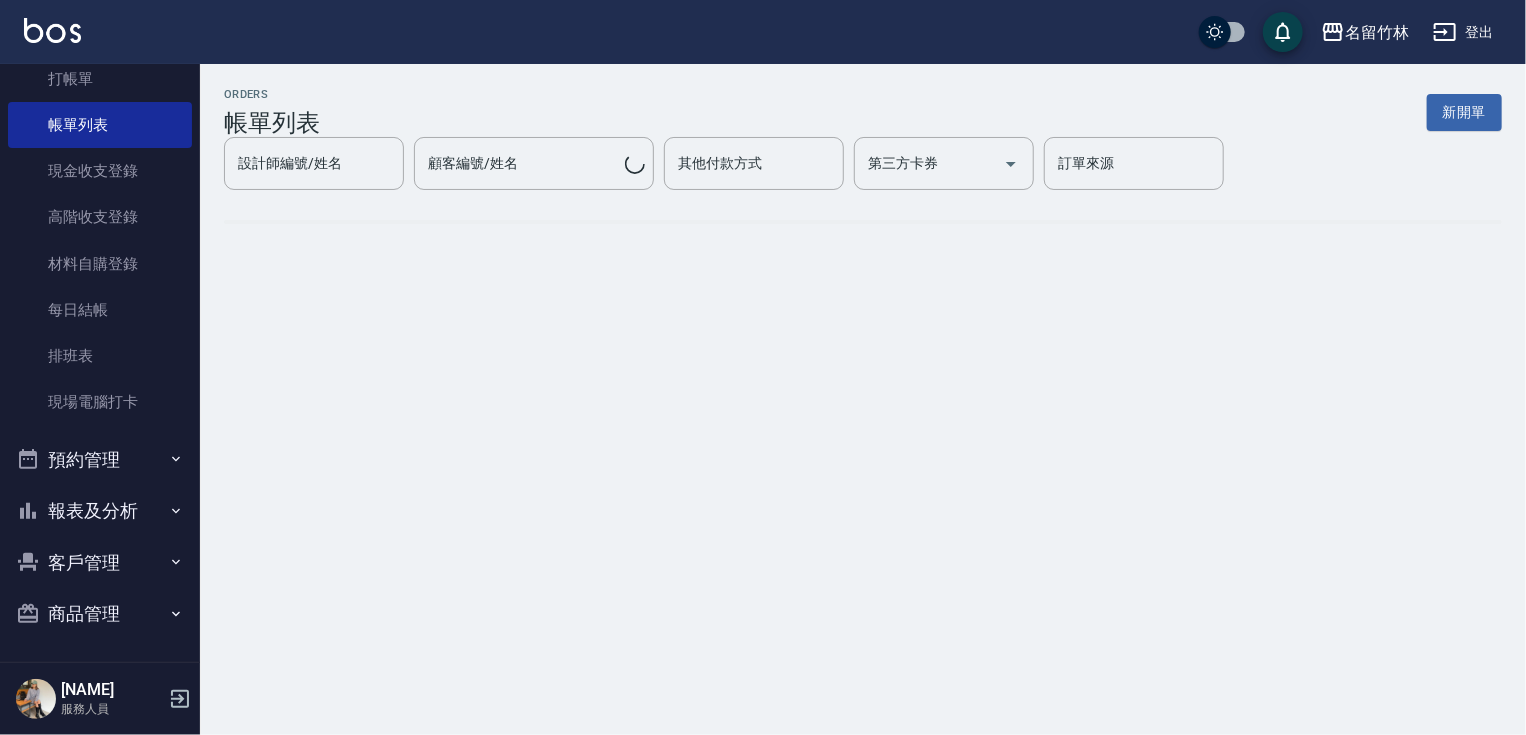 scroll, scrollTop: 0, scrollLeft: 0, axis: both 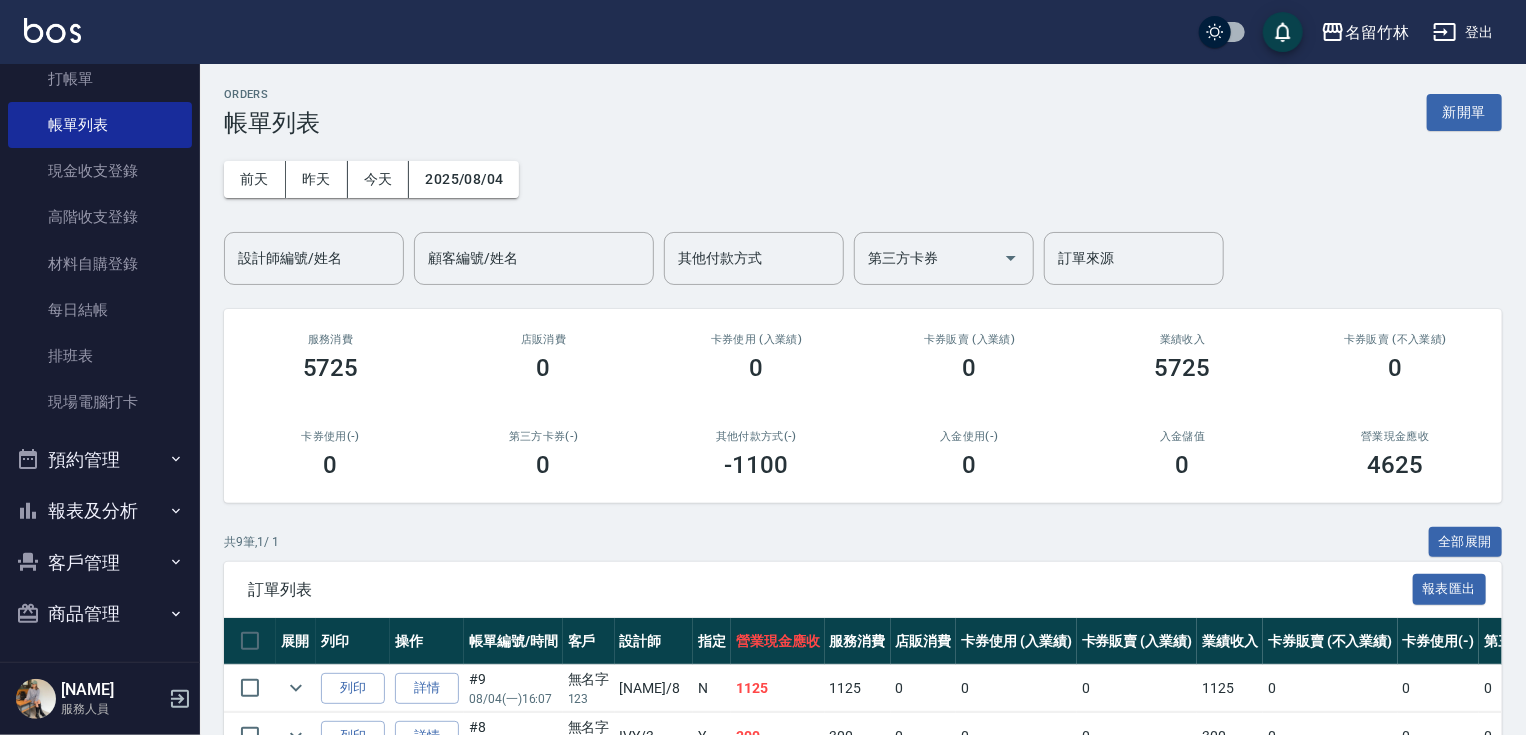 click on "ORDERS 帳單列表 新開單" at bounding box center (863, 112) 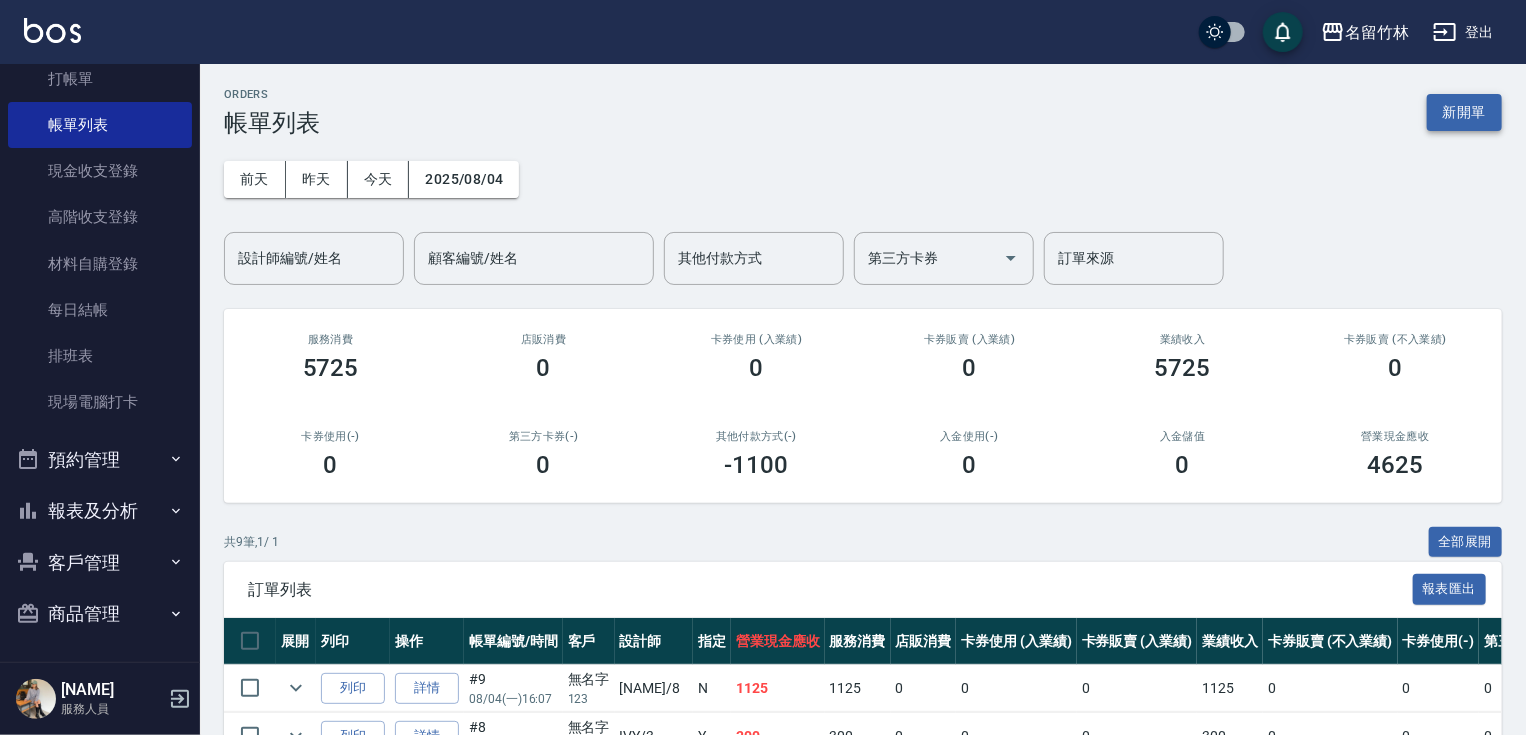 click on "新開單" at bounding box center (1464, 112) 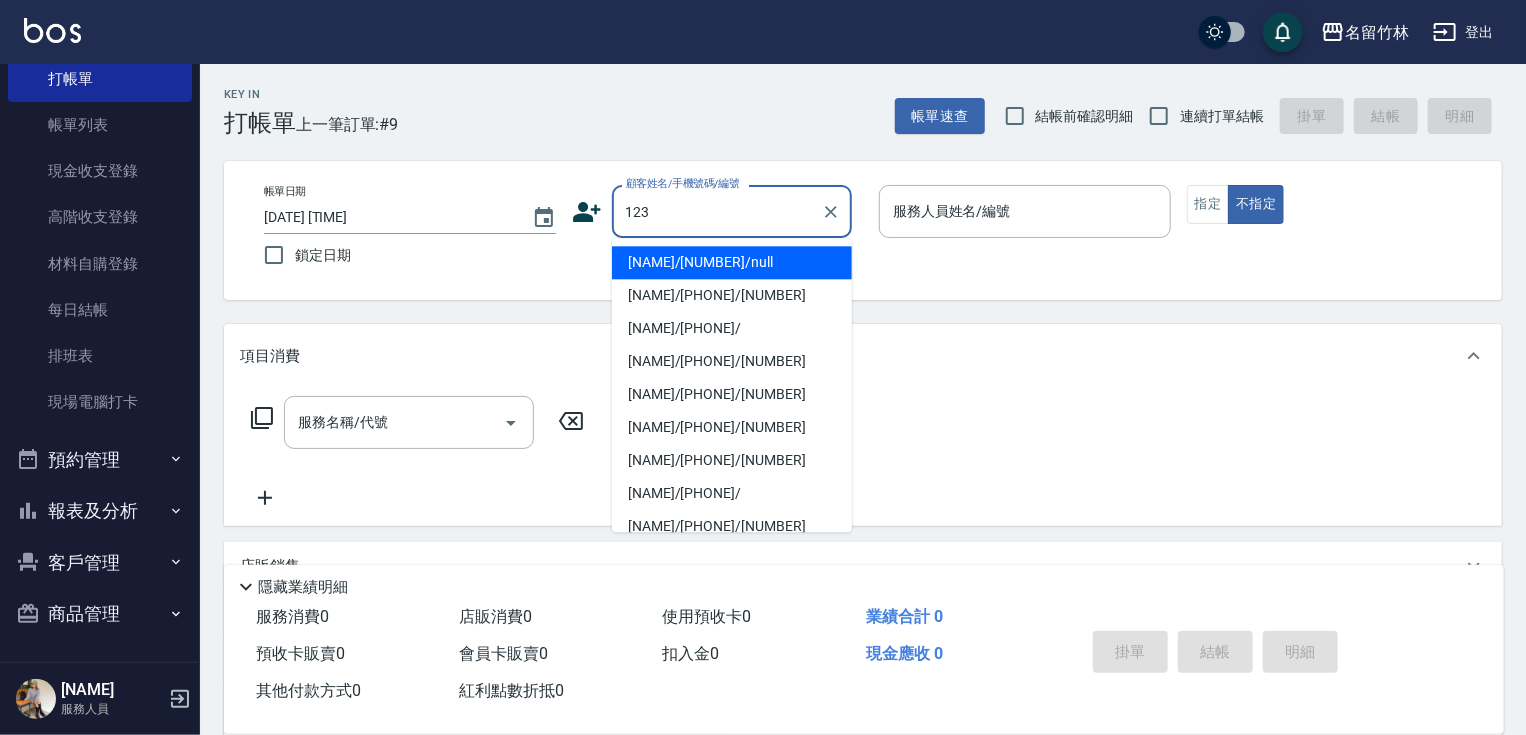 drag, startPoint x: 727, startPoint y: 257, endPoint x: 883, endPoint y: 258, distance: 156.0032 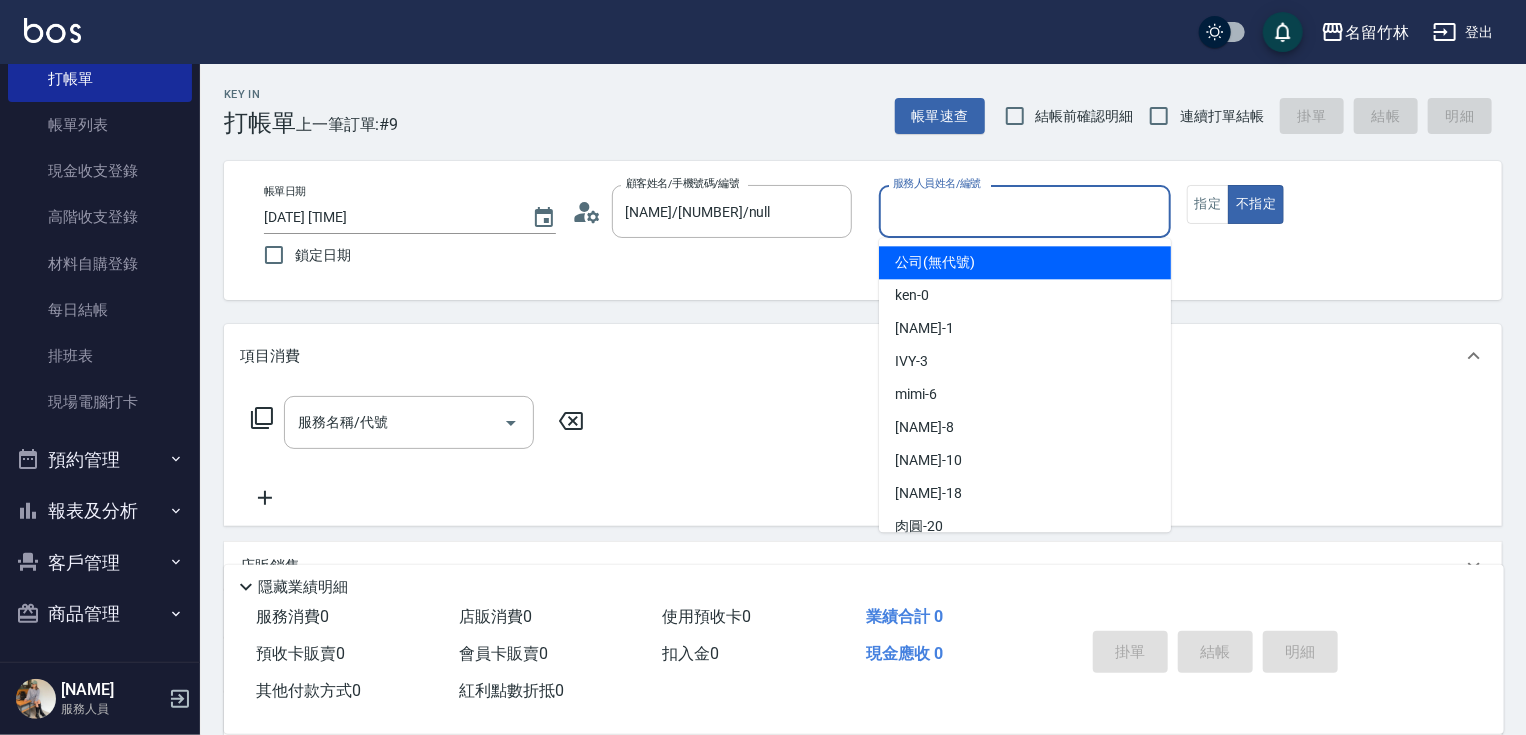 drag, startPoint x: 994, startPoint y: 220, endPoint x: 982, endPoint y: 291, distance: 72.00694 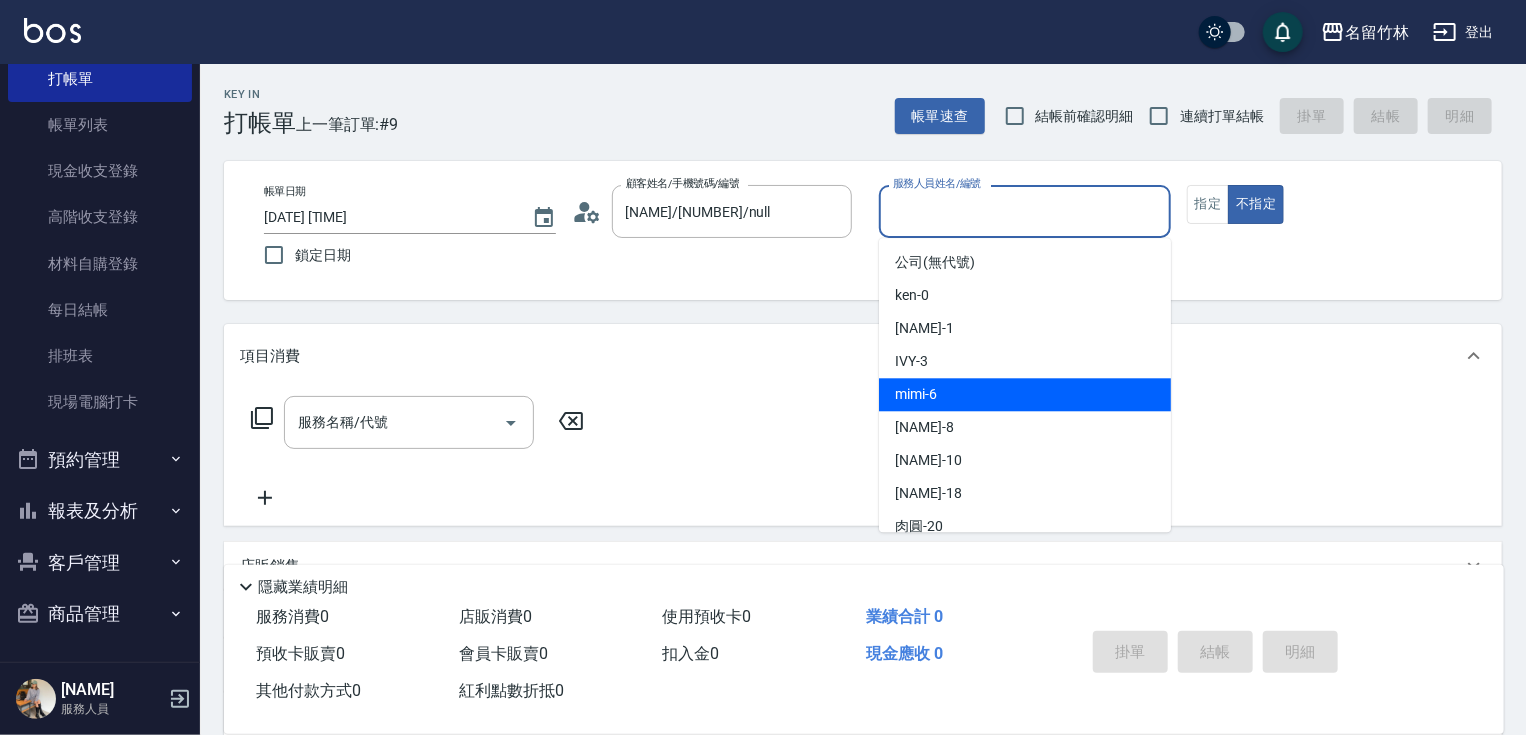 click on "mimi -6" at bounding box center (1025, 394) 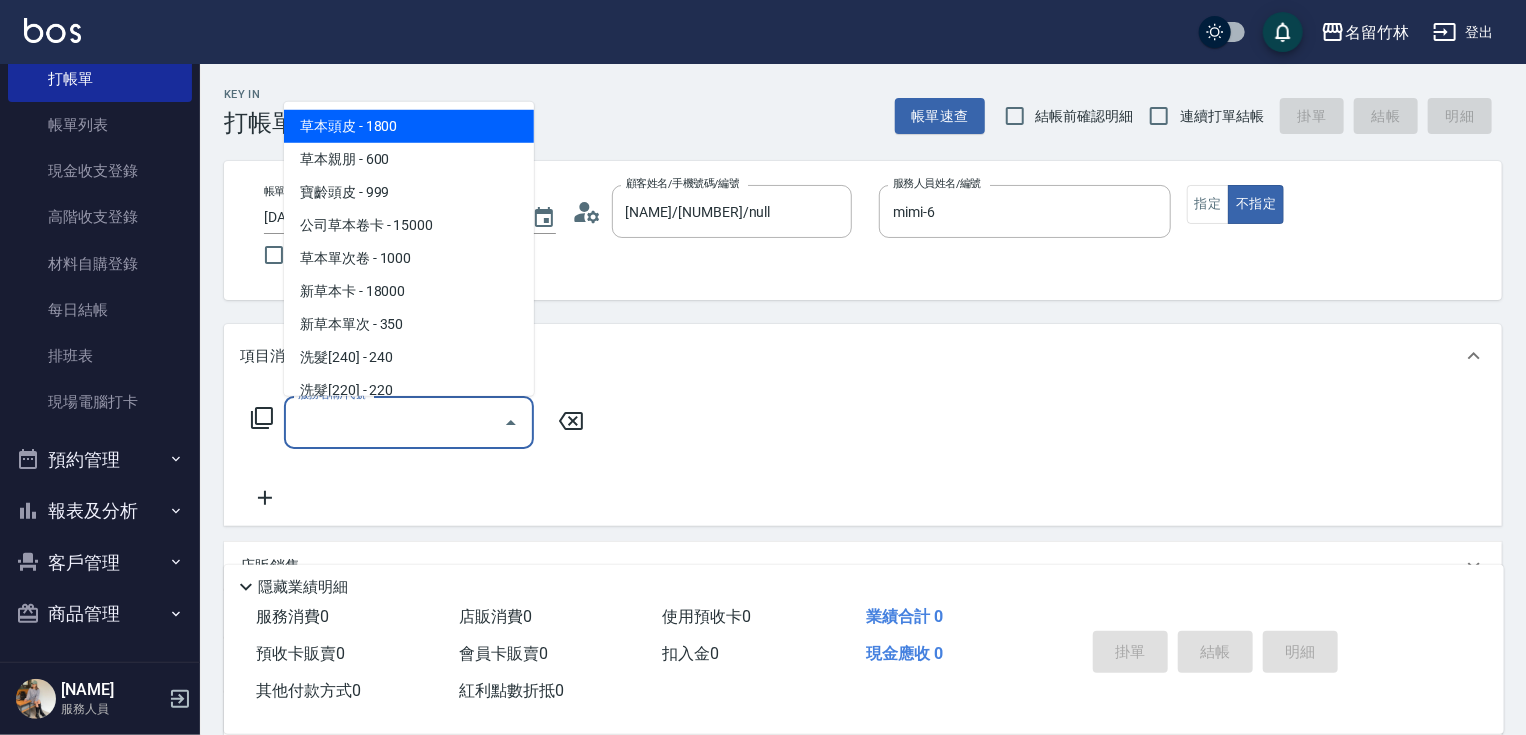 click on "服務名稱/代號" at bounding box center (394, 422) 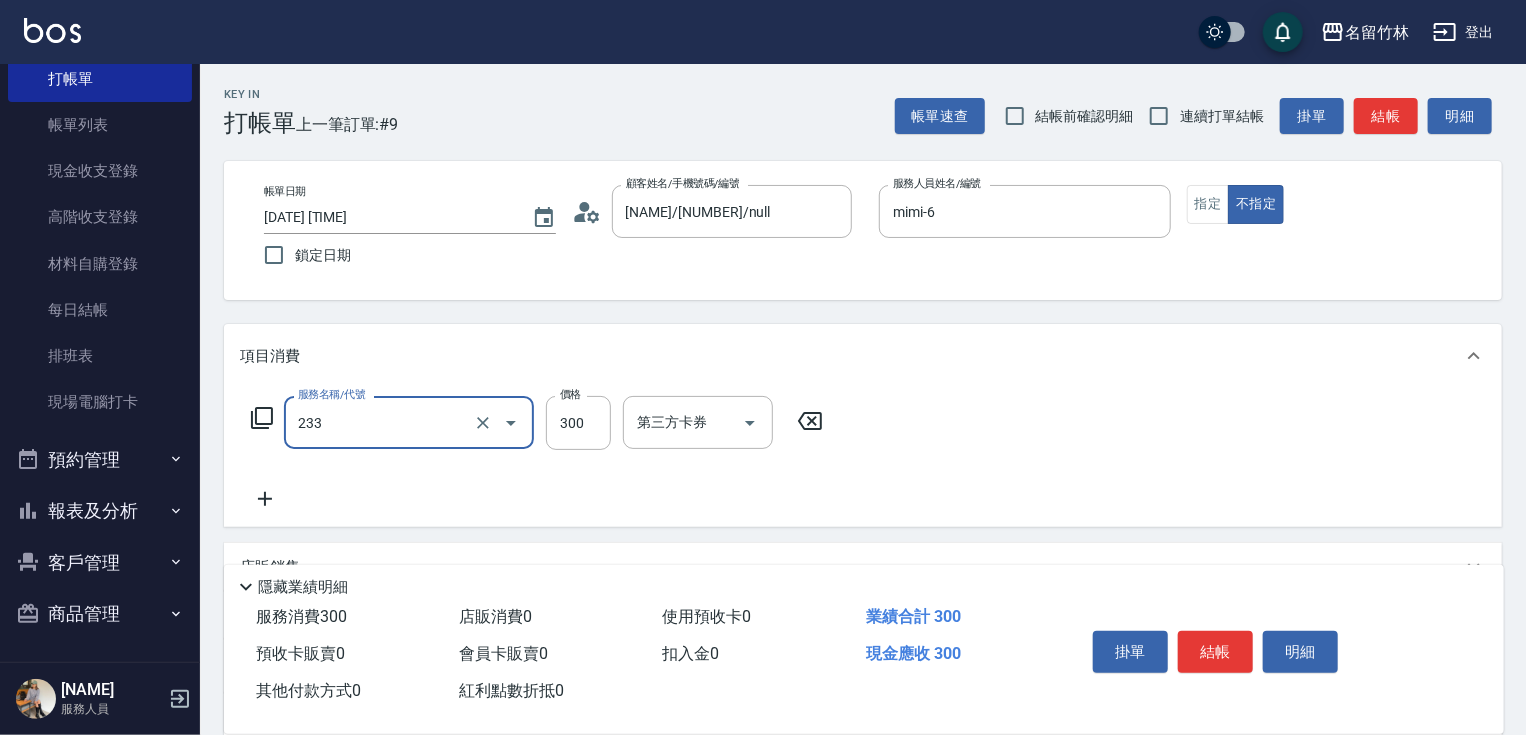 type on "洗髮300(233)" 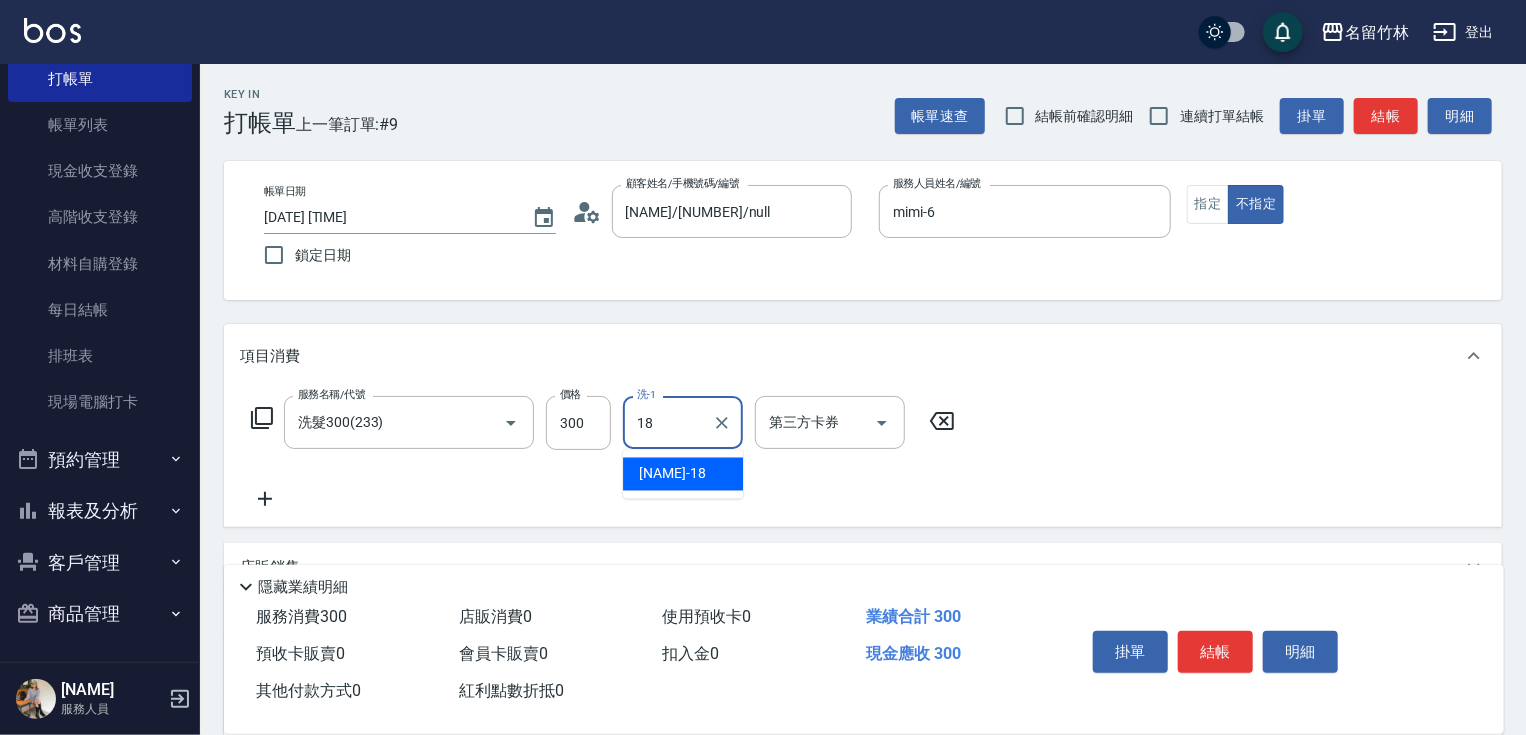 type on "[NAME]-[NUMBER]" 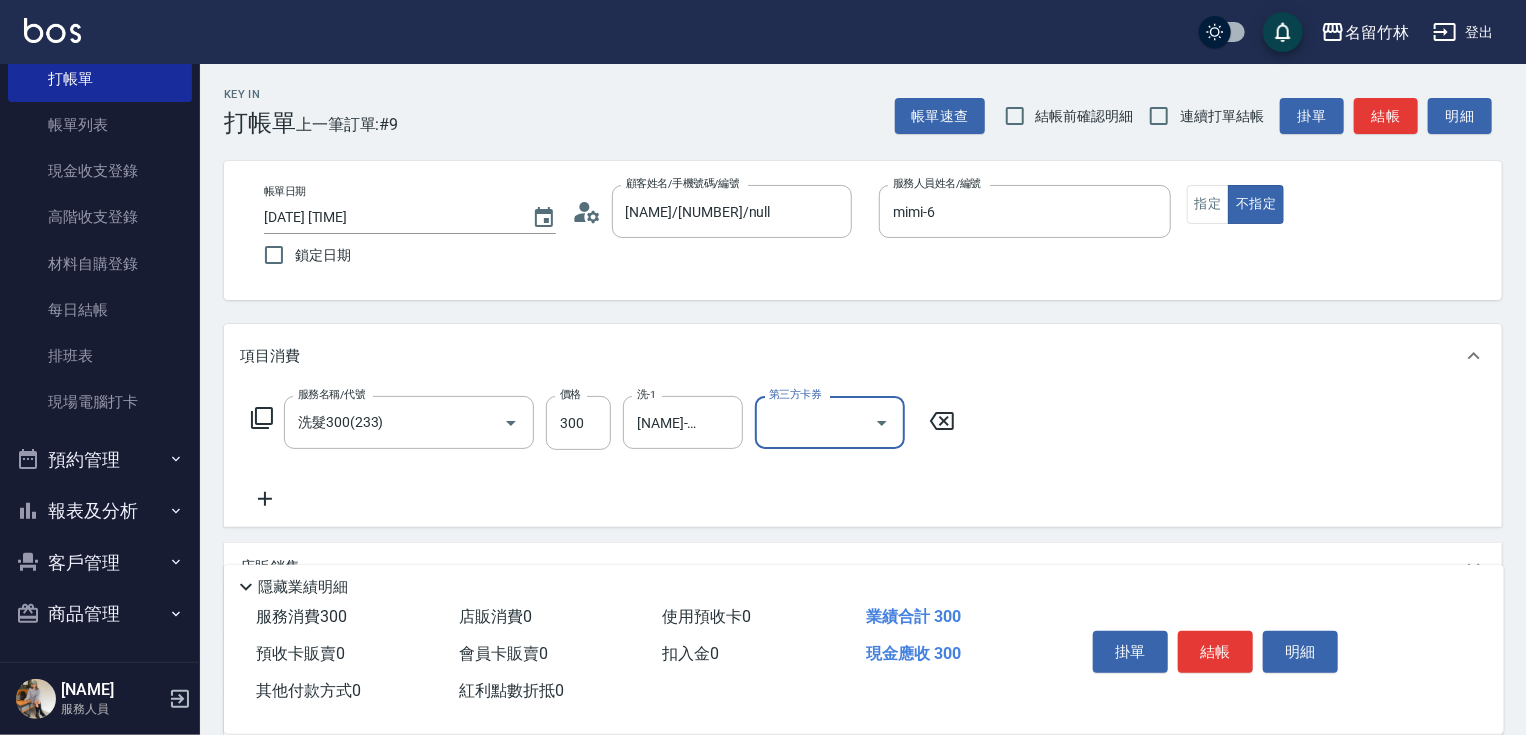click 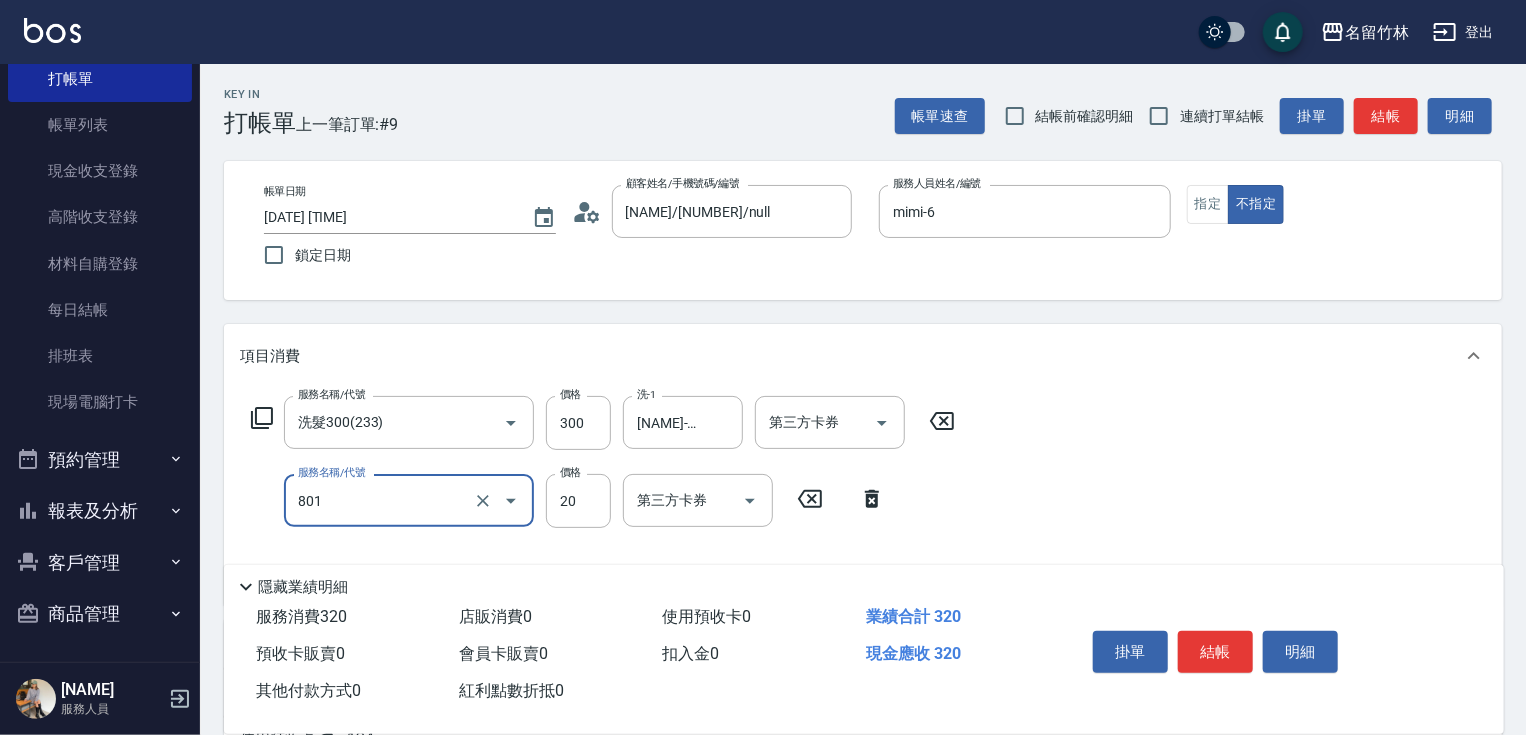 type on "潤絲20(801)" 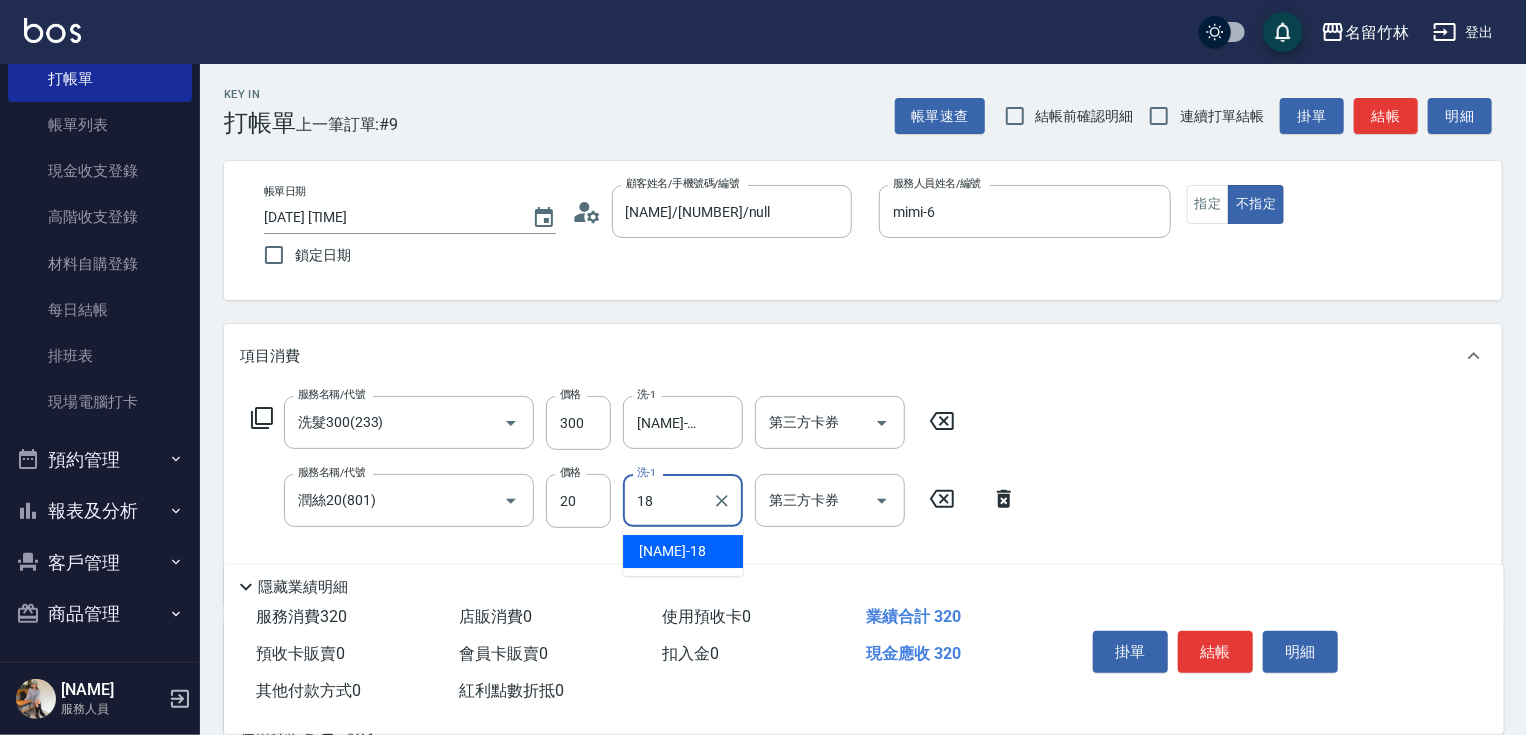 type on "[NAME]-[NUMBER]" 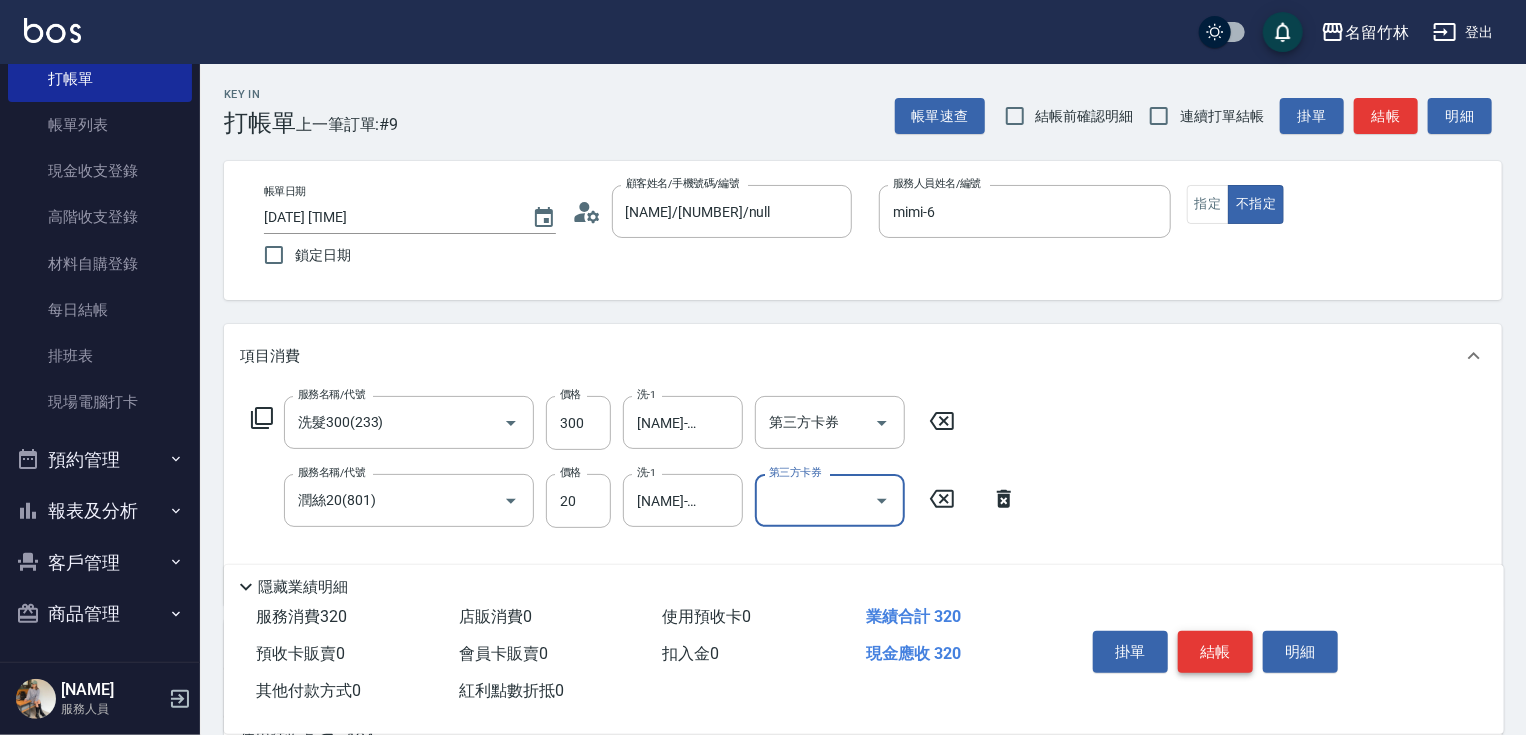 click on "結帳" at bounding box center [1215, 652] 